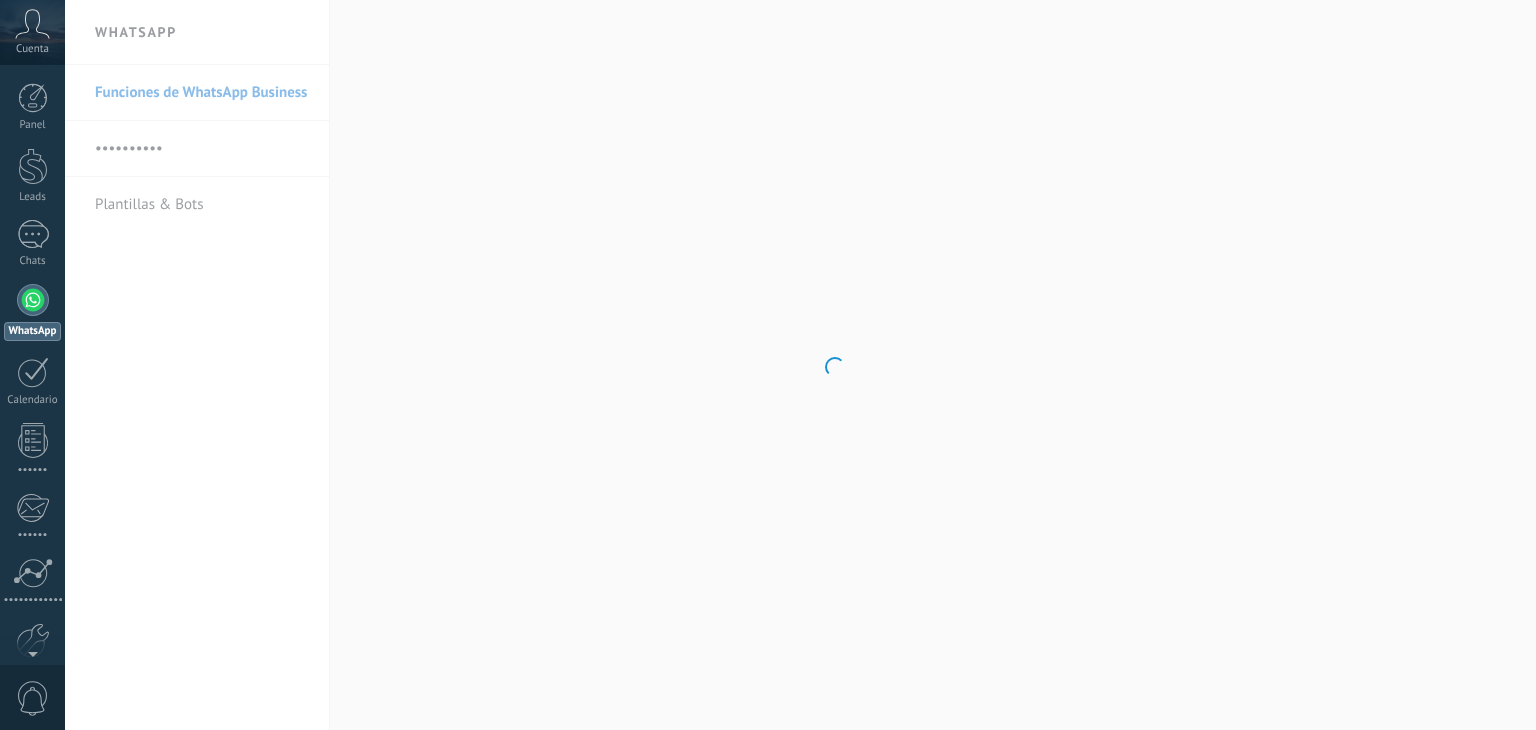 scroll, scrollTop: 0, scrollLeft: 0, axis: both 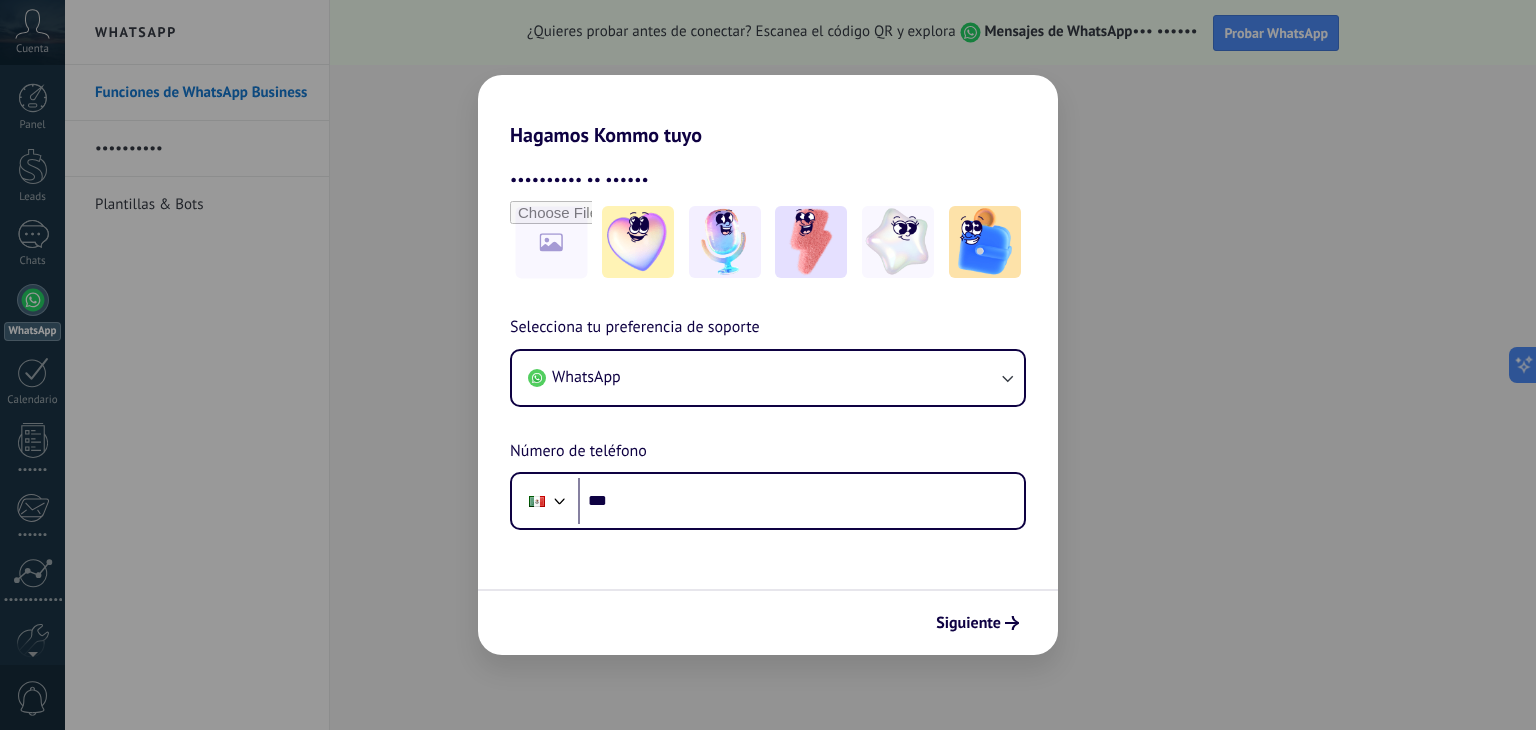 click on "Hagamos Kommo tuyo Selecciona tu avatar Selecciona tu preferencia de soporte WhatsApp Número de teléfono Phone [PHONE] Siguiente" at bounding box center [768, 365] 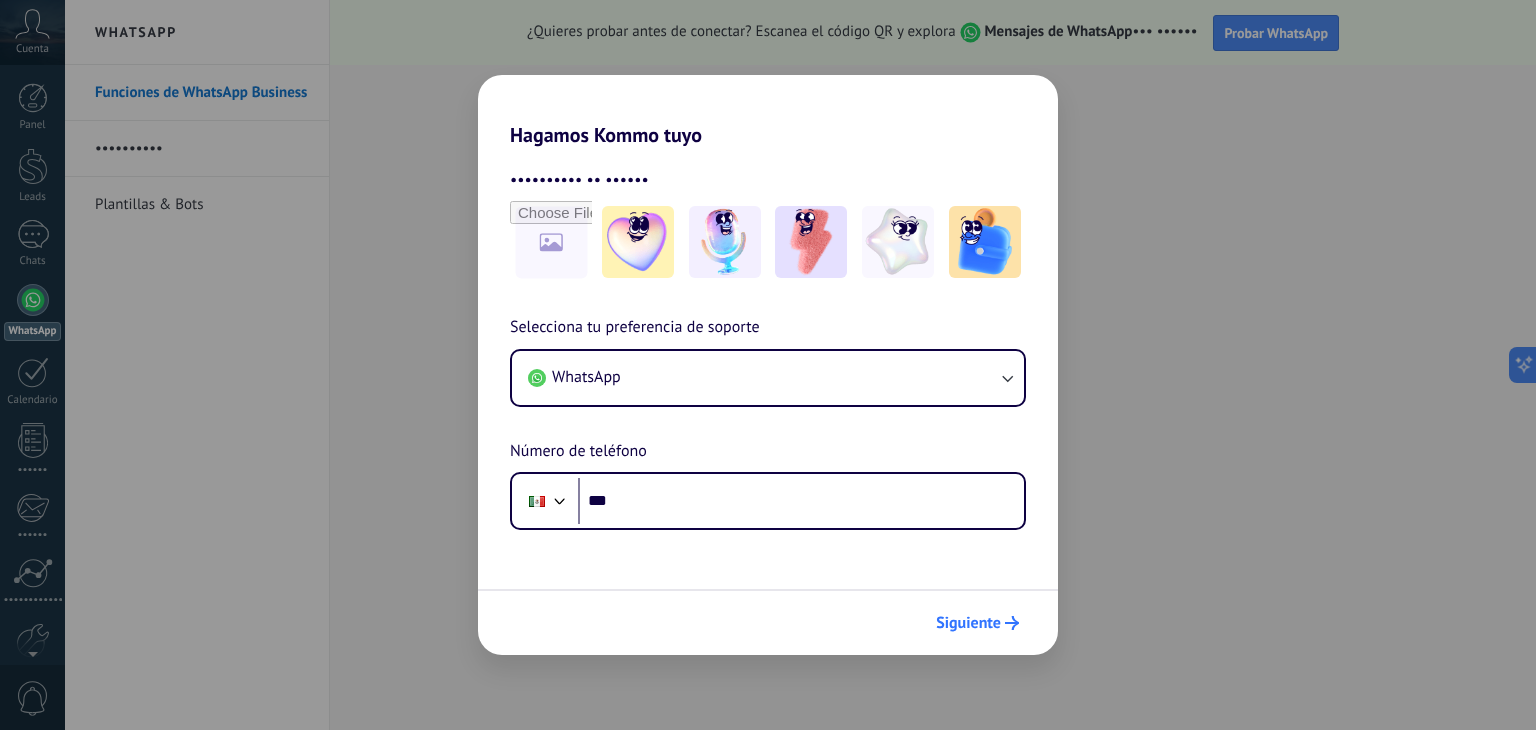 click on "Siguiente" at bounding box center [968, 623] 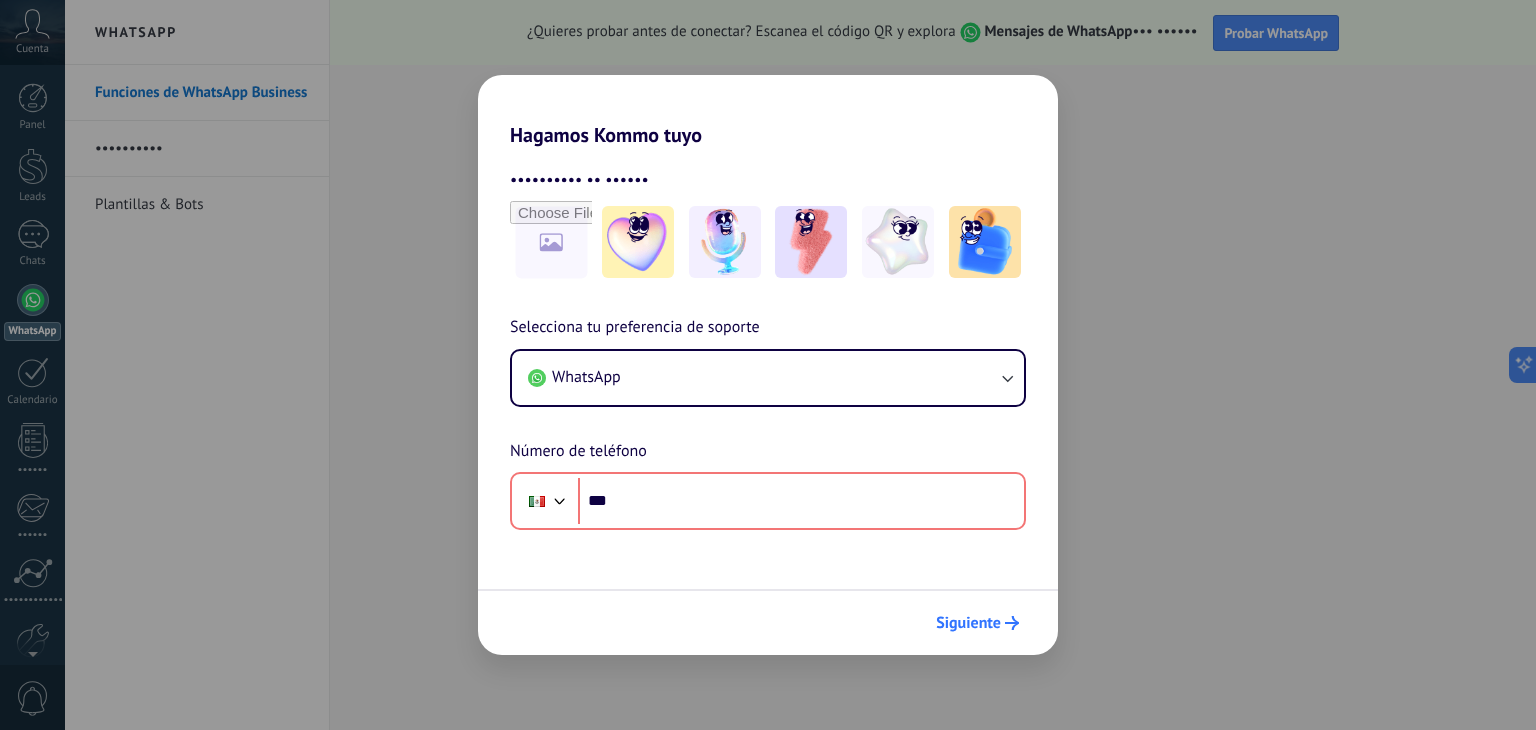 click on "Siguiente" at bounding box center [968, 623] 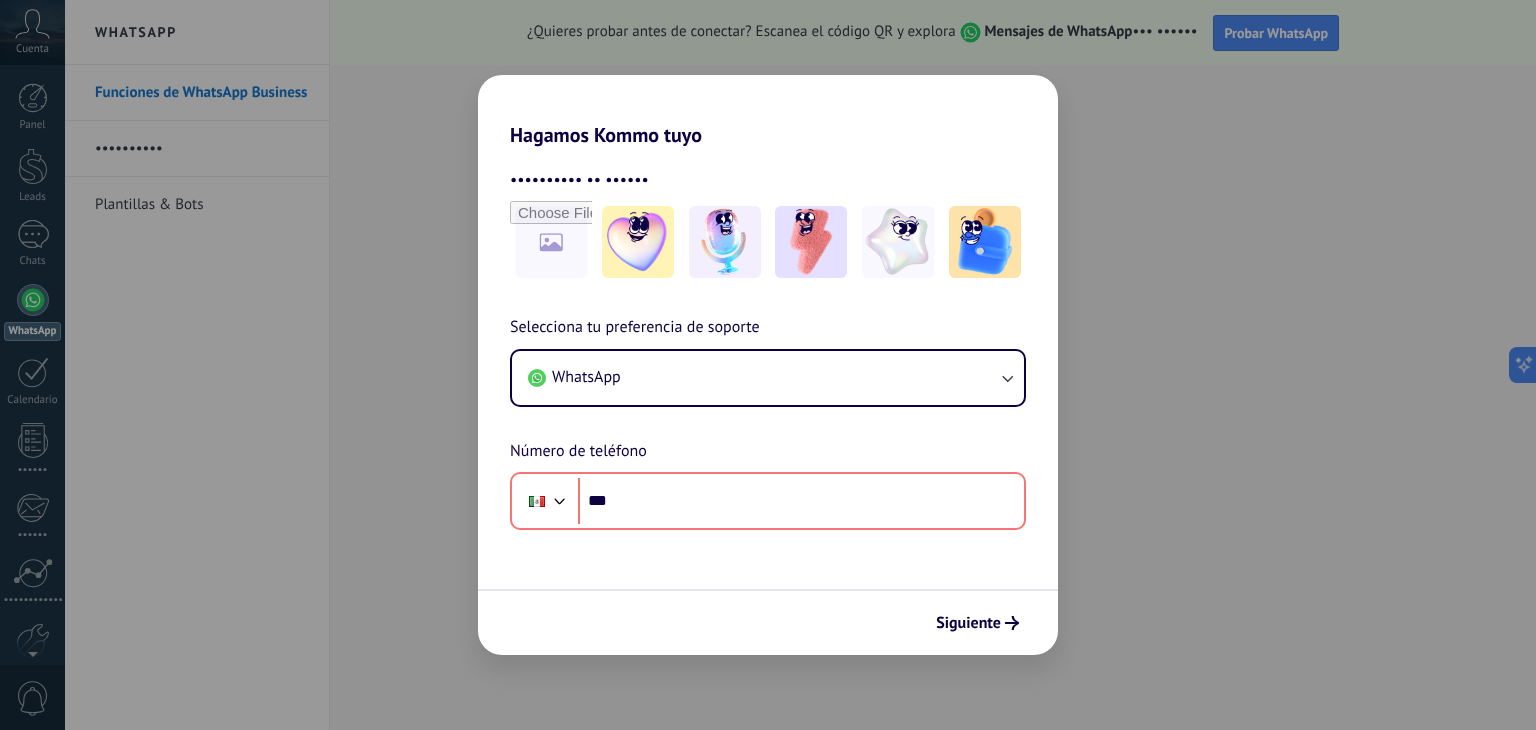 click on "Hagamos Kommo tuyo Selecciona tu avatar Selecciona tu preferencia de soporte WhatsApp Número de teléfono Phone [PHONE] Siguiente" at bounding box center (768, 365) 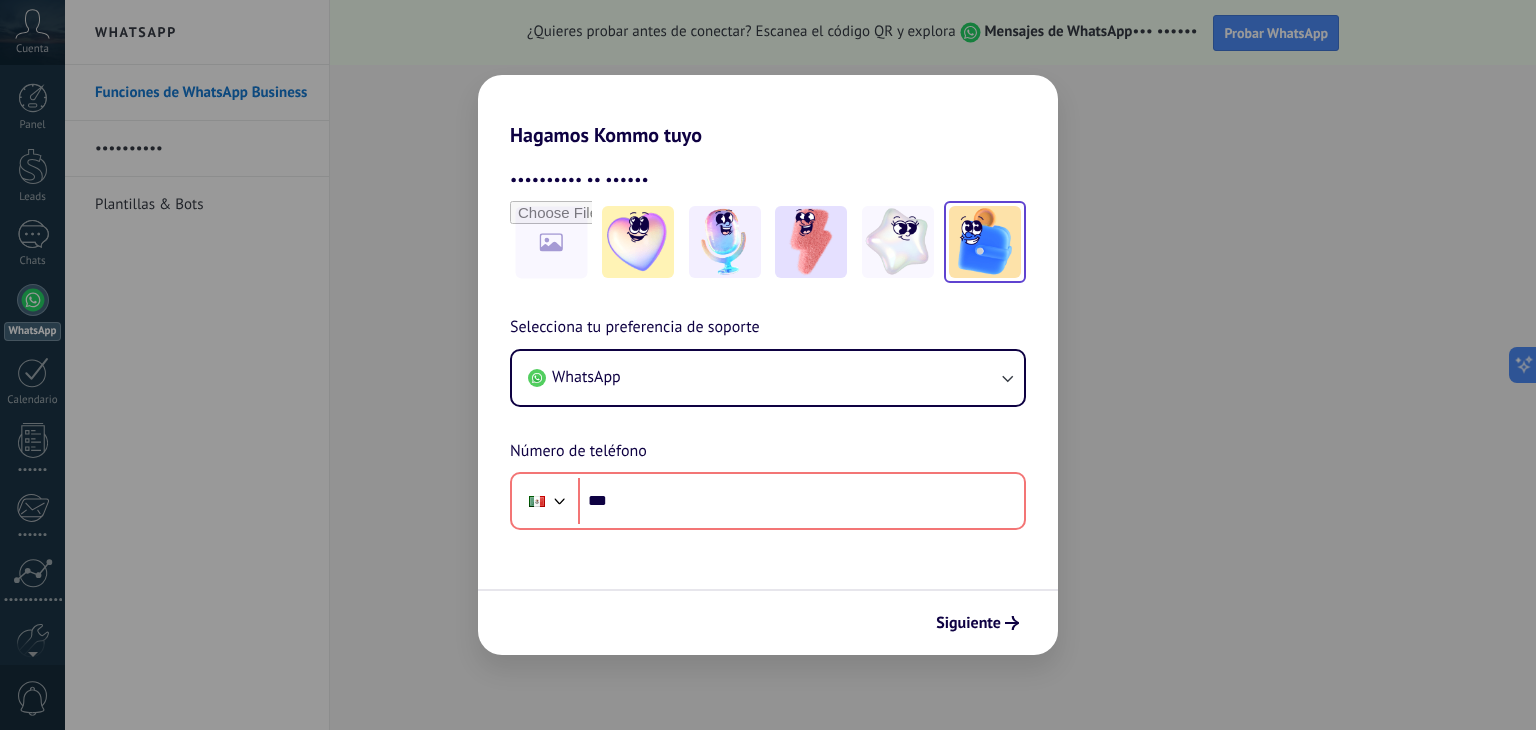 drag, startPoint x: 988, startPoint y: 243, endPoint x: 964, endPoint y: 362, distance: 121.39605 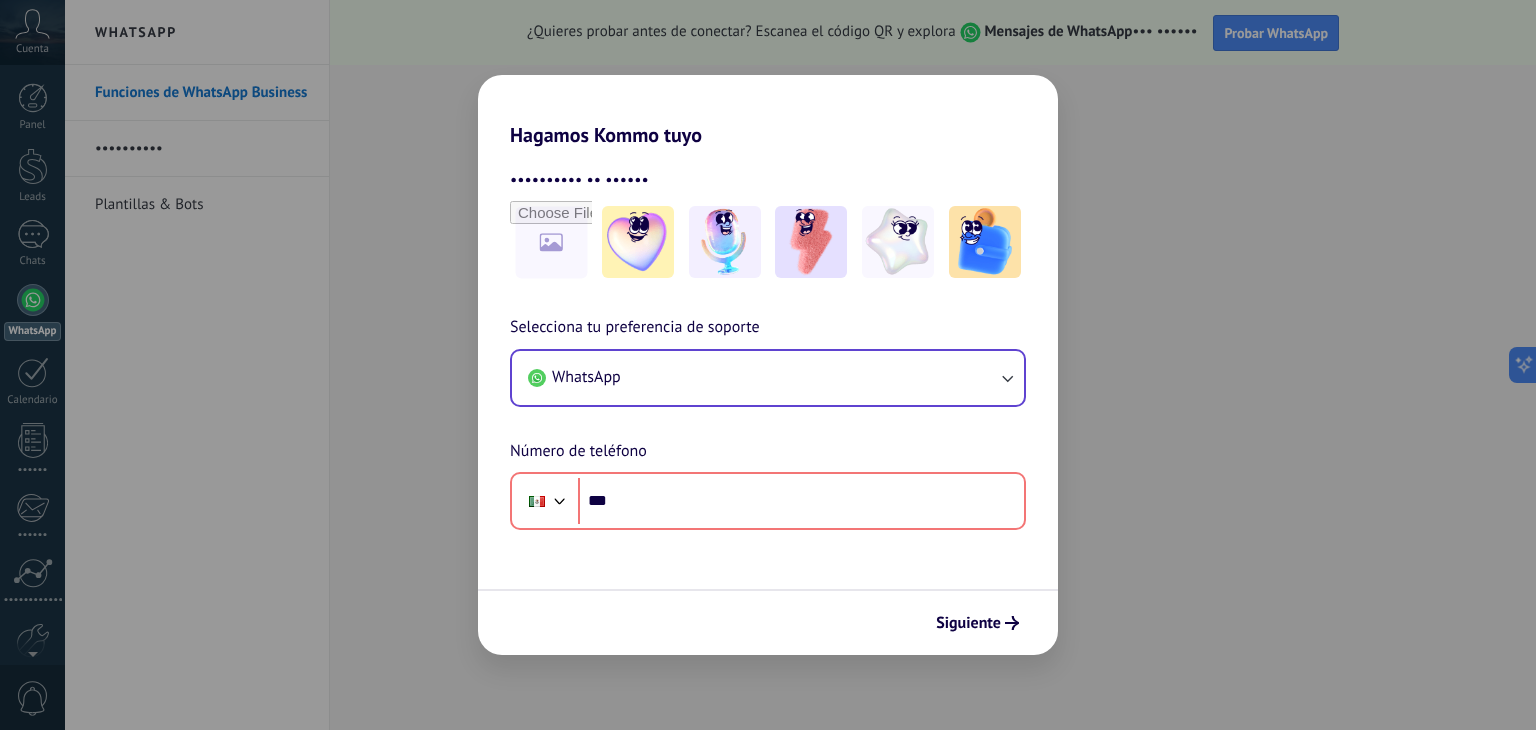 click at bounding box center (638, 242) 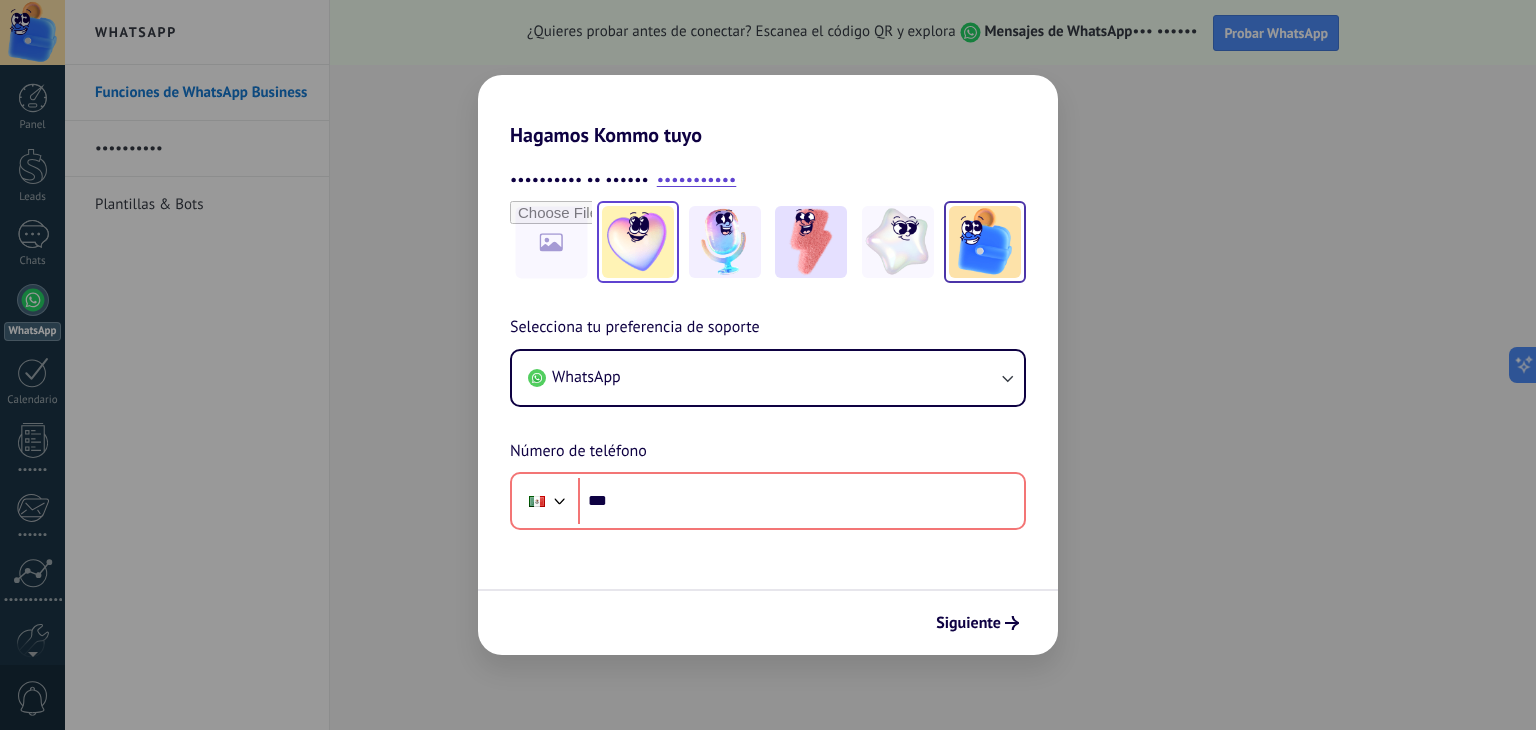 click at bounding box center (638, 242) 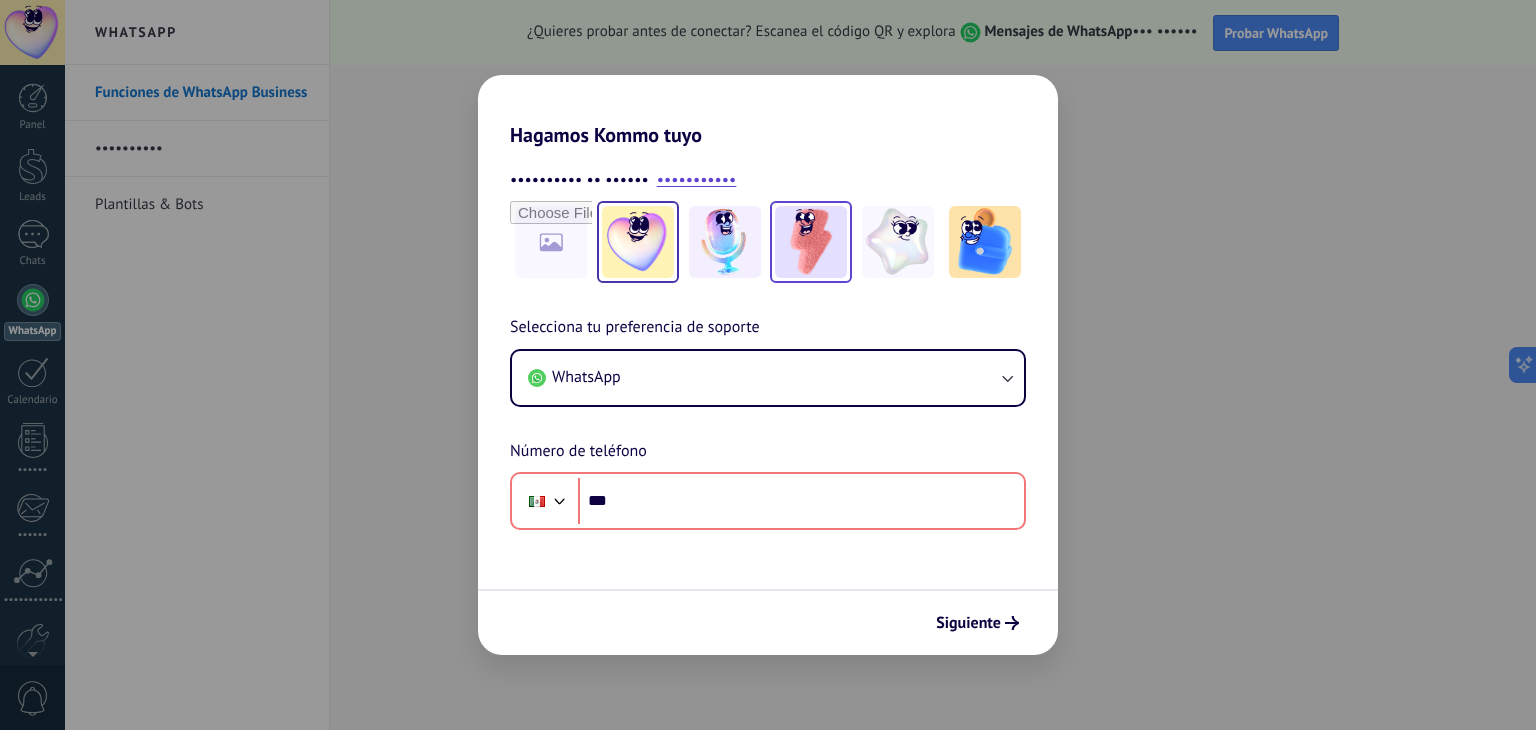 click at bounding box center (638, 242) 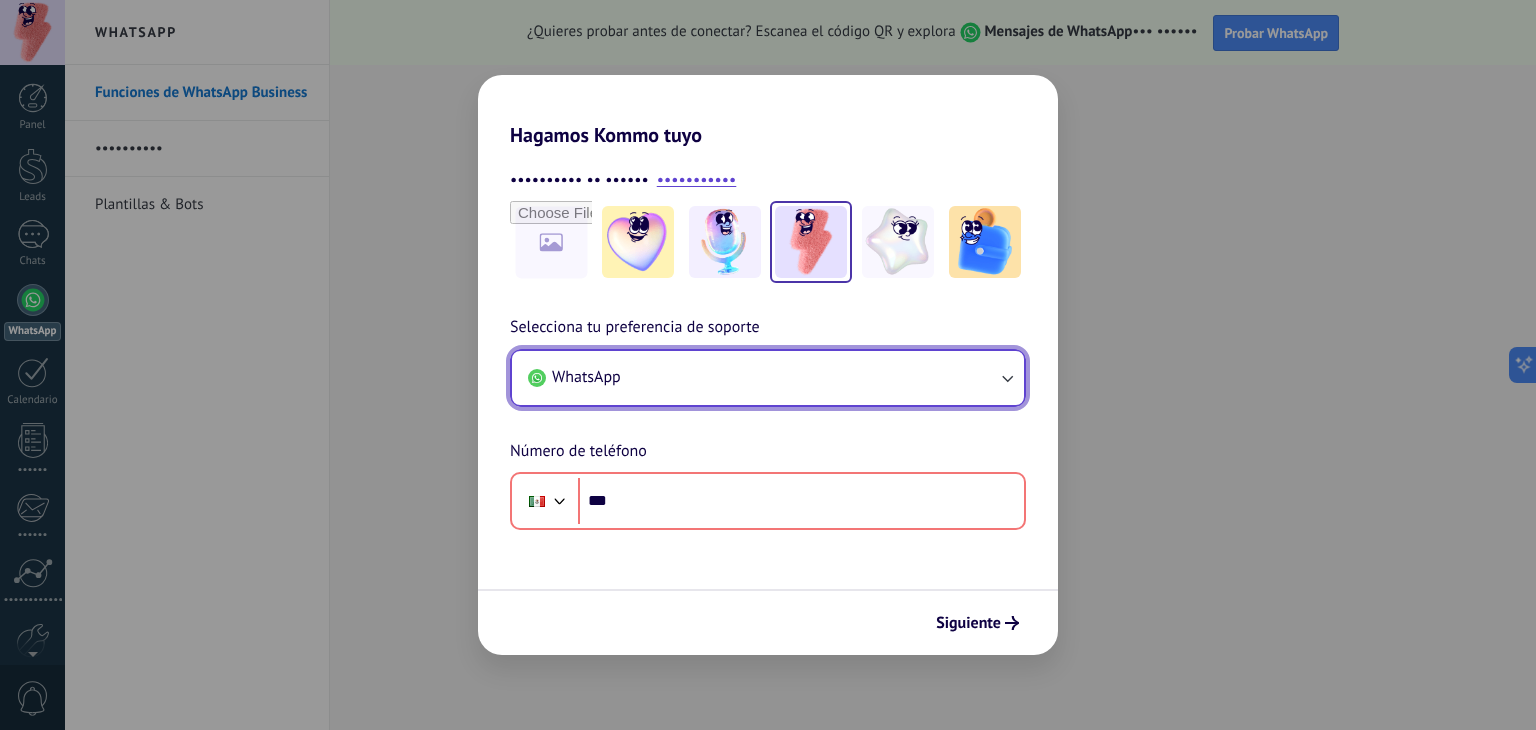 click on "WhatsApp" at bounding box center (768, 378) 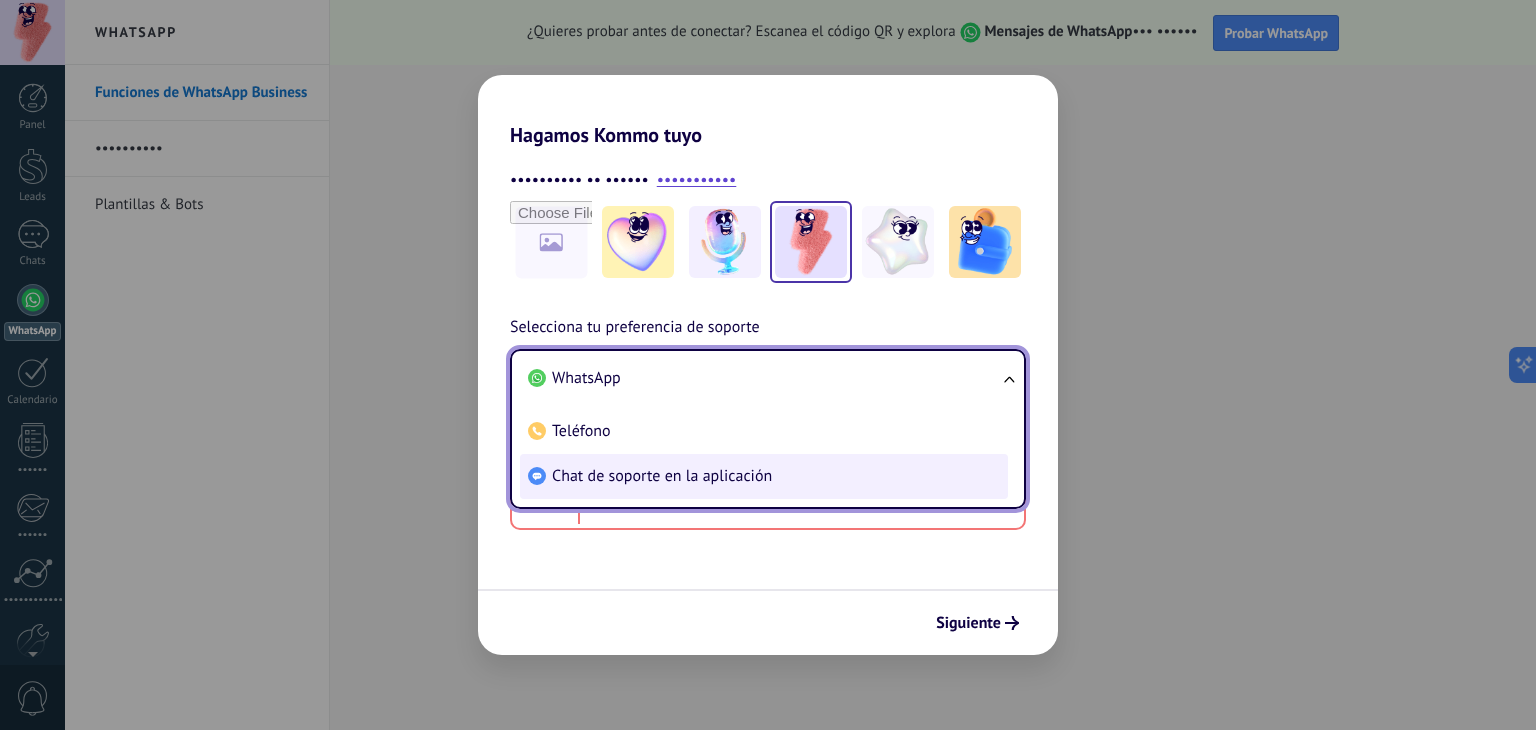 click on "Chat de soporte en la aplicación" at bounding box center (764, 476) 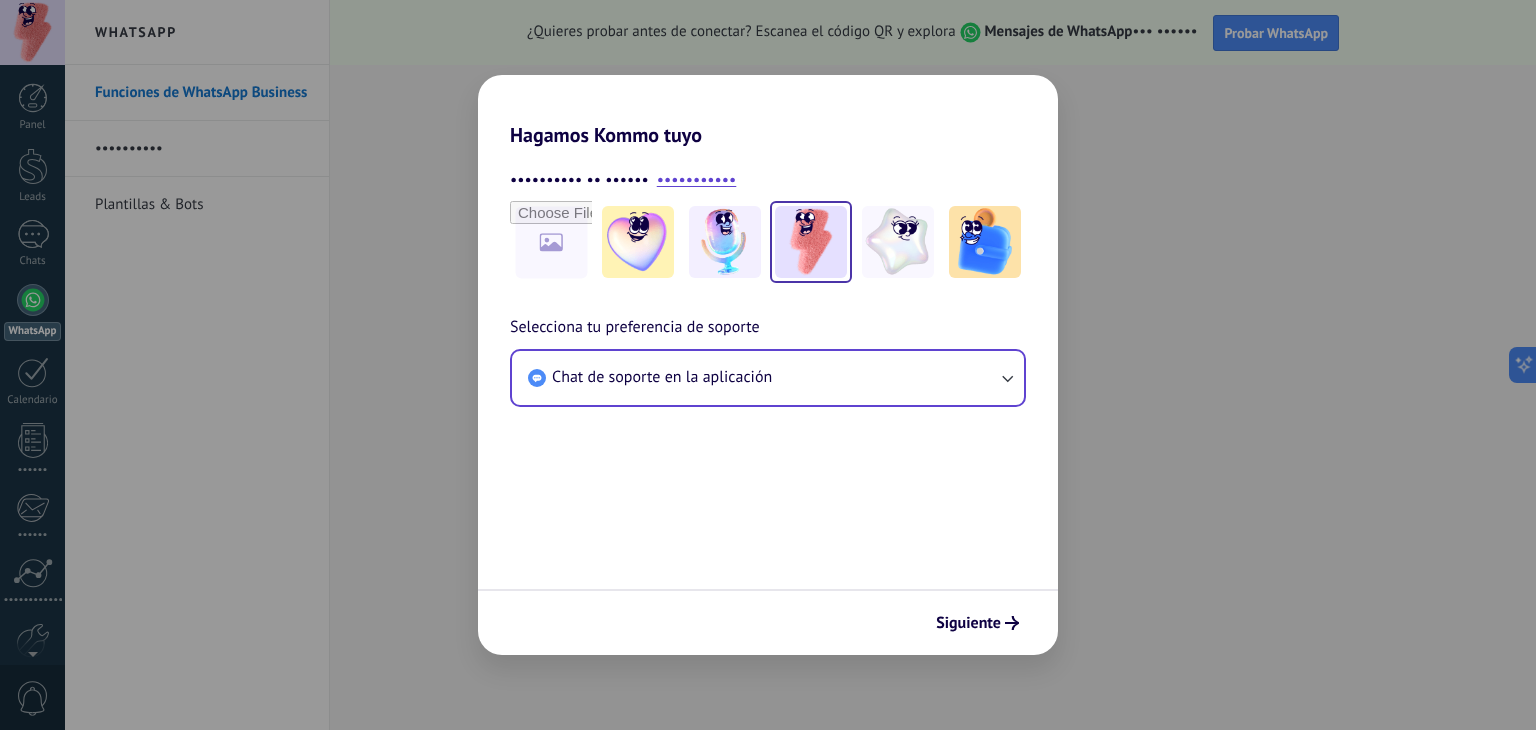 click on "Chat de soporte en la aplicación" at bounding box center (768, 378) 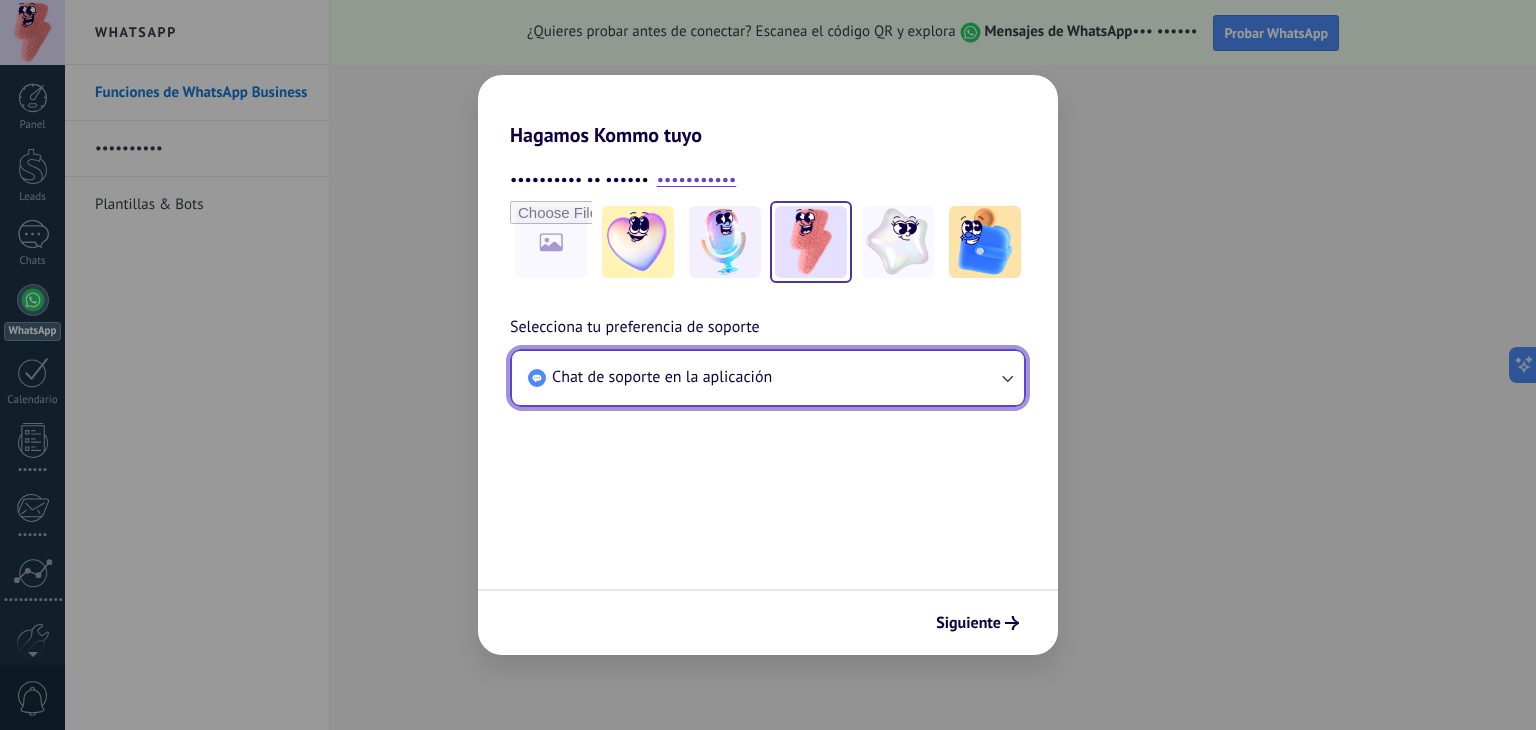 click on "Chat de soporte en la aplicación" at bounding box center [768, 378] 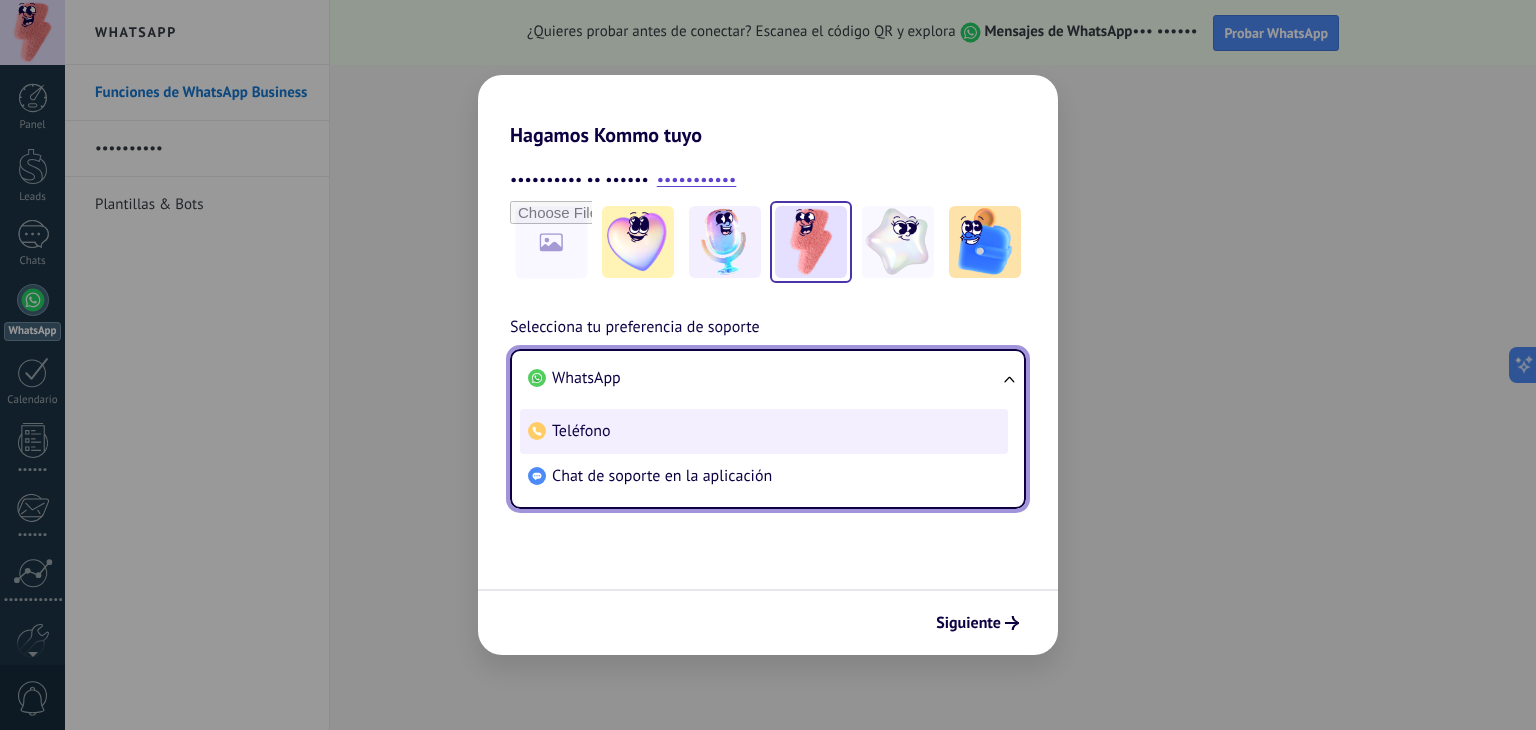 click on "Teléfono" at bounding box center [764, 431] 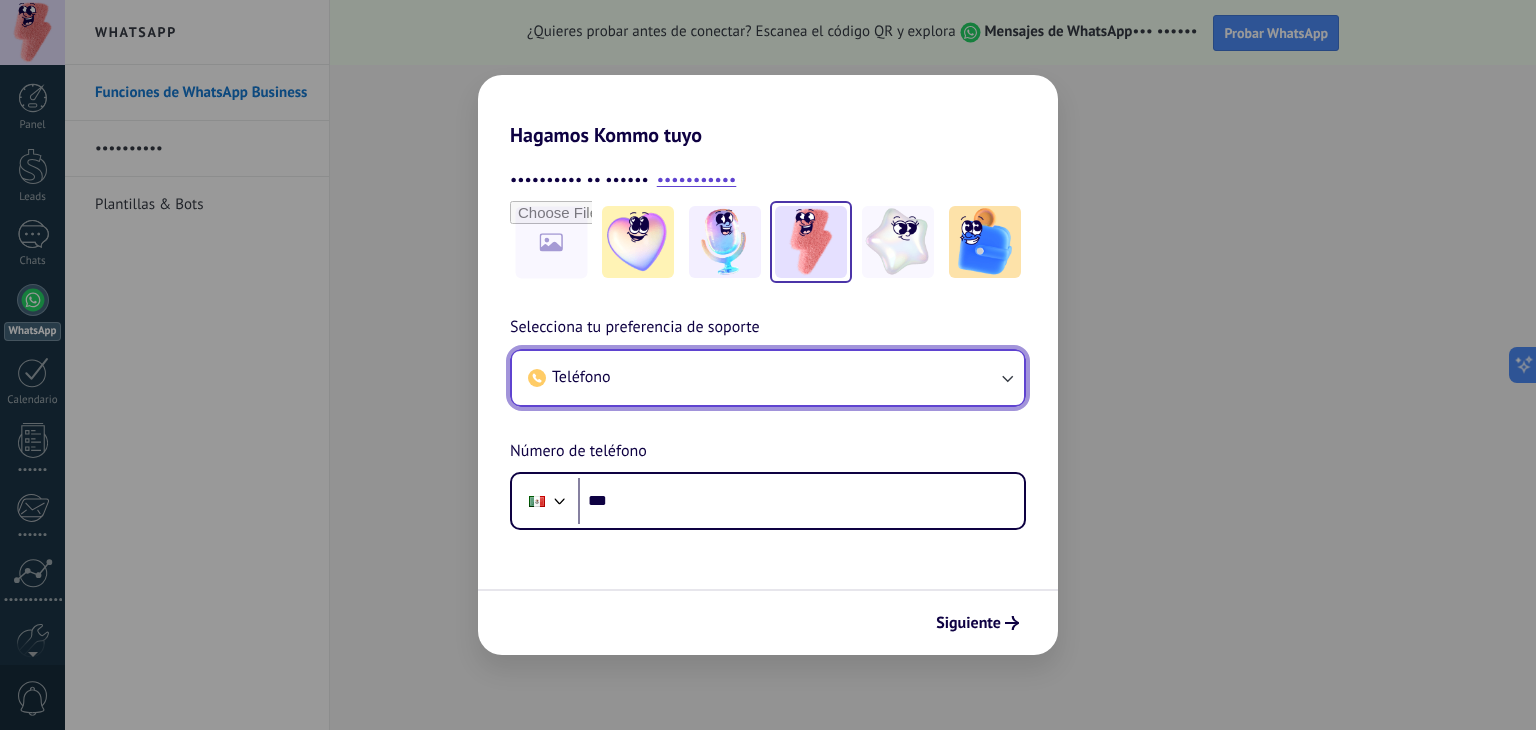 click on "Teléfono" at bounding box center [768, 378] 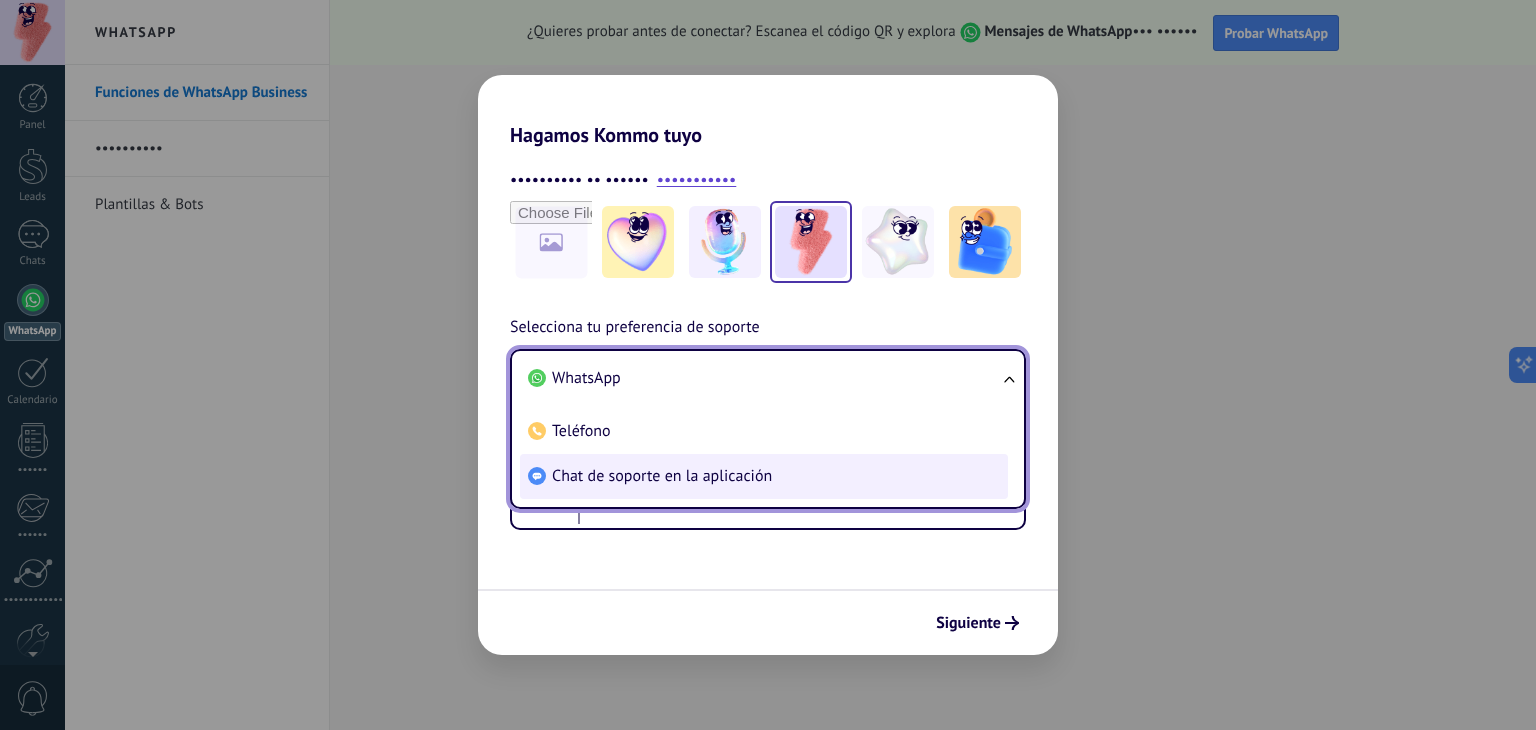 click on "Chat de soporte en la aplicación" at bounding box center (586, 378) 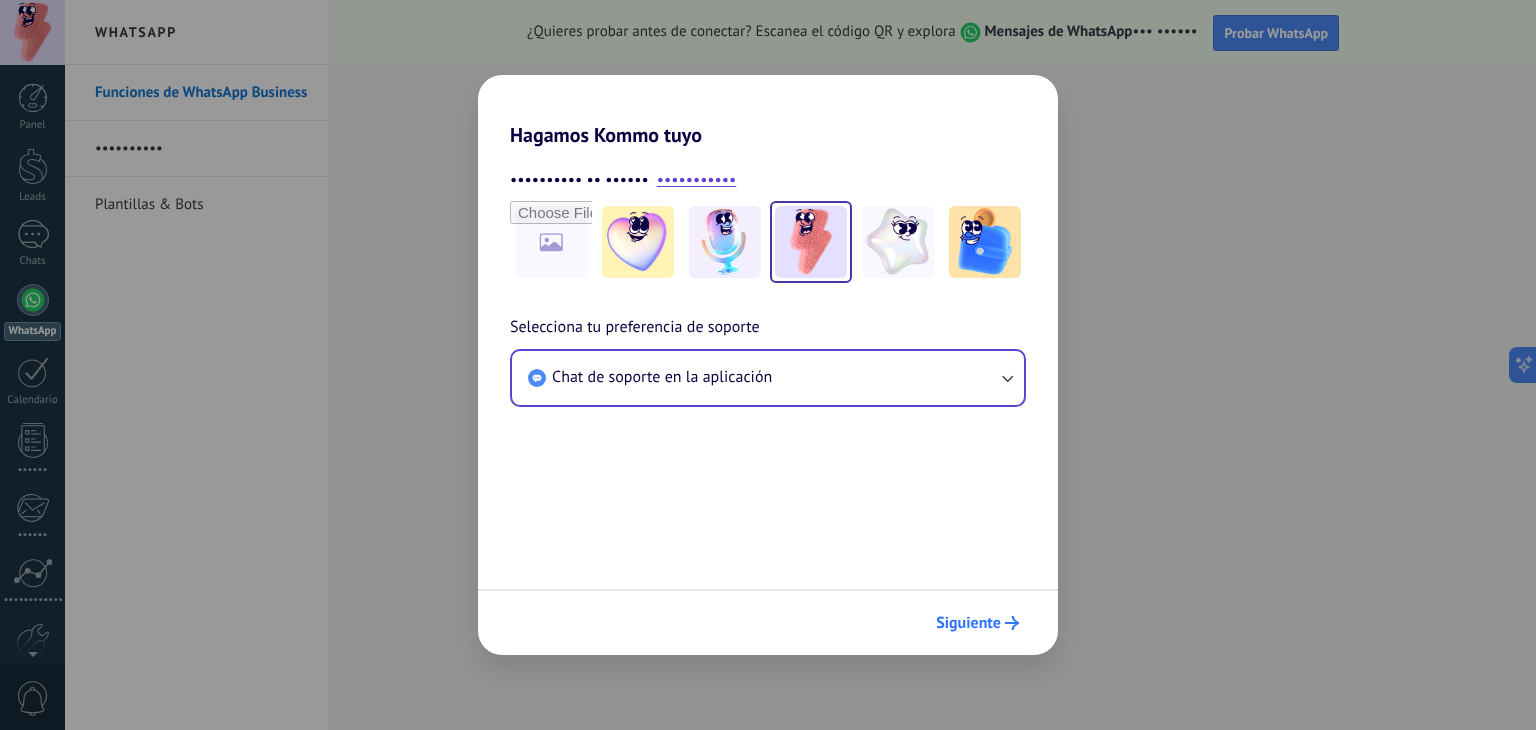 click on "Siguiente" at bounding box center [968, 623] 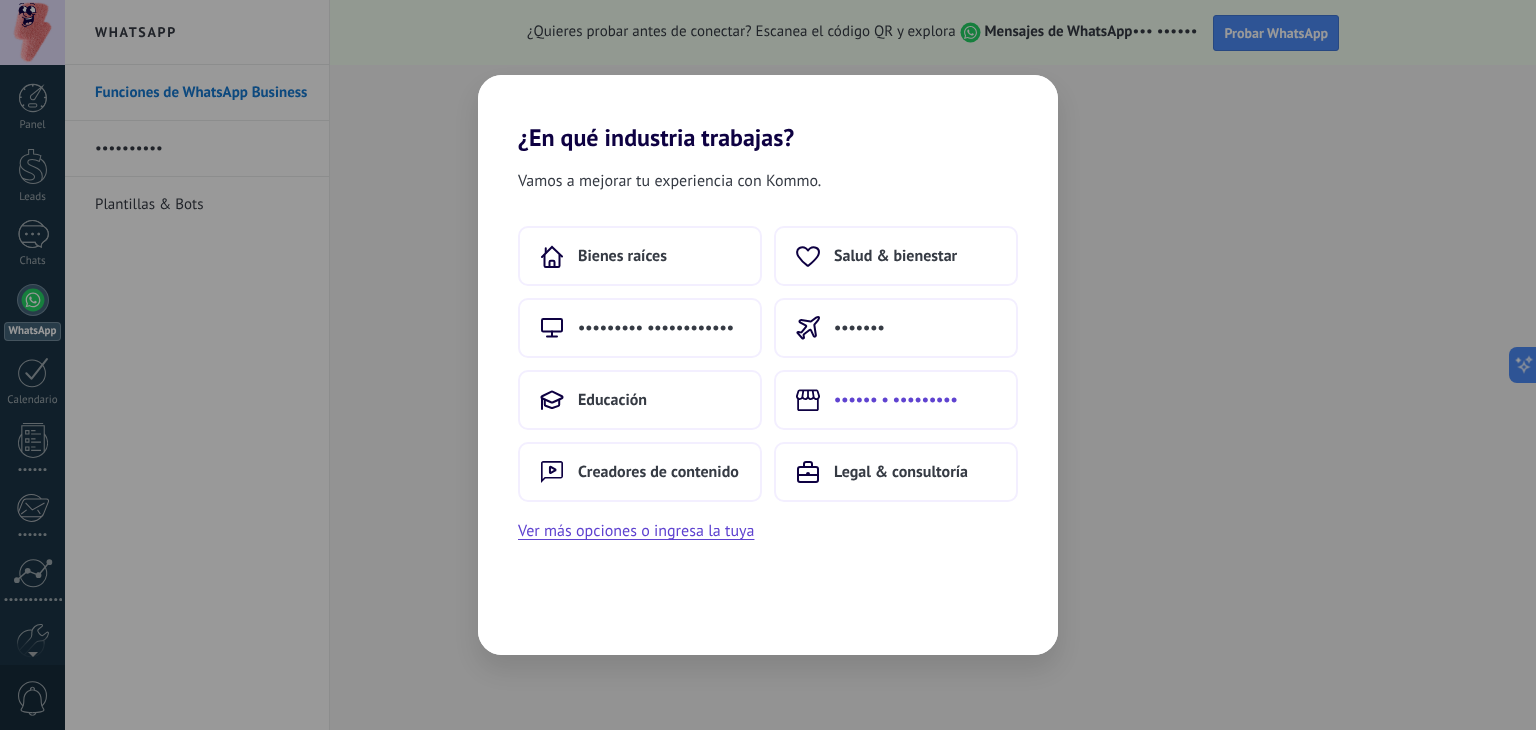 click on "•••••• • •••••••••" at bounding box center (622, 256) 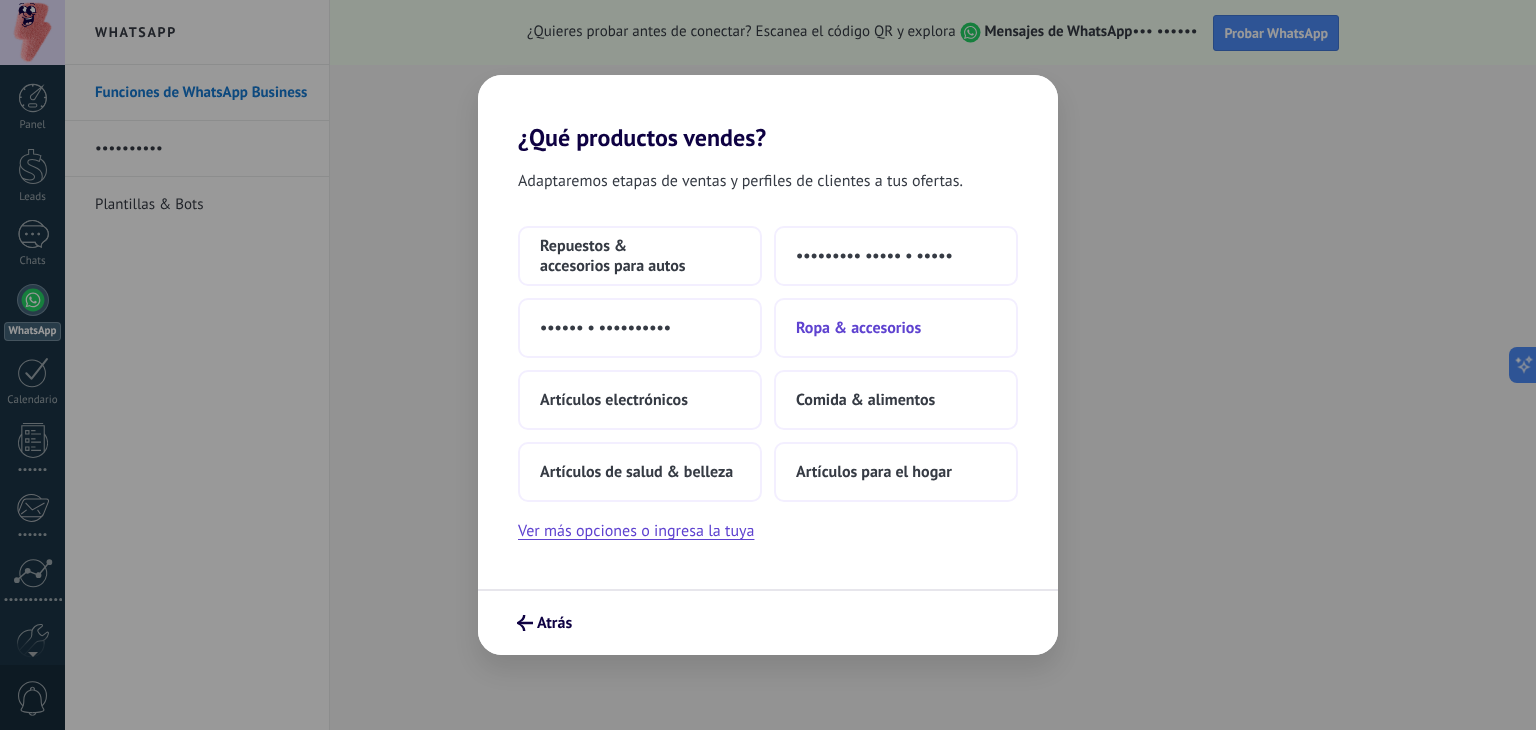 click on "Ropa & accesorios" at bounding box center [640, 256] 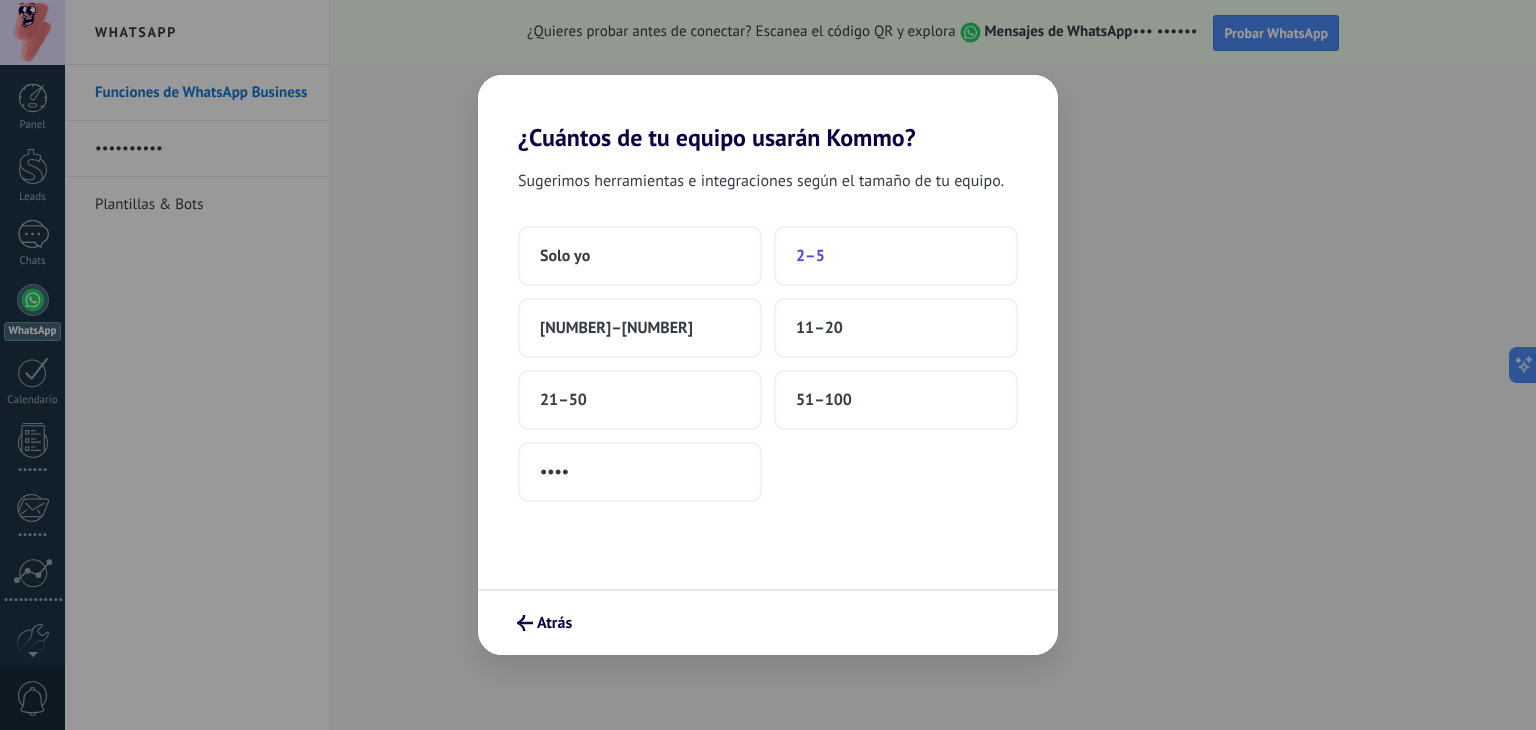 click on "2–5" at bounding box center (896, 256) 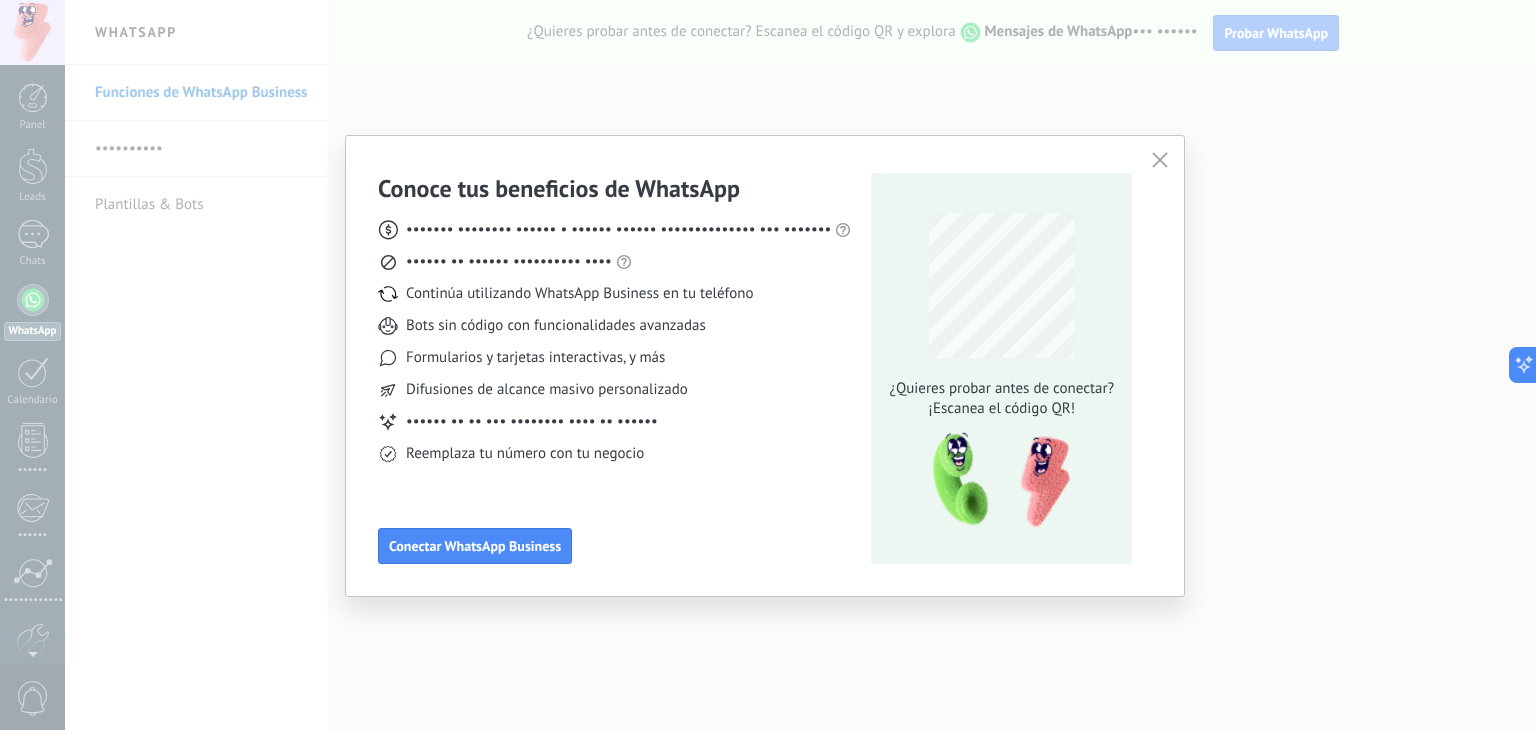 click on "Precio: Responde gratis o inicia nuevas conversaciones por $[PRICE] Riesgo de número bloqueado: Bajo Continúa utilizando WhatsApp Business en tu teléfono Bots sin código con funcionalidades avanzadas Formularios y tarjetas interactivas, y más Difusiones de alcance masivo personalizado Agente de IA que responde como un humano Reemplaza tu número con tu negocio Conectar WhatsApp Business ¿Quieres probar antes de conectar? ¡Escanea el código QR!" at bounding box center [765, 366] 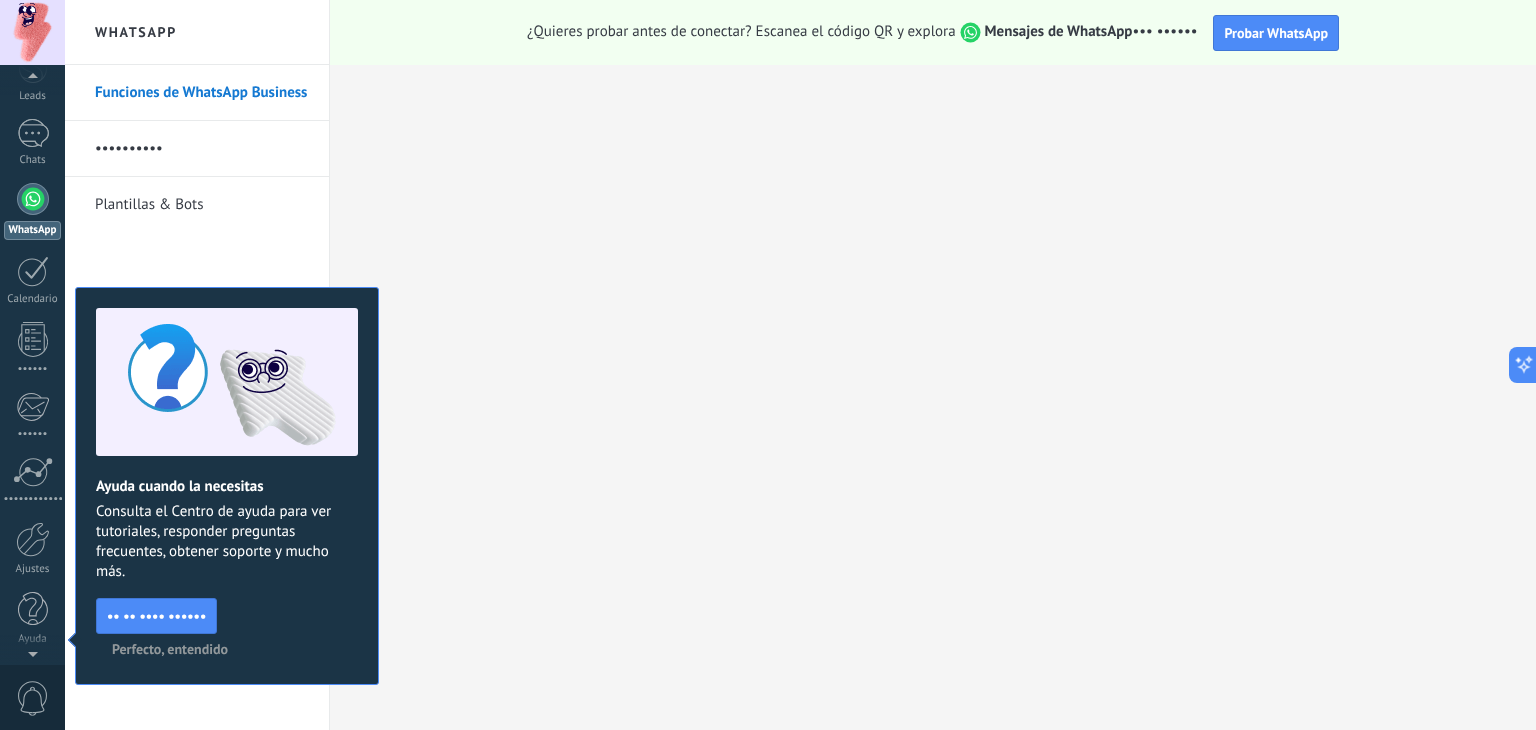 scroll, scrollTop: 0, scrollLeft: 0, axis: both 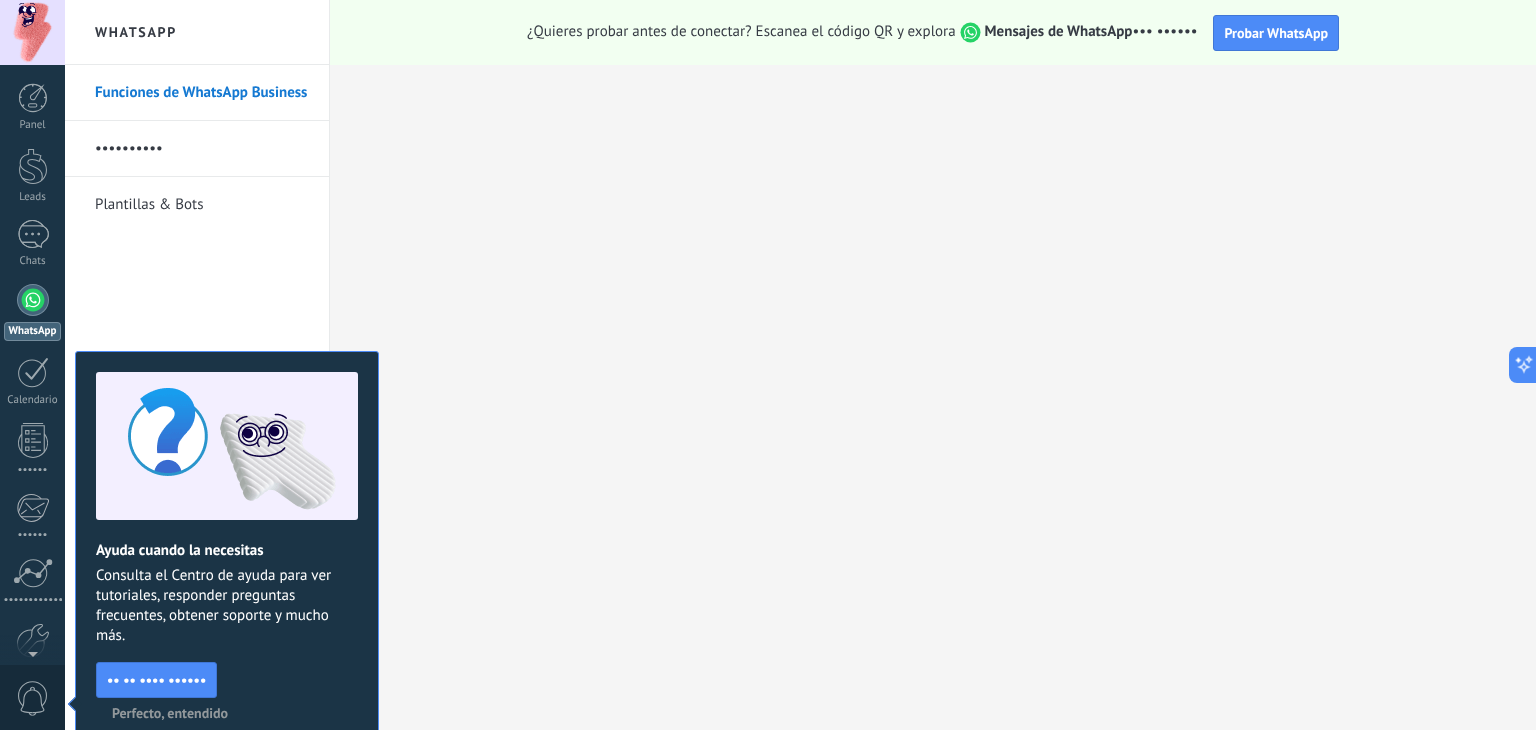 click on "Perfecto, entendido" at bounding box center (170, 713) 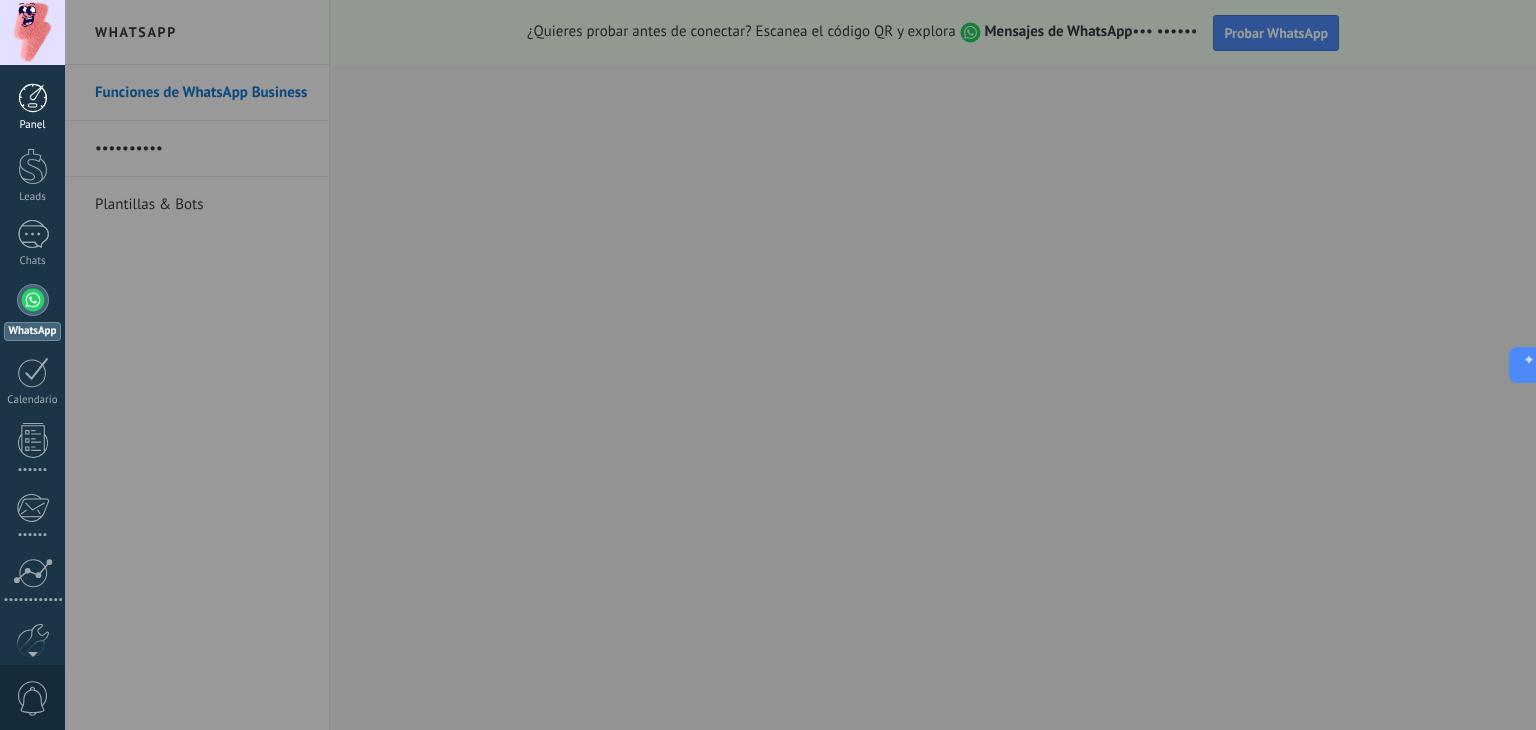 click at bounding box center [33, 98] 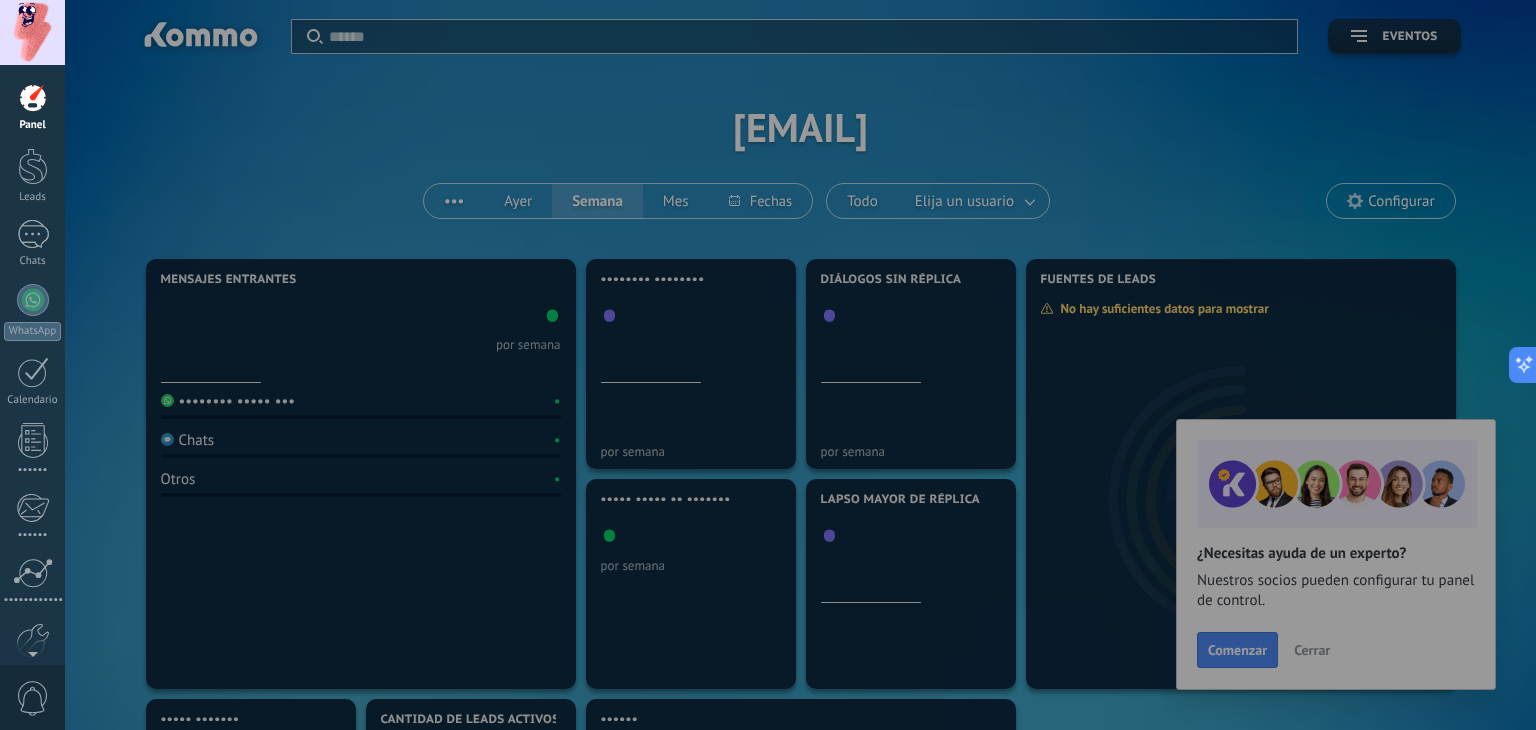 click at bounding box center [833, 365] 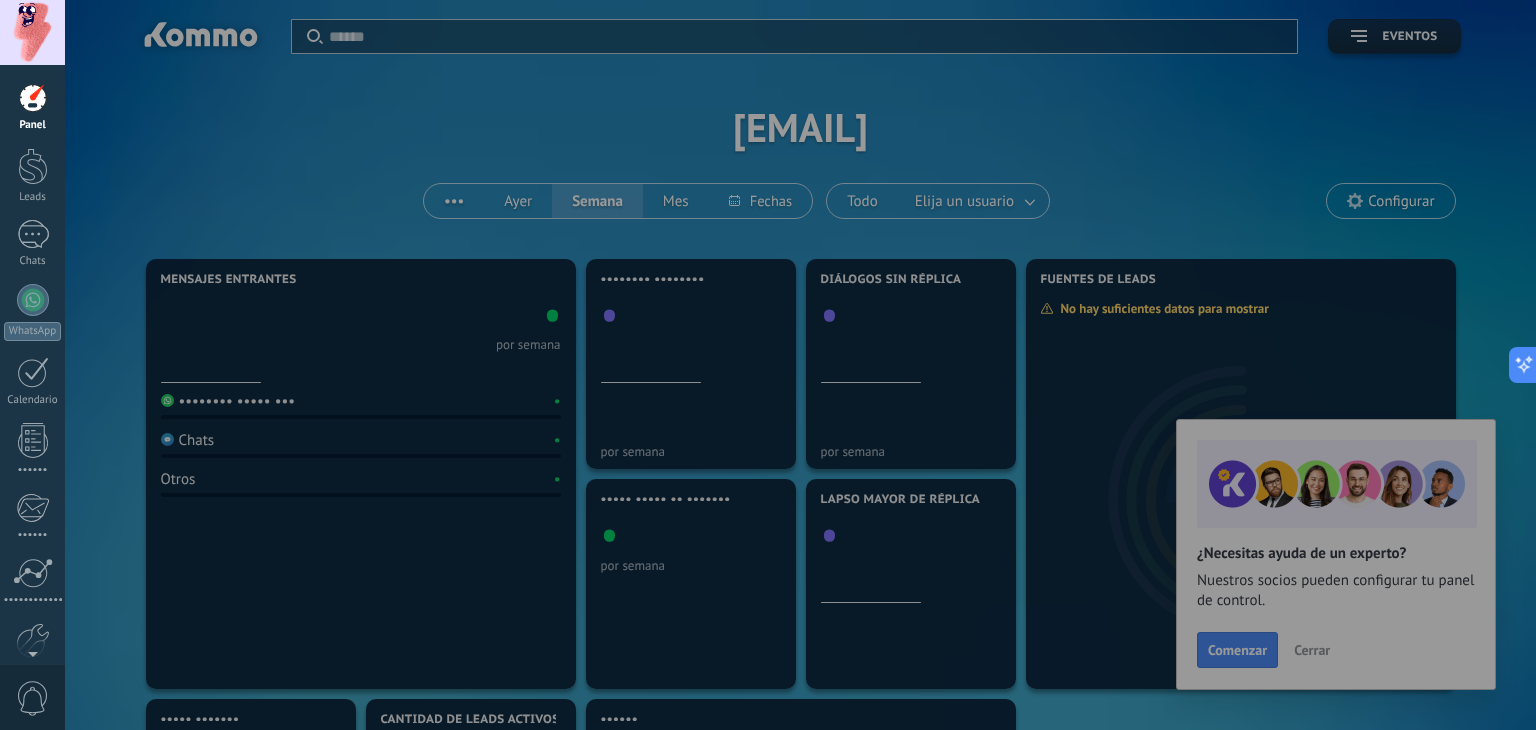 drag, startPoint x: 1255, startPoint y: 638, endPoint x: 1252, endPoint y: 648, distance: 10.440307 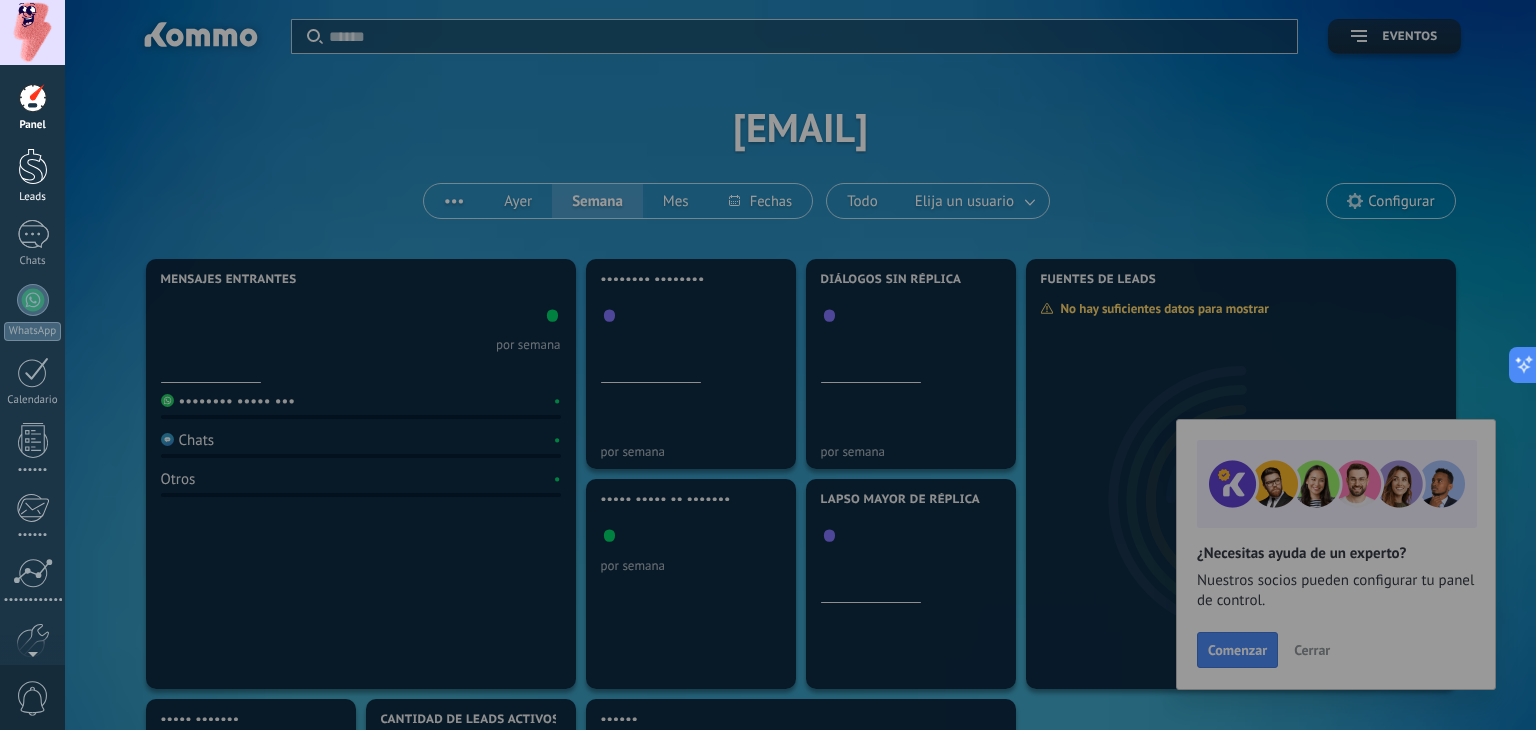 click on "Leads" at bounding box center (32, 176) 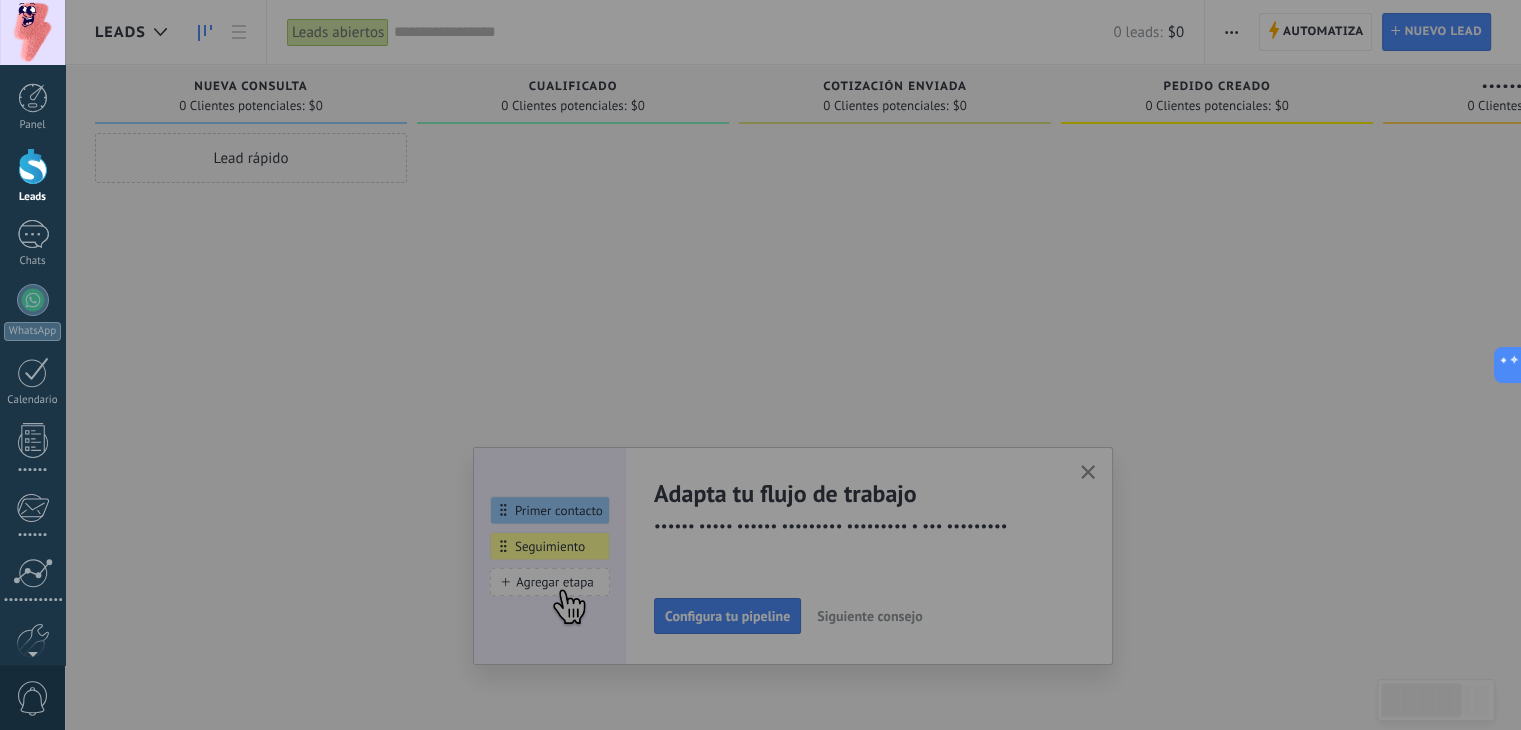 drag, startPoint x: 384, startPoint y: 292, endPoint x: 396, endPoint y: 296, distance: 12.649111 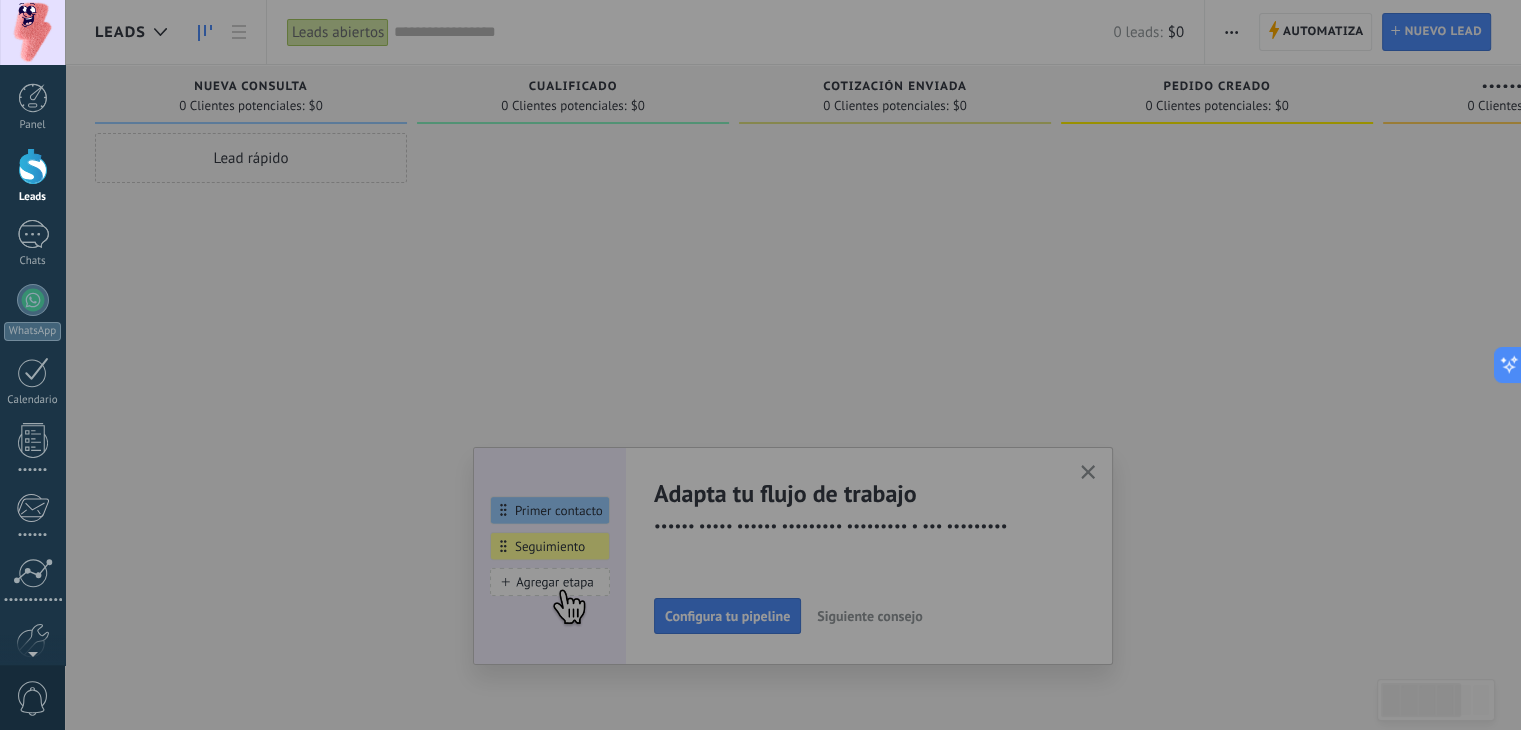 click at bounding box center [825, 365] 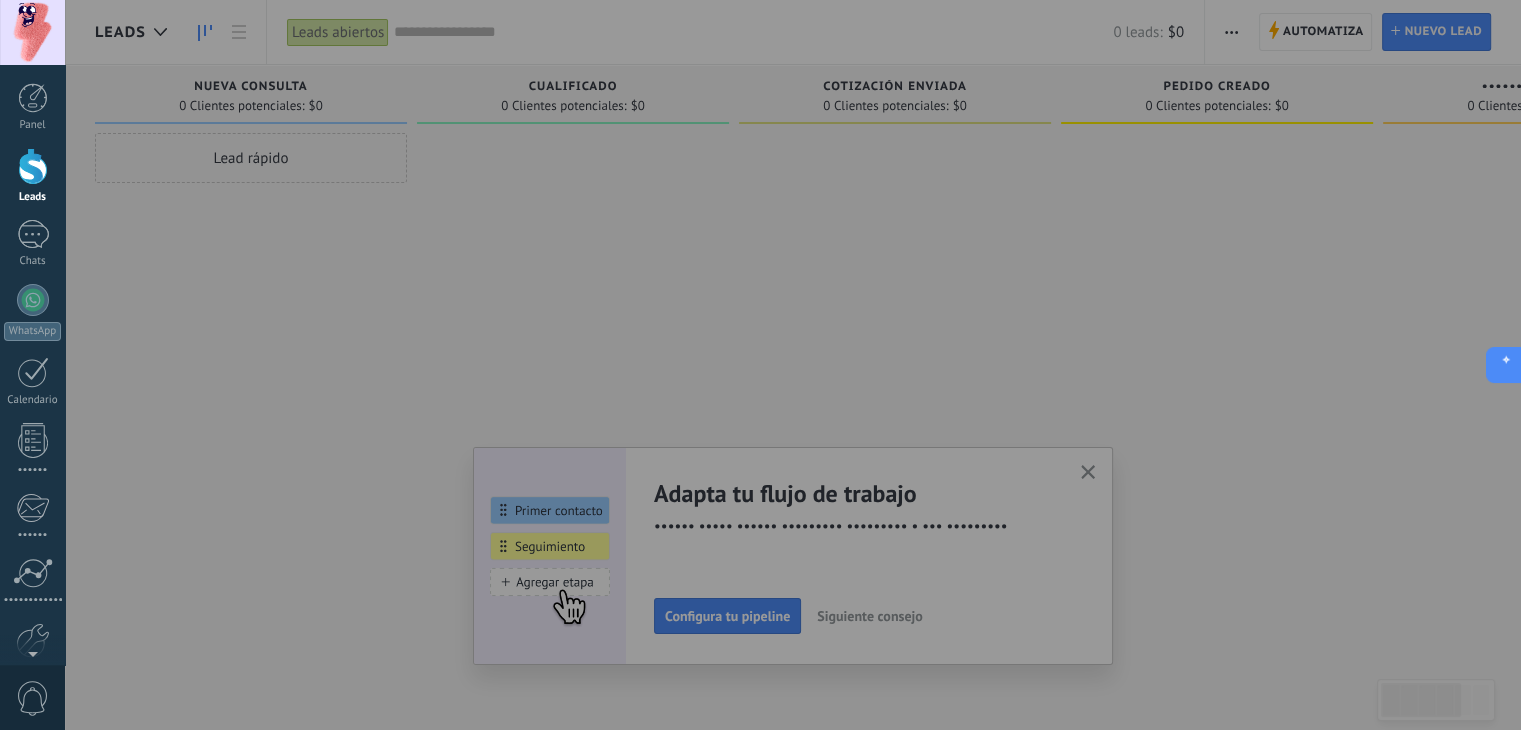click at bounding box center (1501, 365) 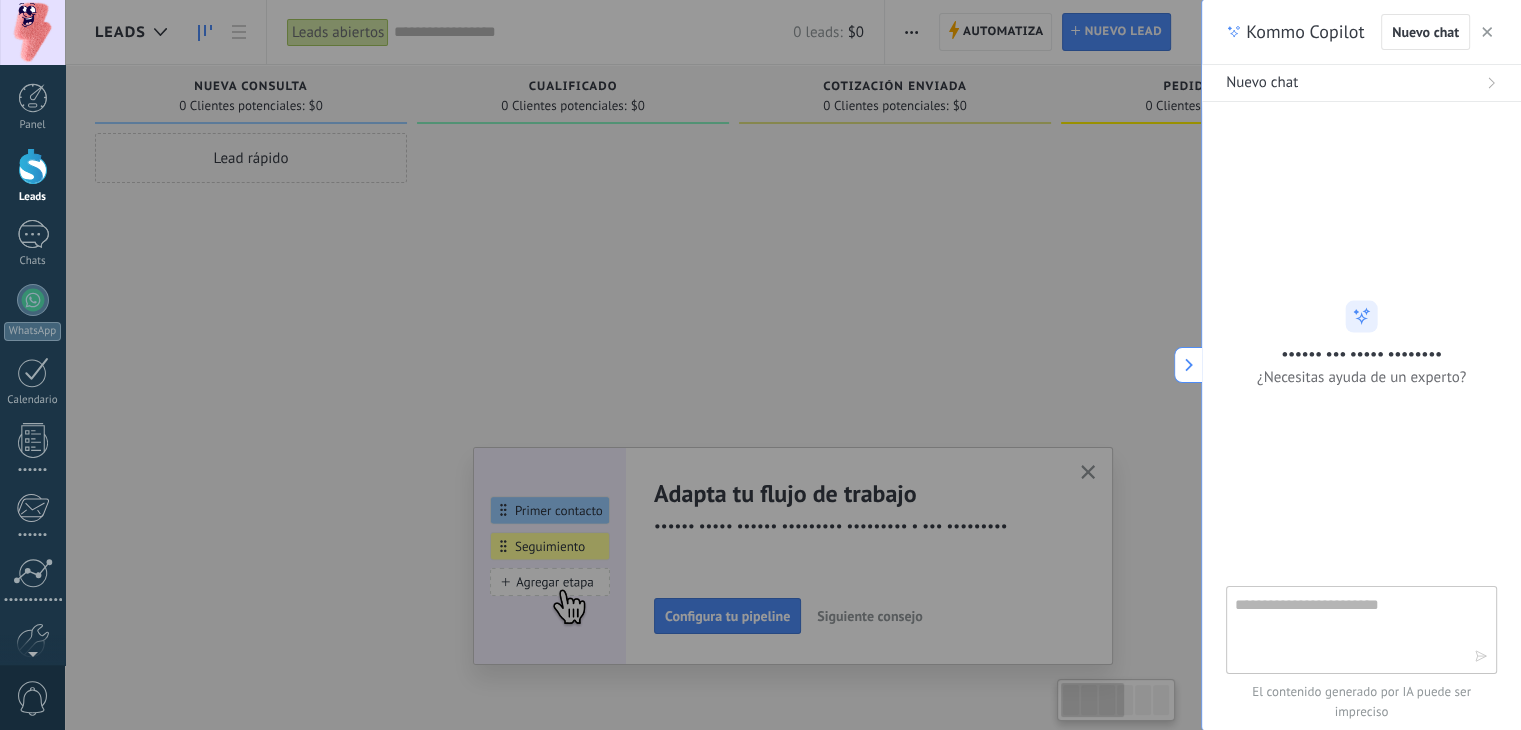click at bounding box center [825, 365] 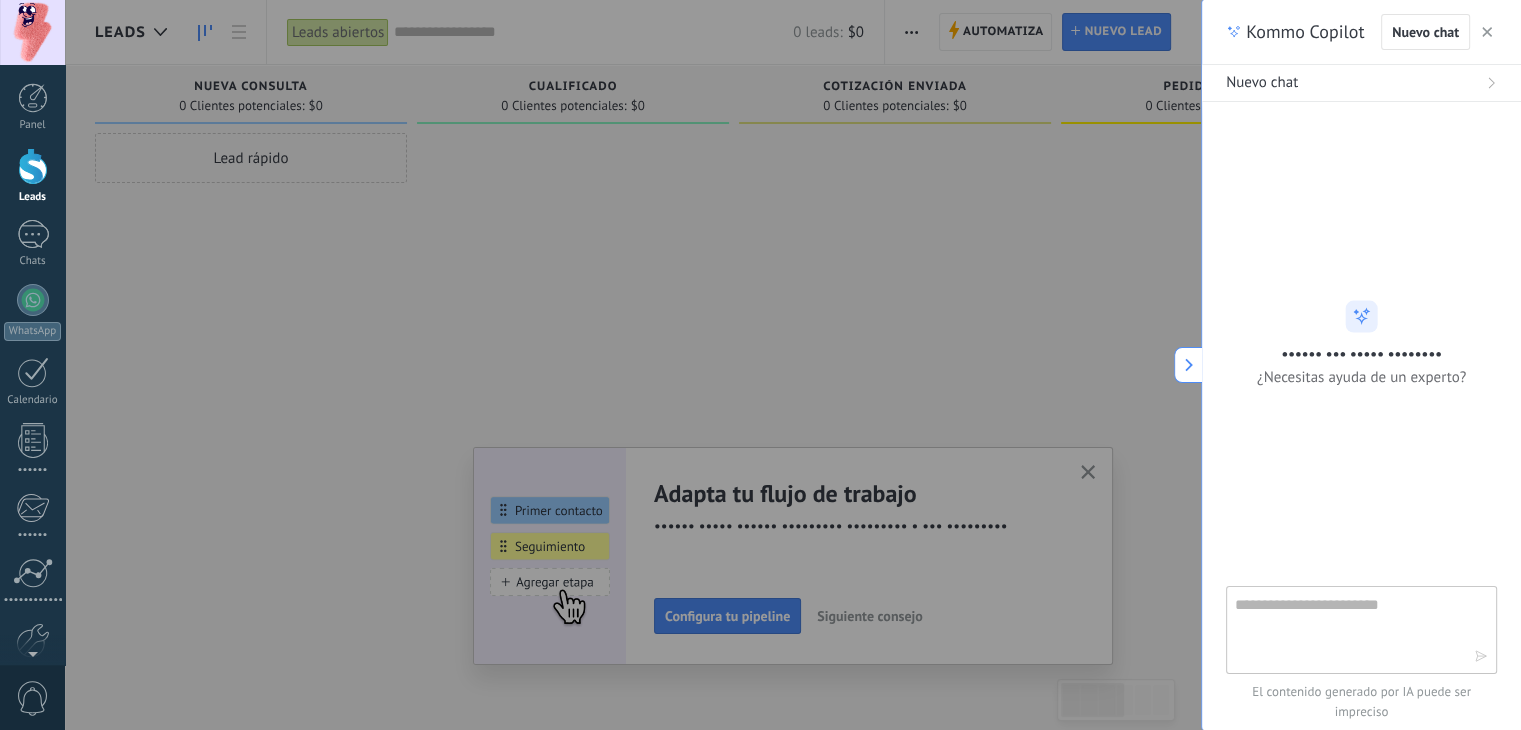 drag, startPoint x: 1169, startPoint y: 364, endPoint x: 1190, endPoint y: 374, distance: 23.259407 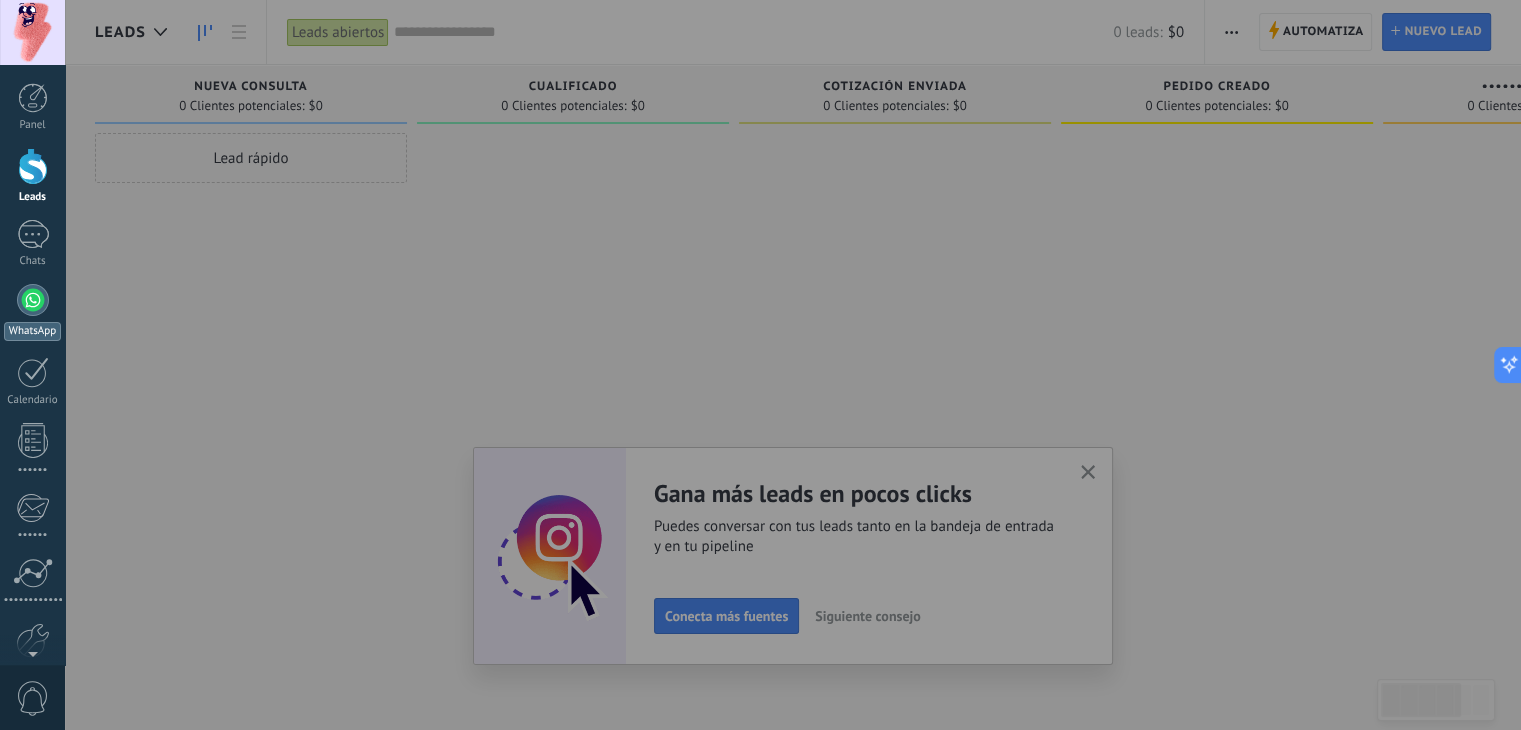 click at bounding box center (33, 300) 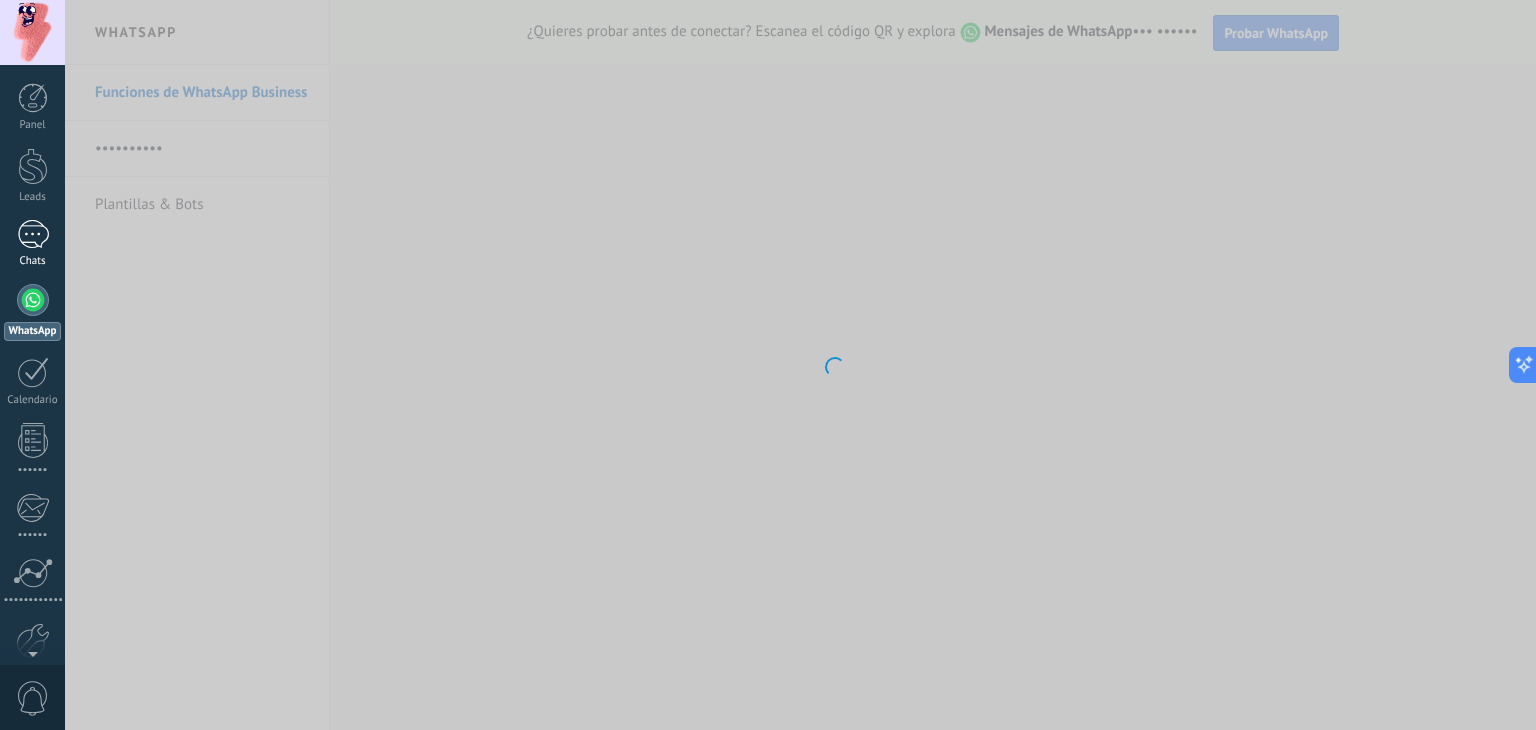 click at bounding box center [33, 234] 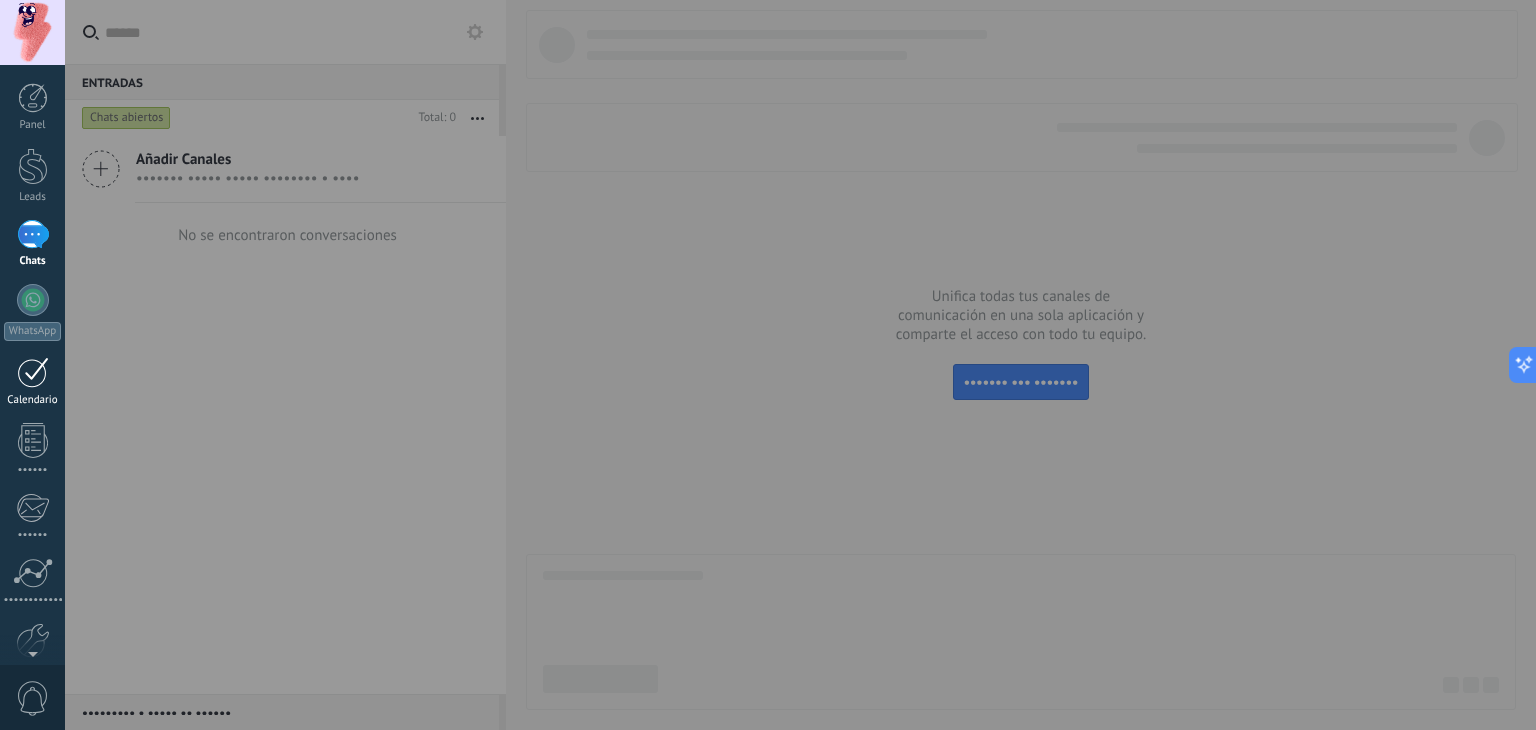 click on "Calendario" at bounding box center [32, 382] 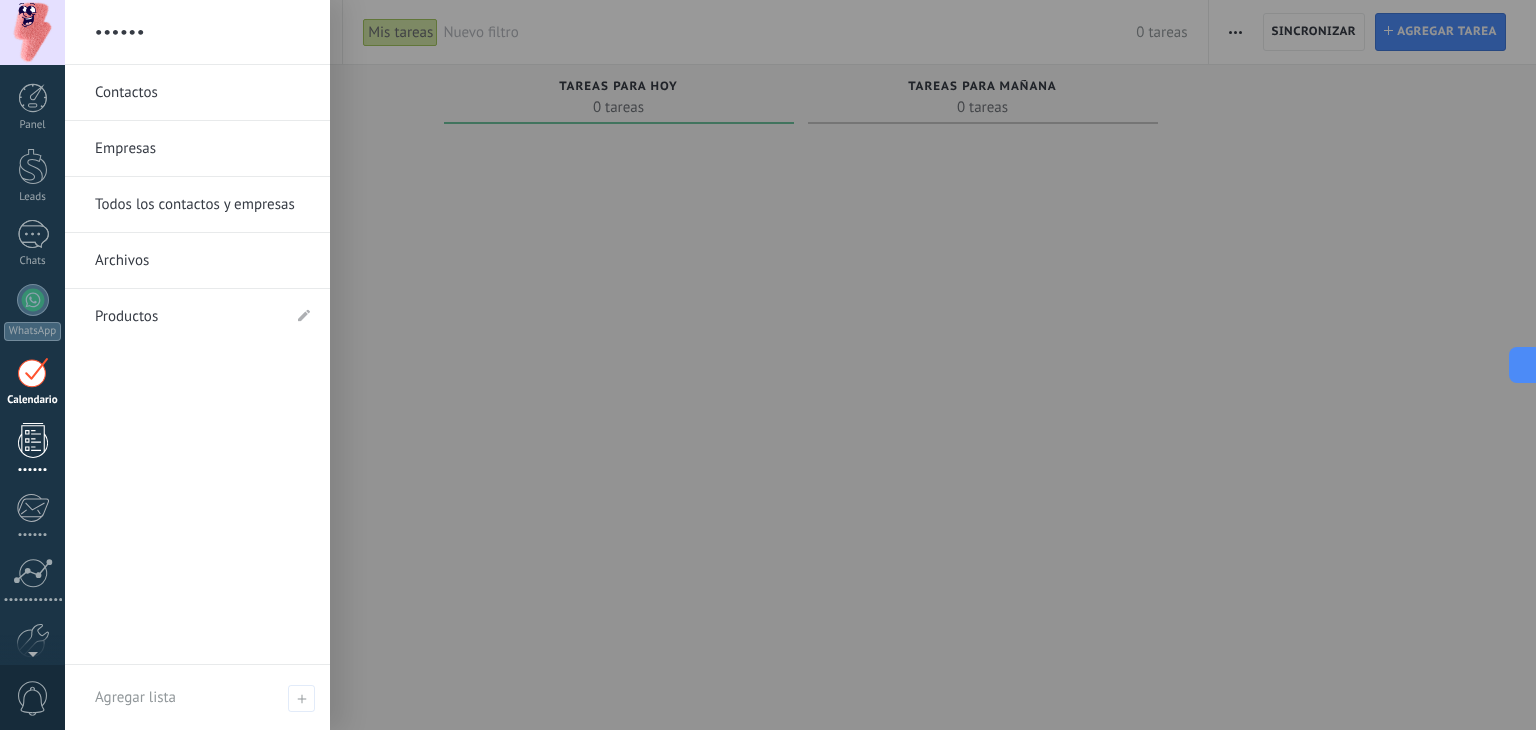 click at bounding box center (33, 440) 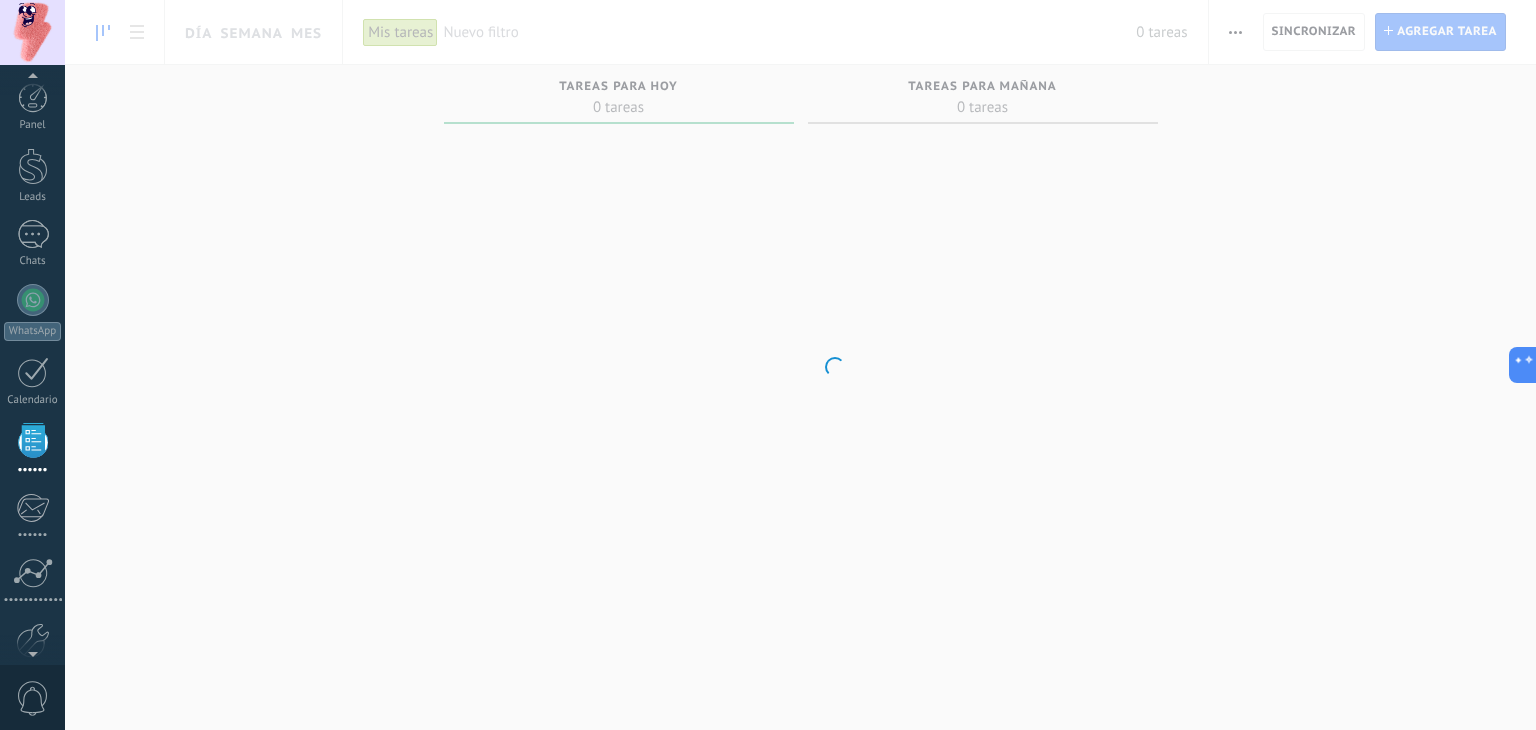 scroll, scrollTop: 51, scrollLeft: 0, axis: vertical 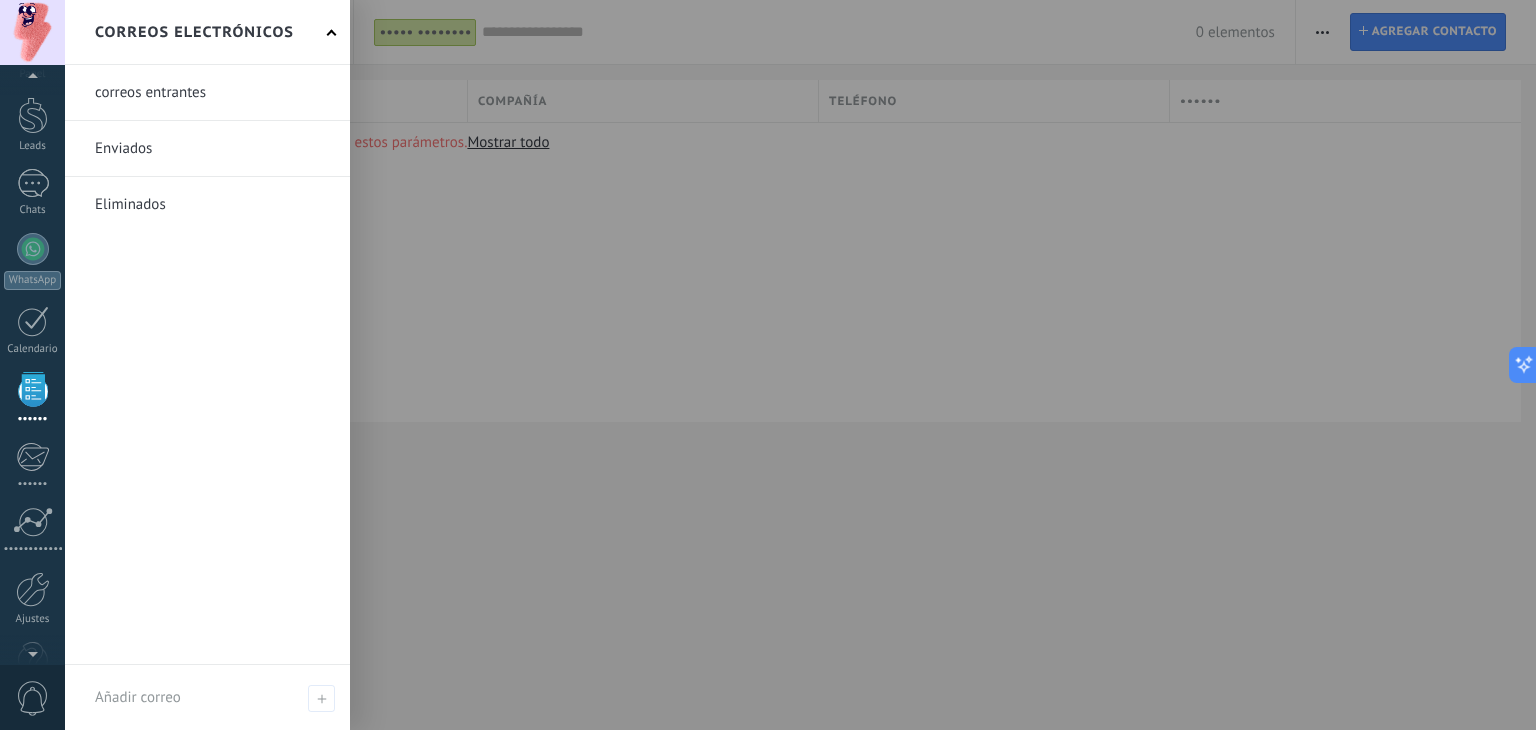 click at bounding box center [33, 389] 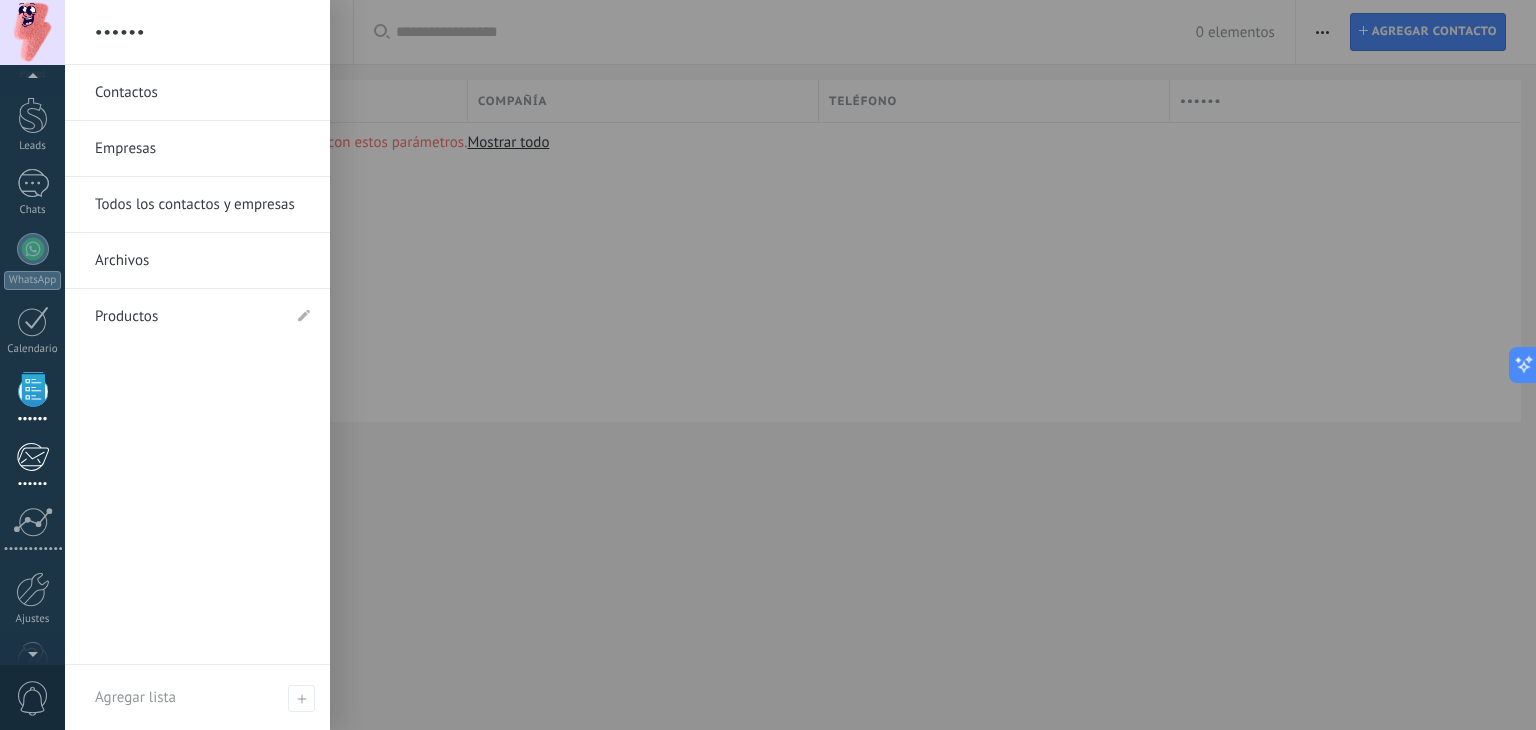 click on "••••••" at bounding box center [32, 466] 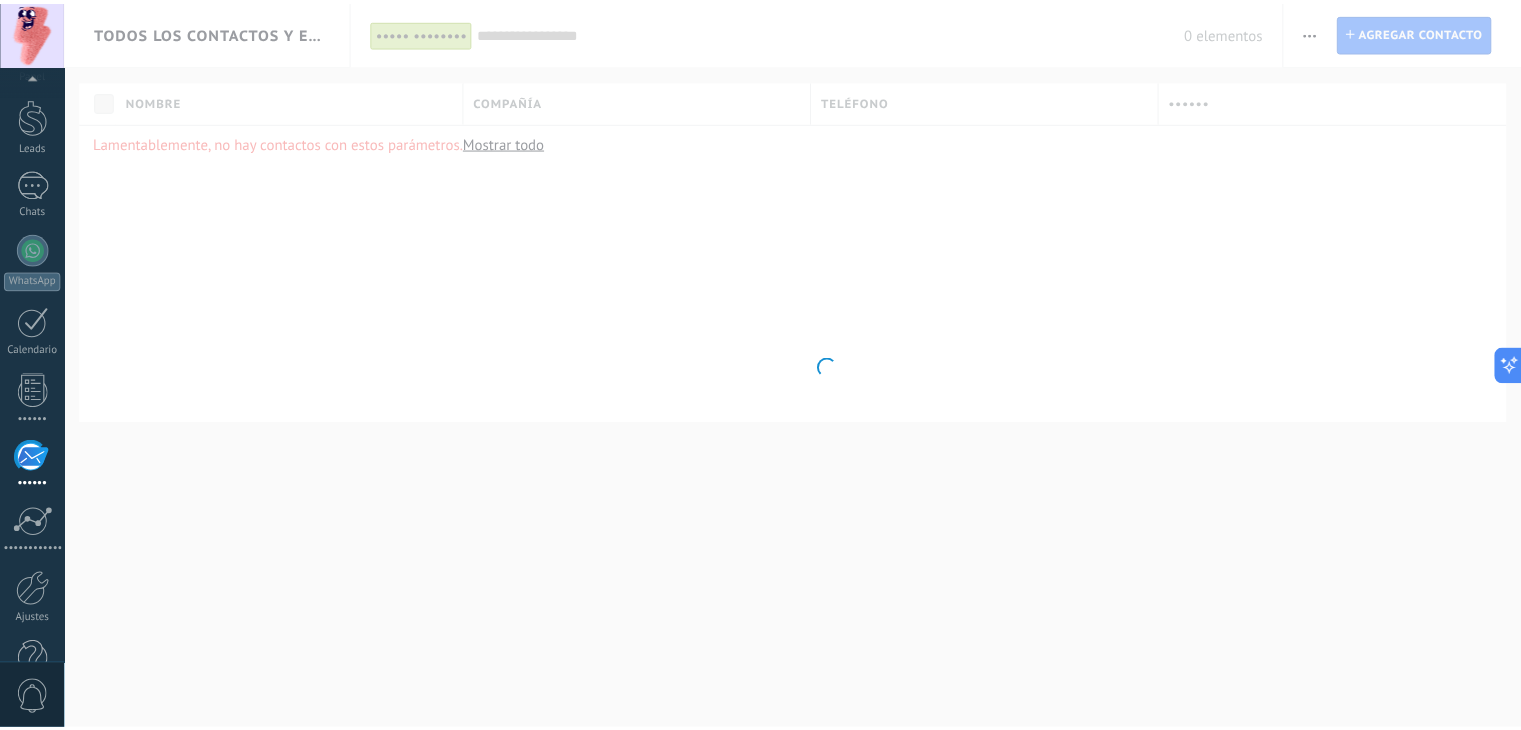 scroll, scrollTop: 101, scrollLeft: 0, axis: vertical 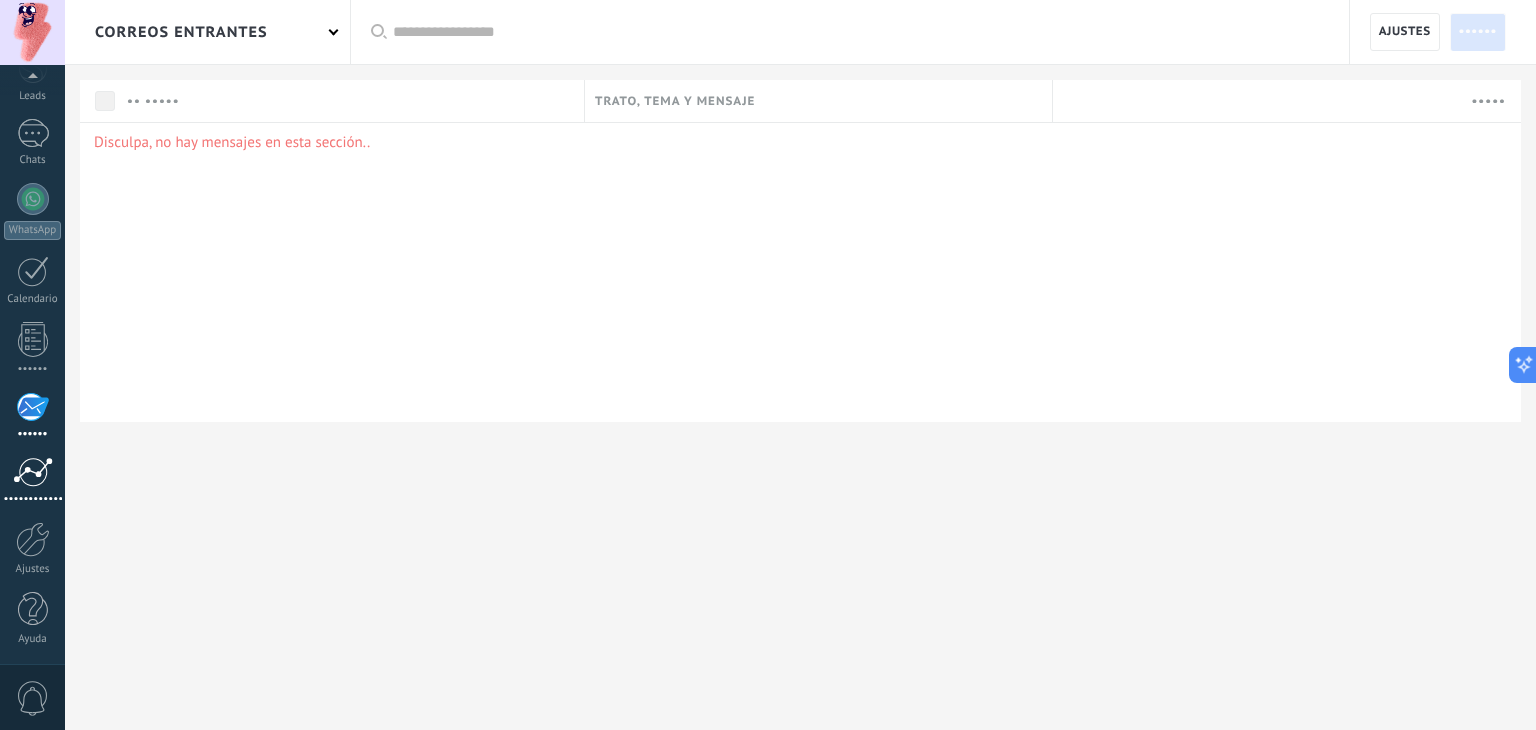 click on "••••••••••••" at bounding box center [32, 481] 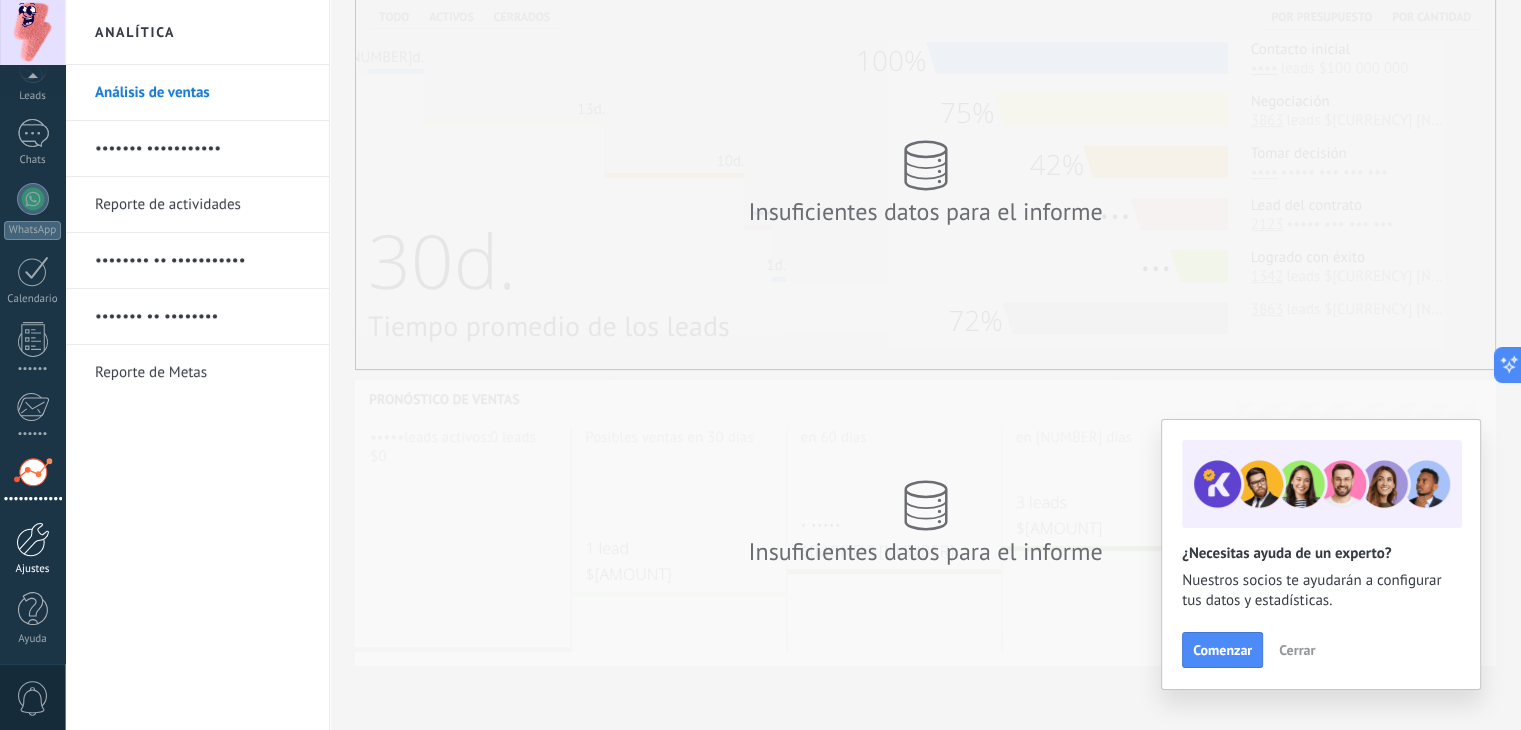 scroll, scrollTop: 437, scrollLeft: 0, axis: vertical 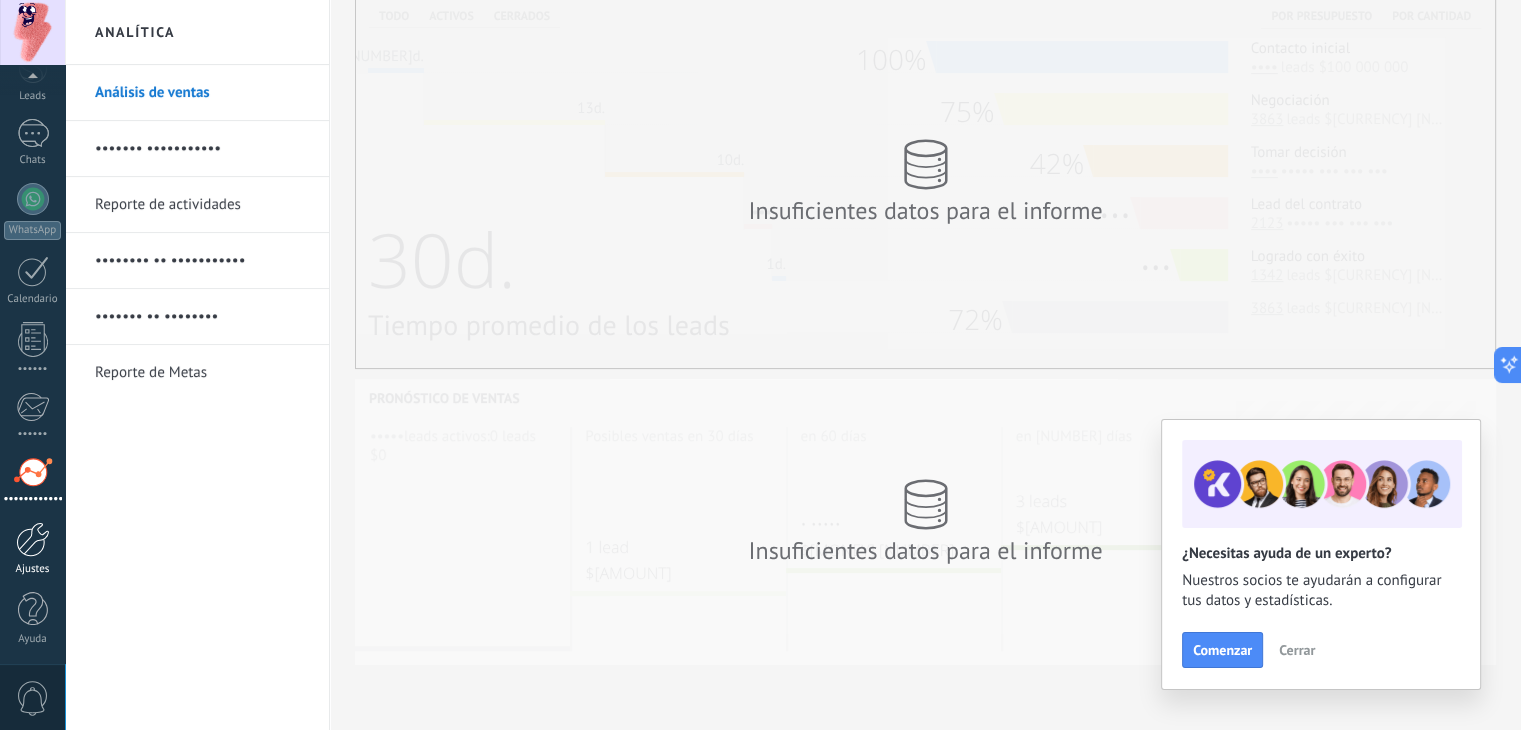 click at bounding box center [33, 539] 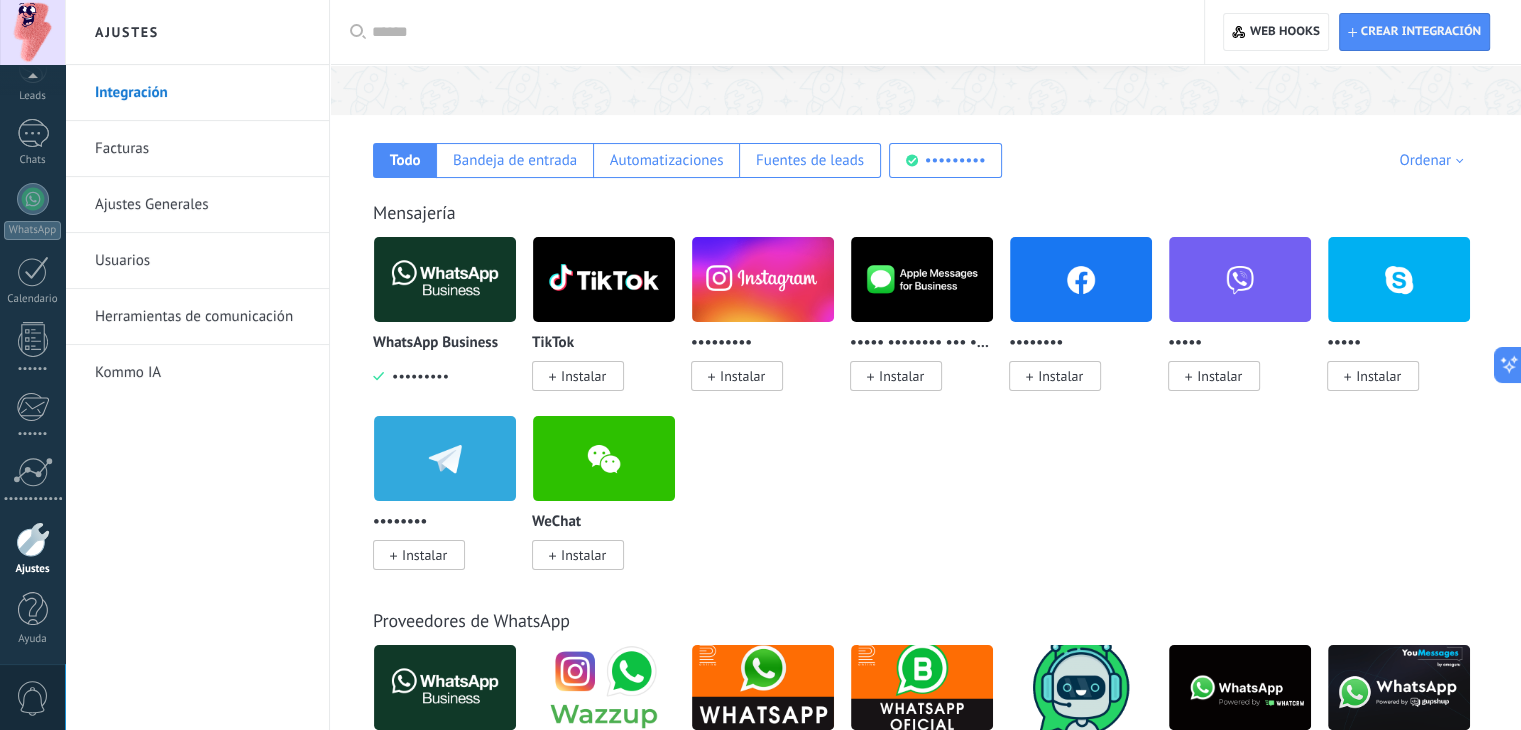 scroll, scrollTop: 500, scrollLeft: 0, axis: vertical 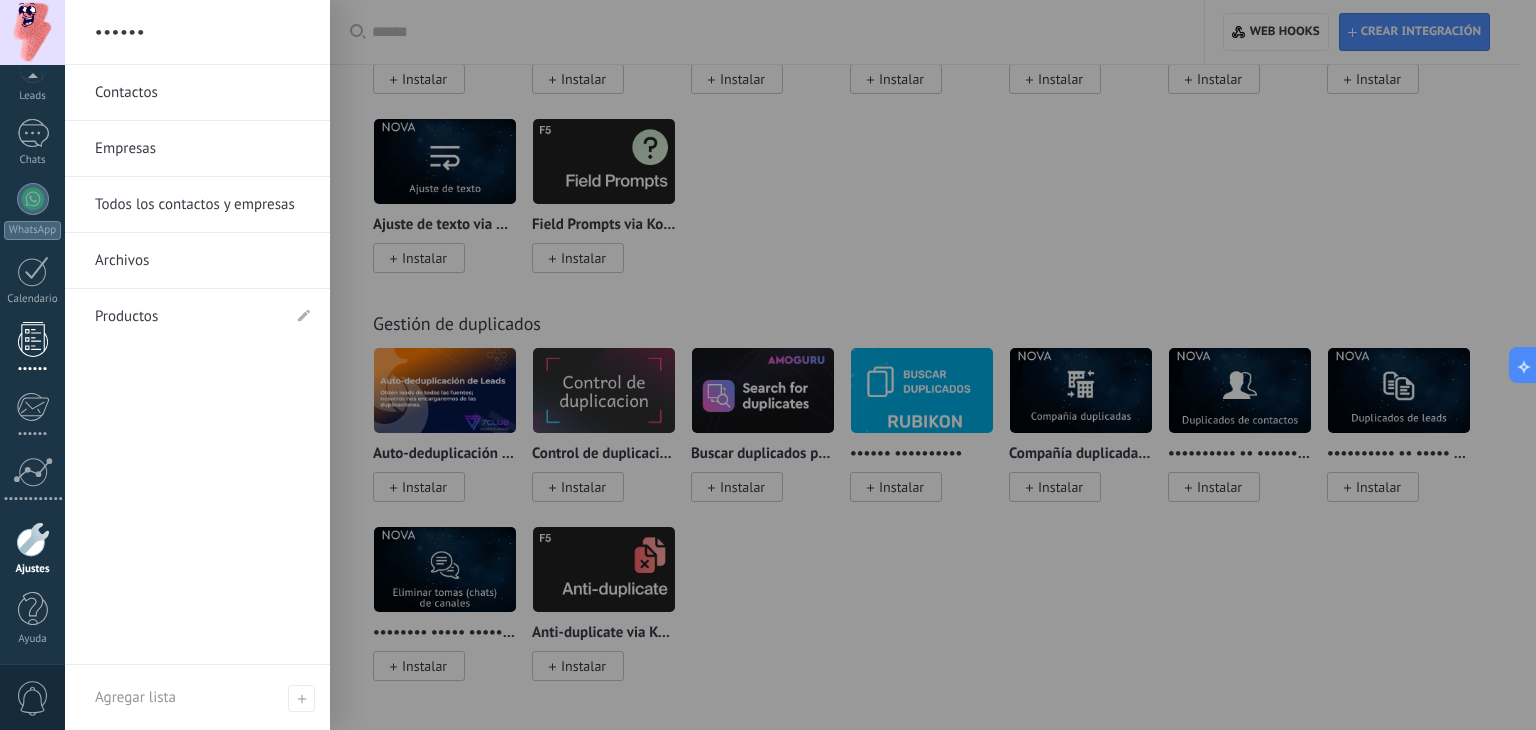 click at bounding box center (33, 339) 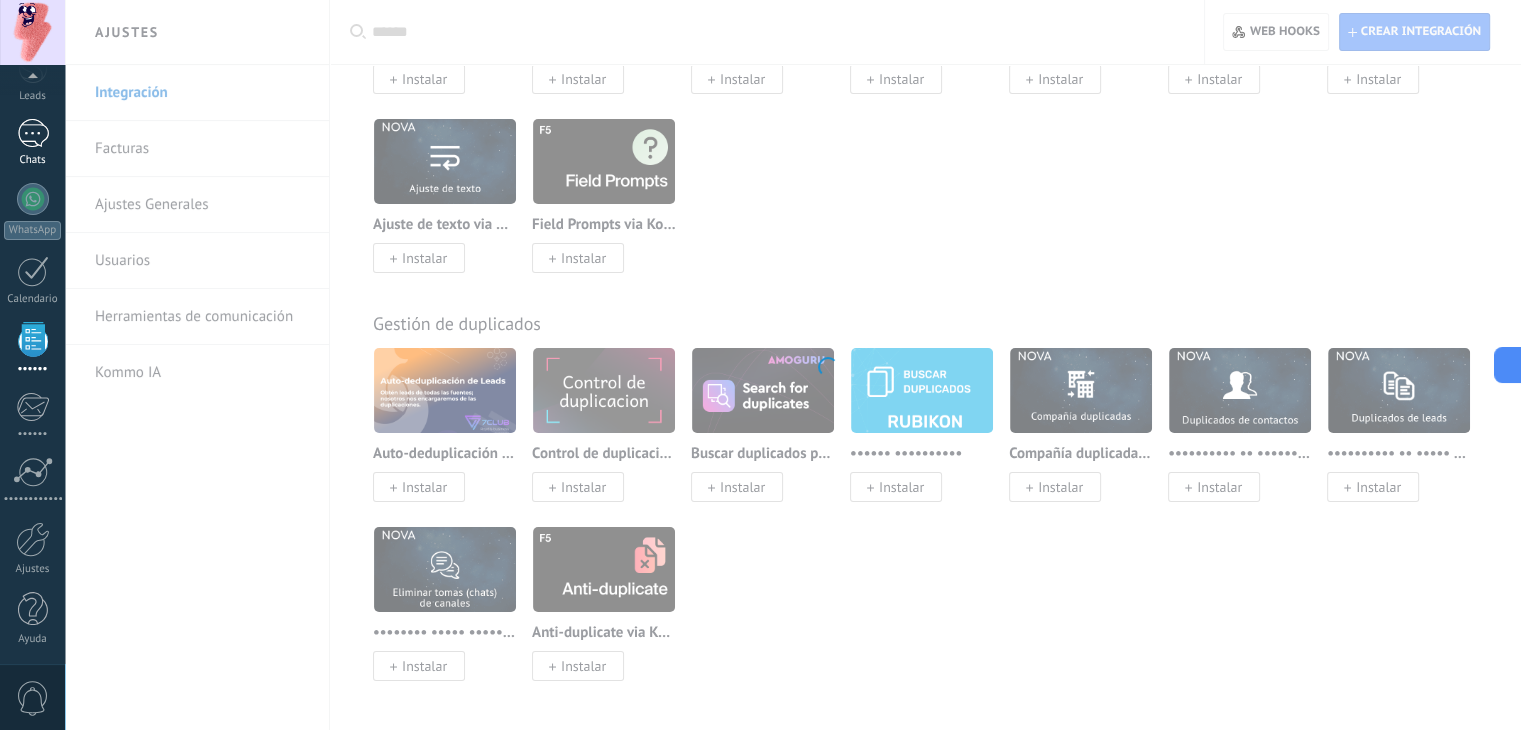 scroll, scrollTop: 51, scrollLeft: 0, axis: vertical 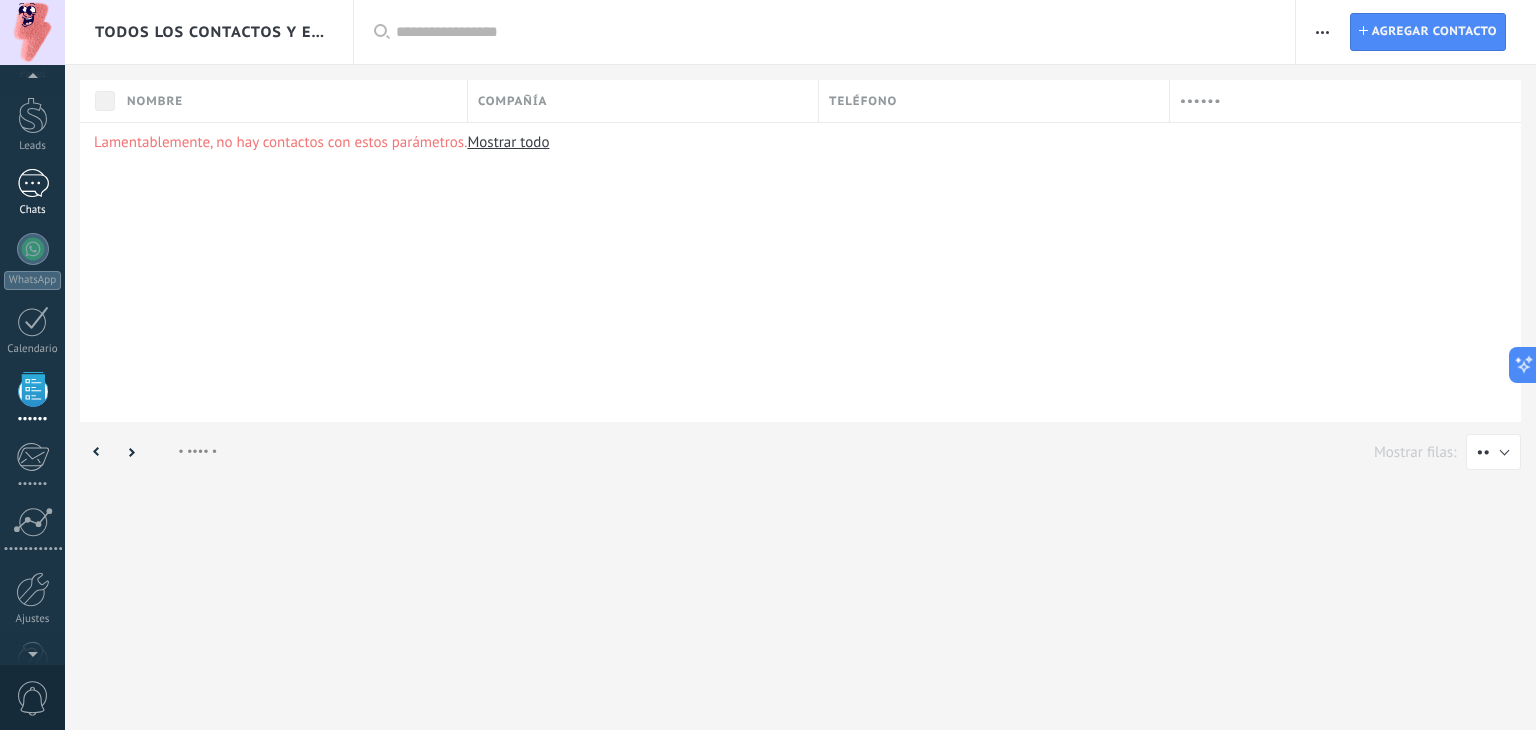 click on "Chats" at bounding box center [32, 193] 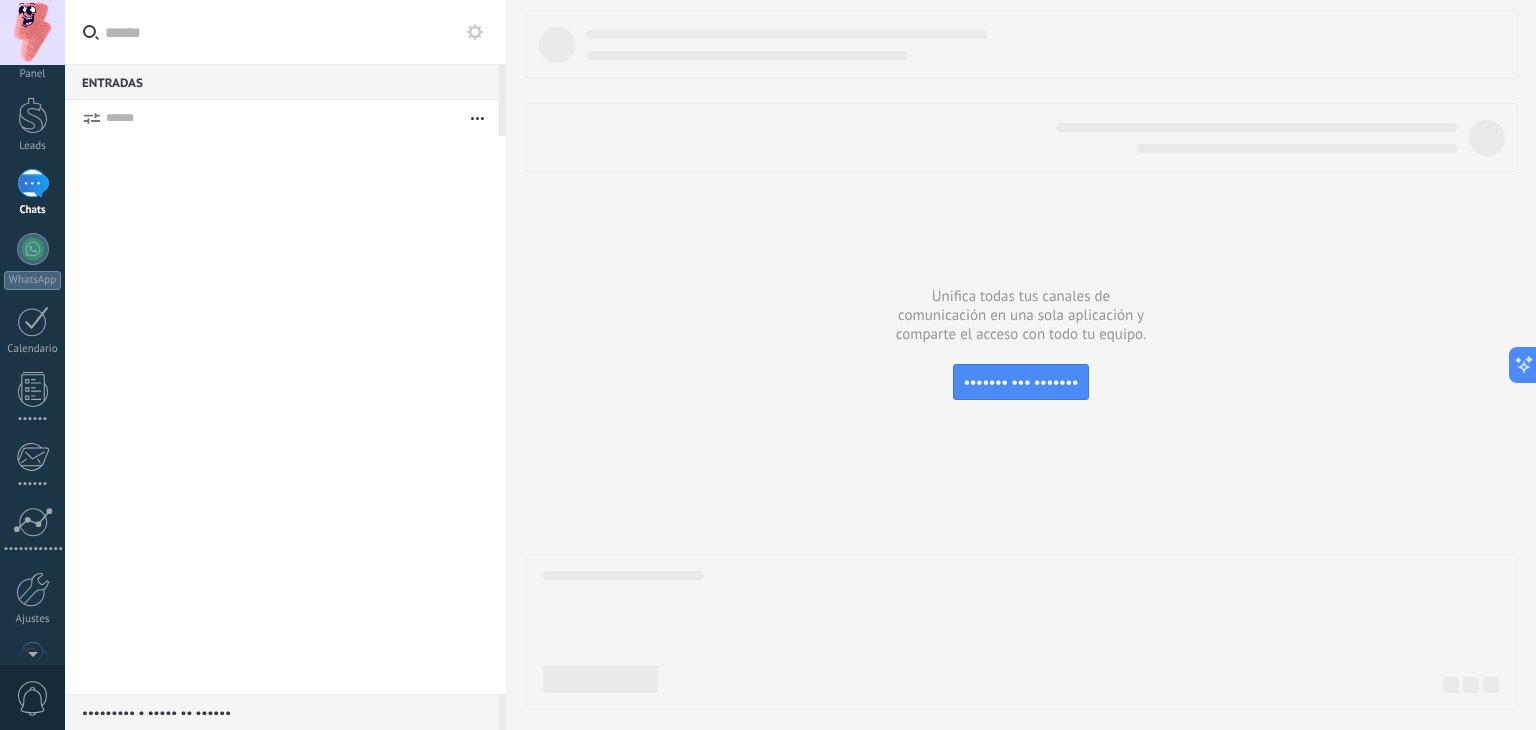 click on "Panel
Leads
Chats
WhatsApp
Clientes" at bounding box center [32, 374] 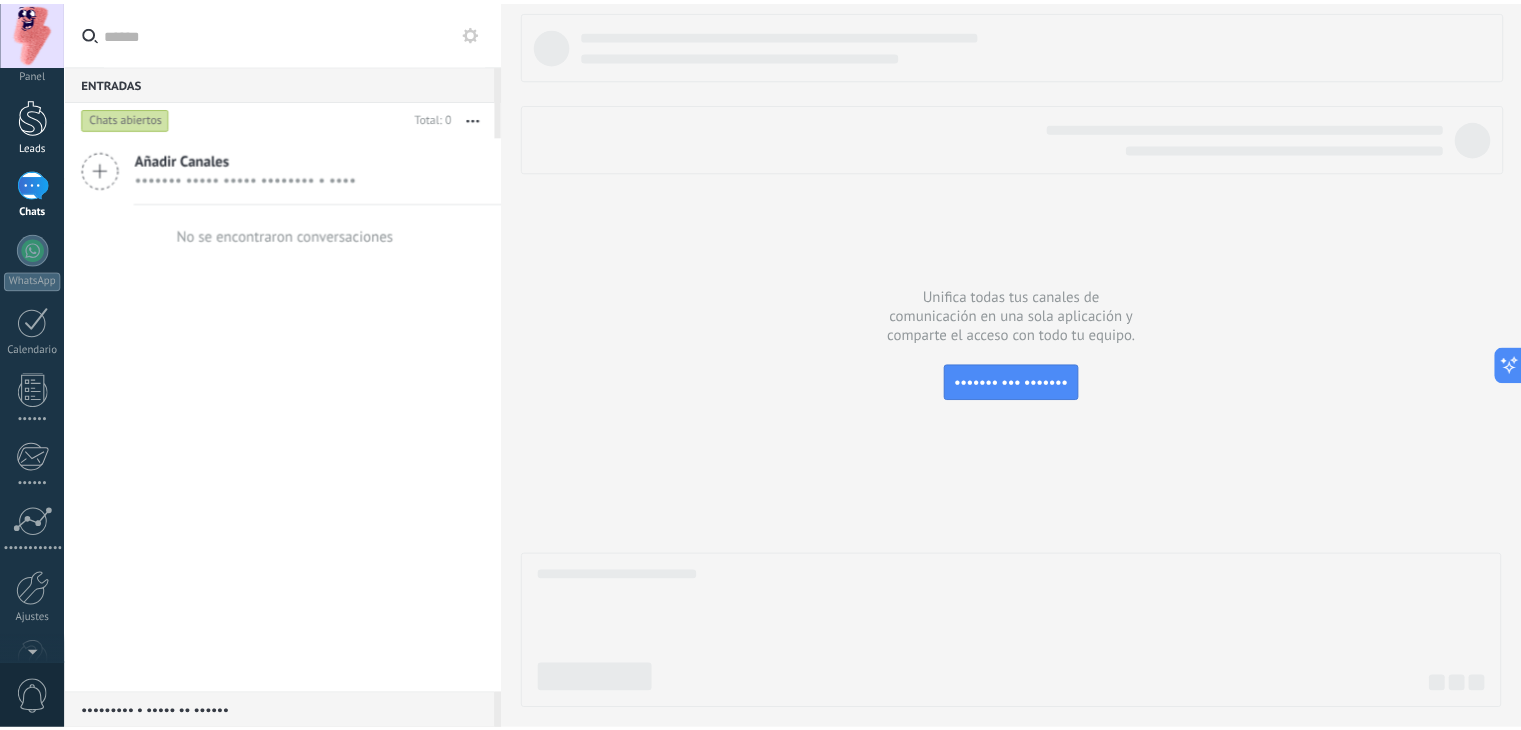 scroll, scrollTop: 0, scrollLeft: 0, axis: both 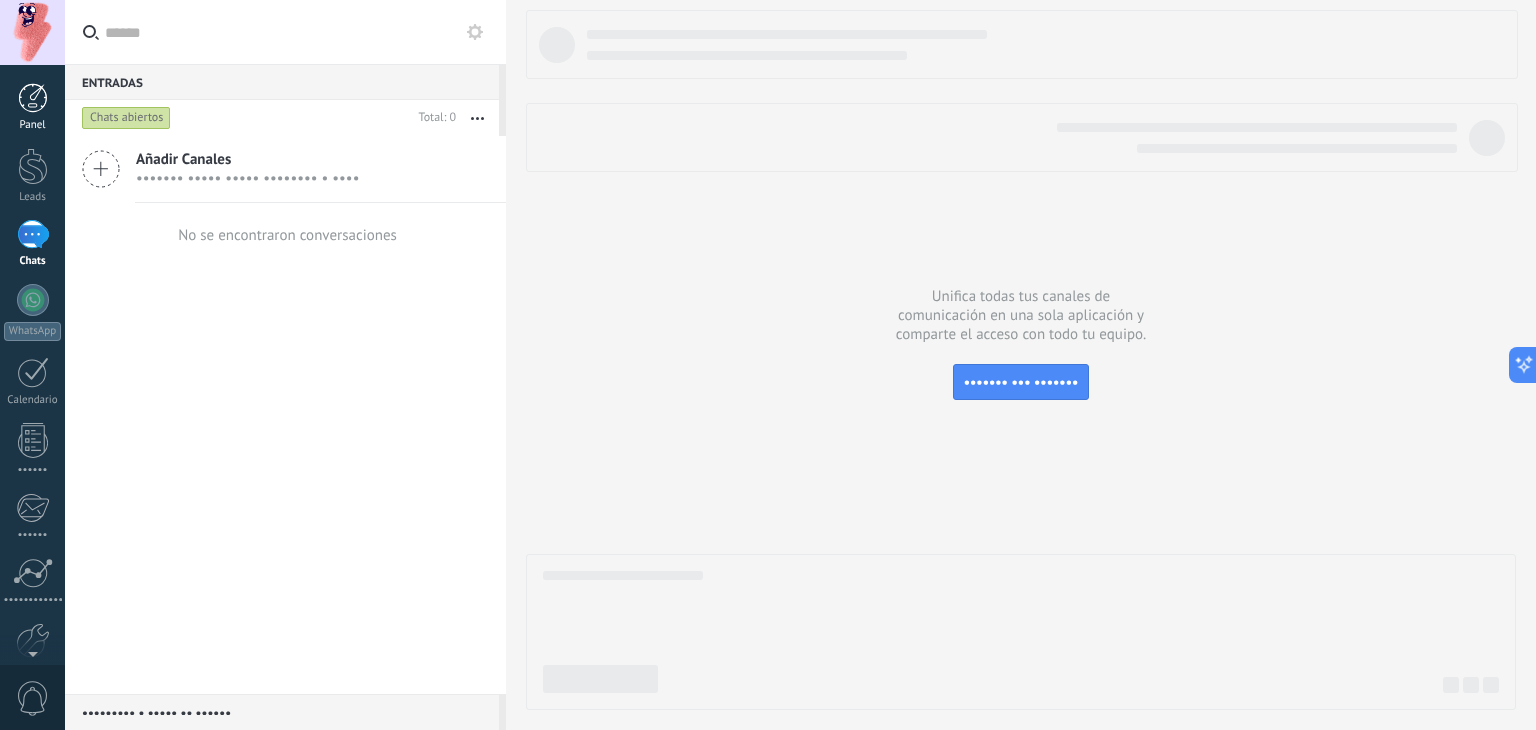 click at bounding box center (33, 98) 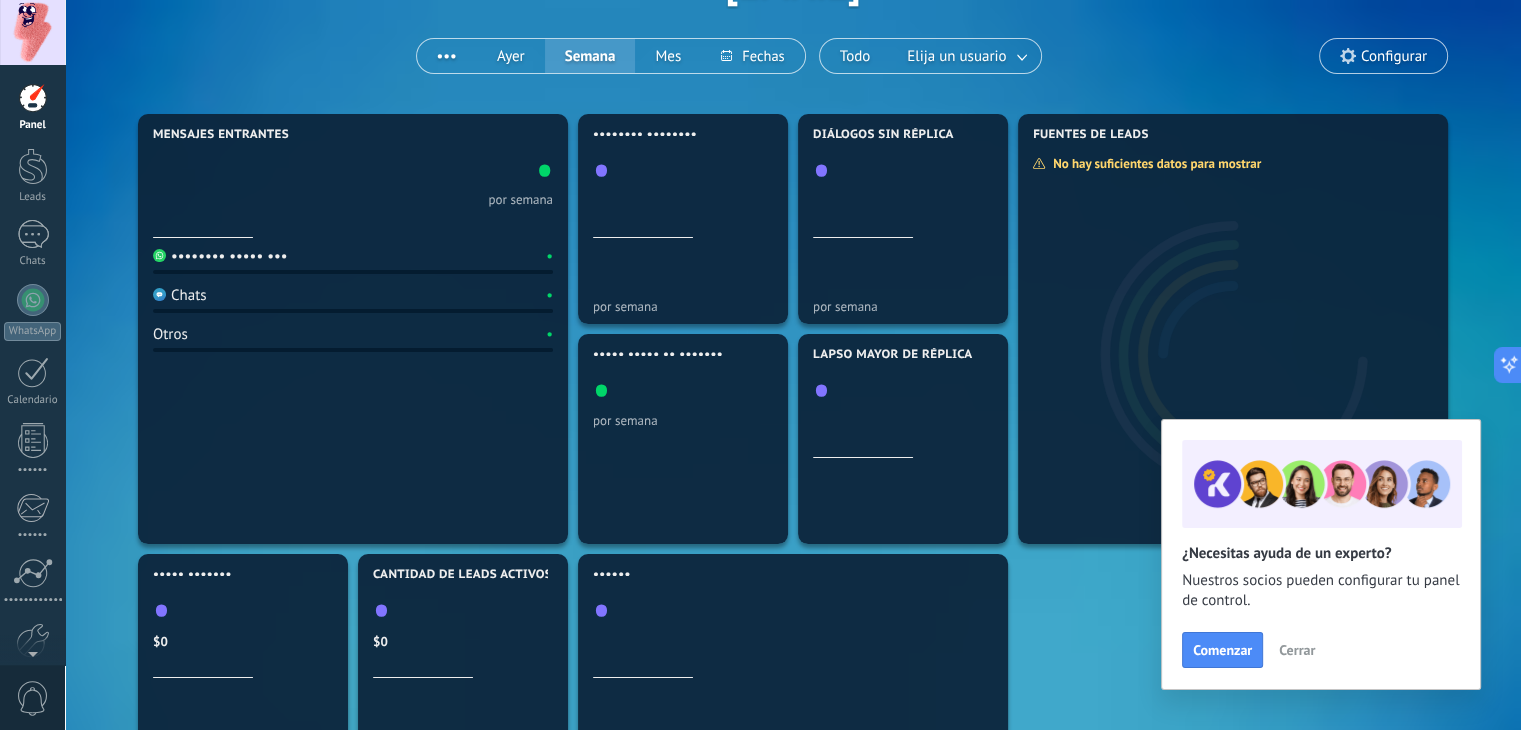 scroll, scrollTop: 0, scrollLeft: 0, axis: both 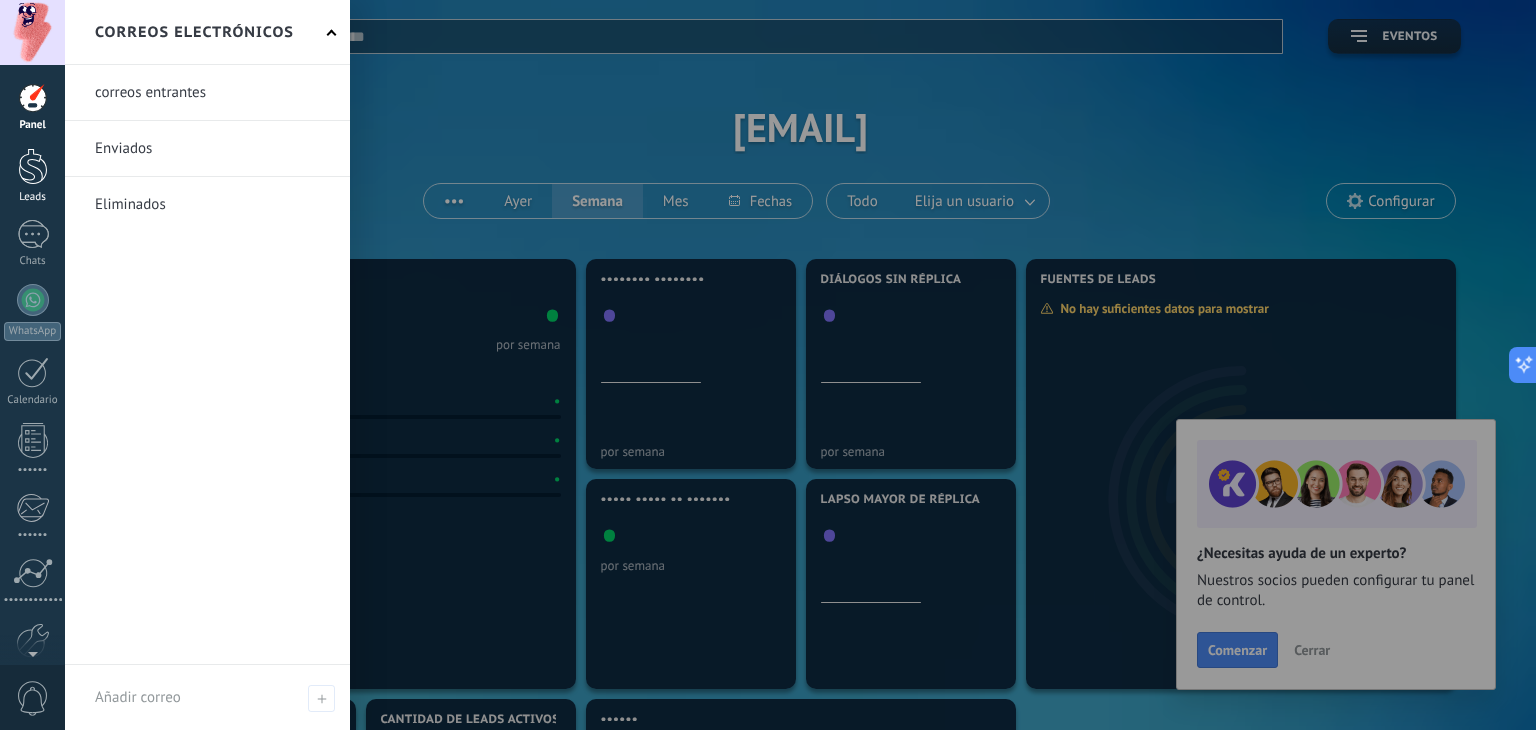 click on "Leads" at bounding box center [32, 176] 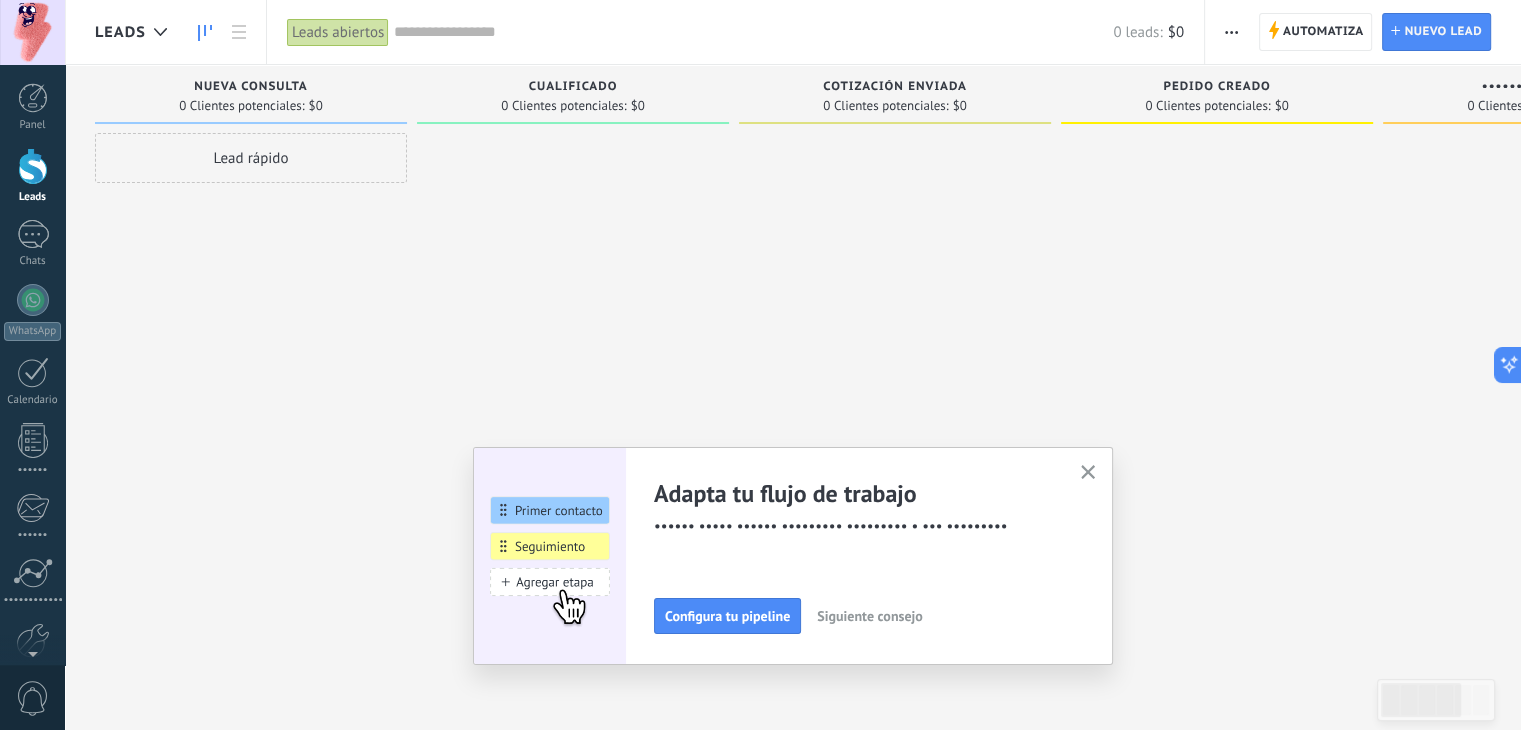 click at bounding box center (1088, 473) 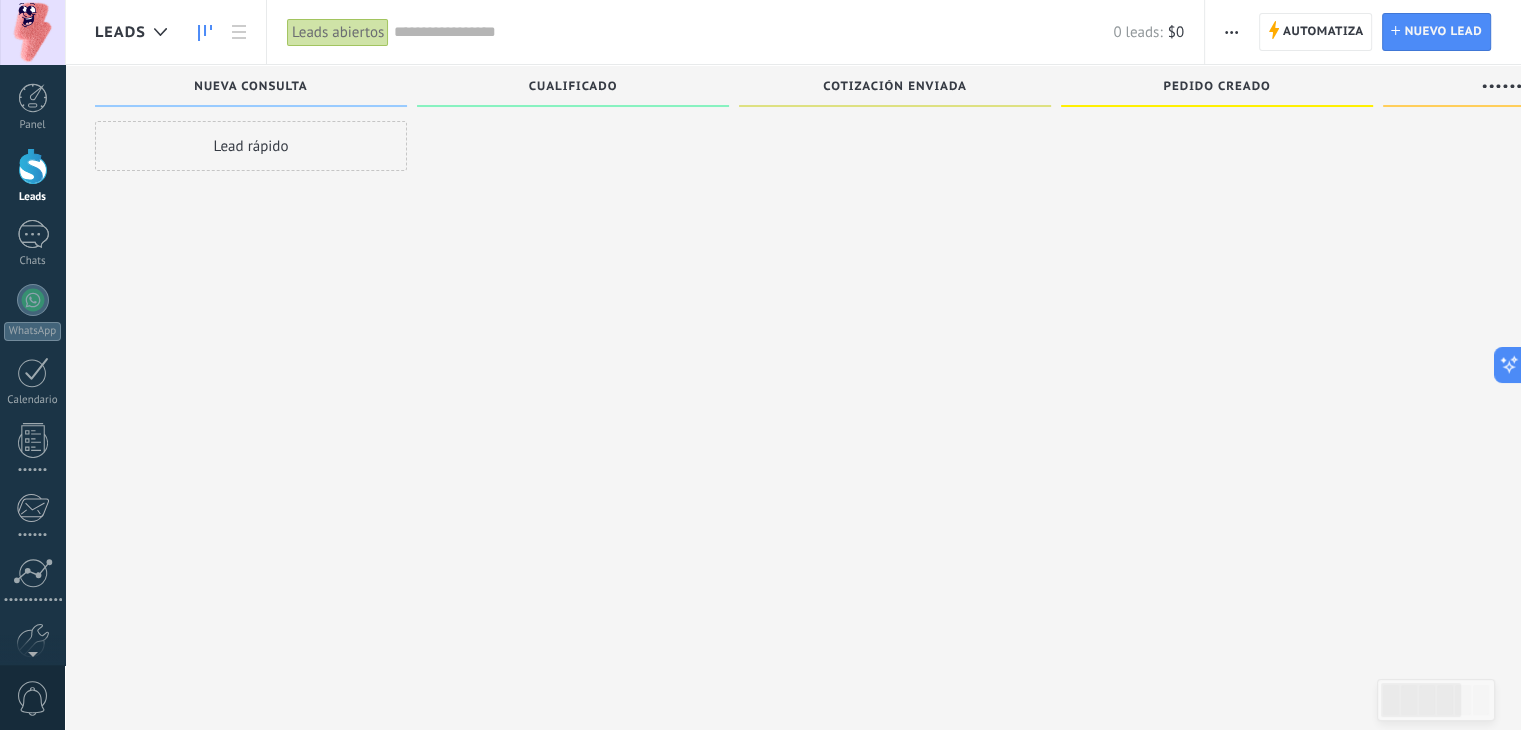scroll, scrollTop: 0, scrollLeft: 0, axis: both 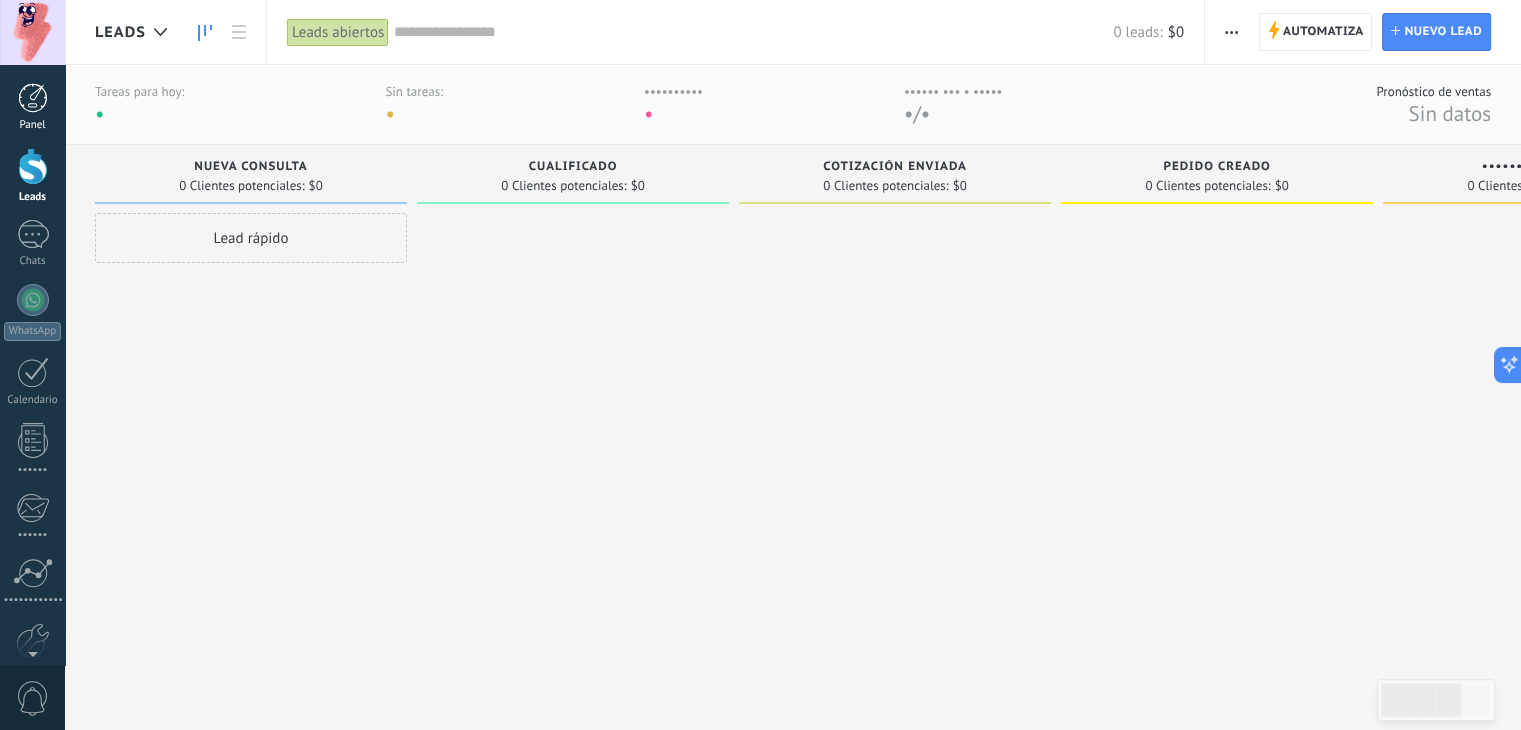 click at bounding box center (33, 98) 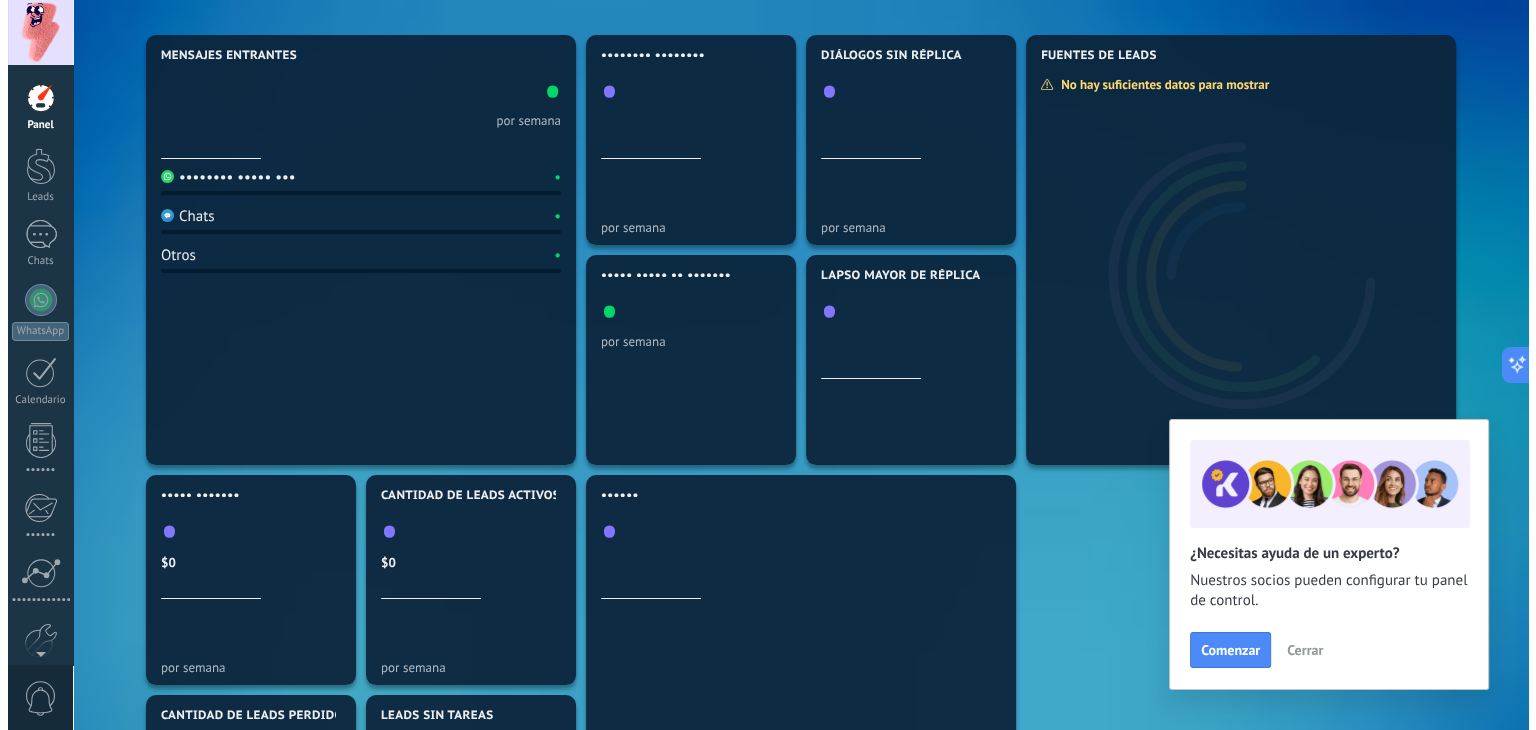 scroll, scrollTop: 0, scrollLeft: 0, axis: both 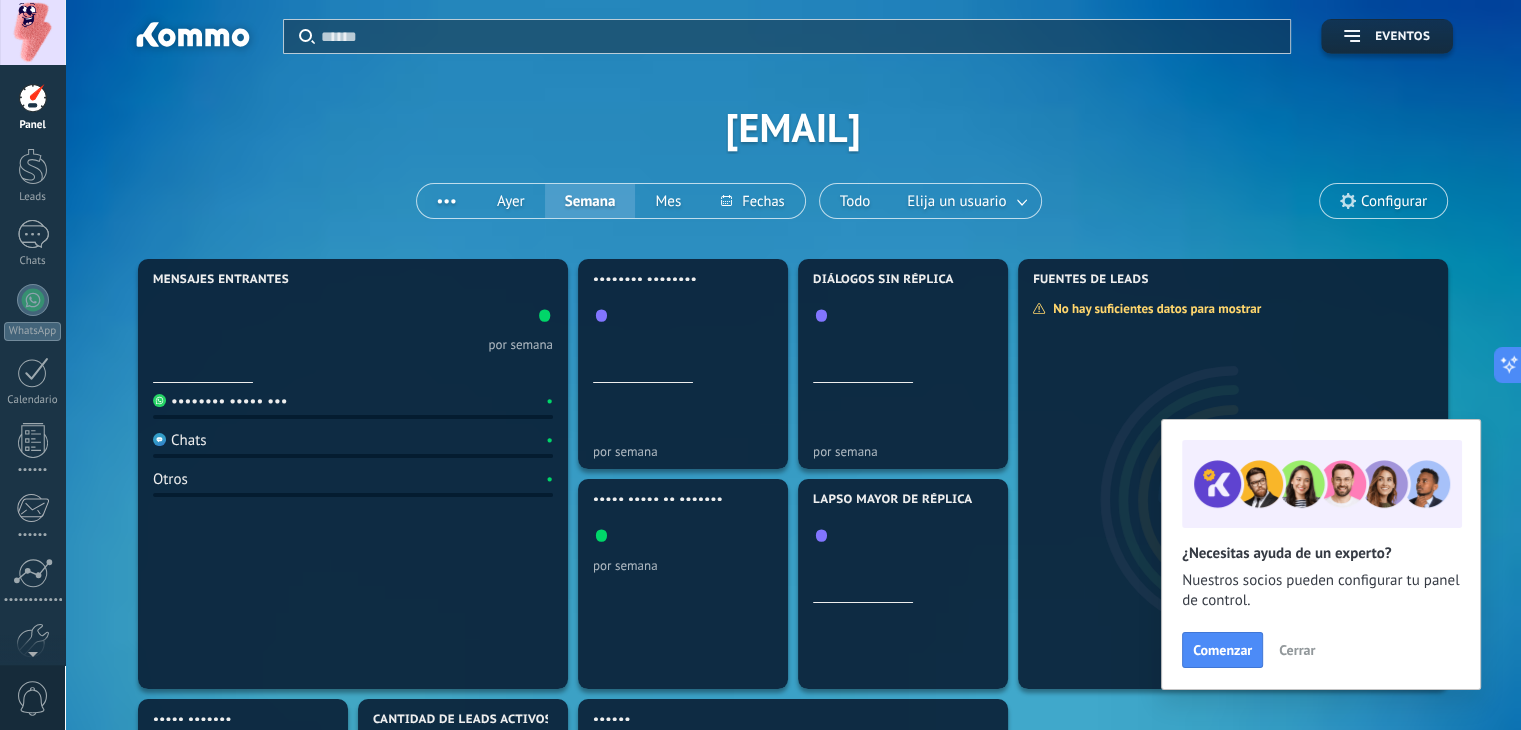 click on "Elija un usuario Configurar" at bounding box center (793, 127) 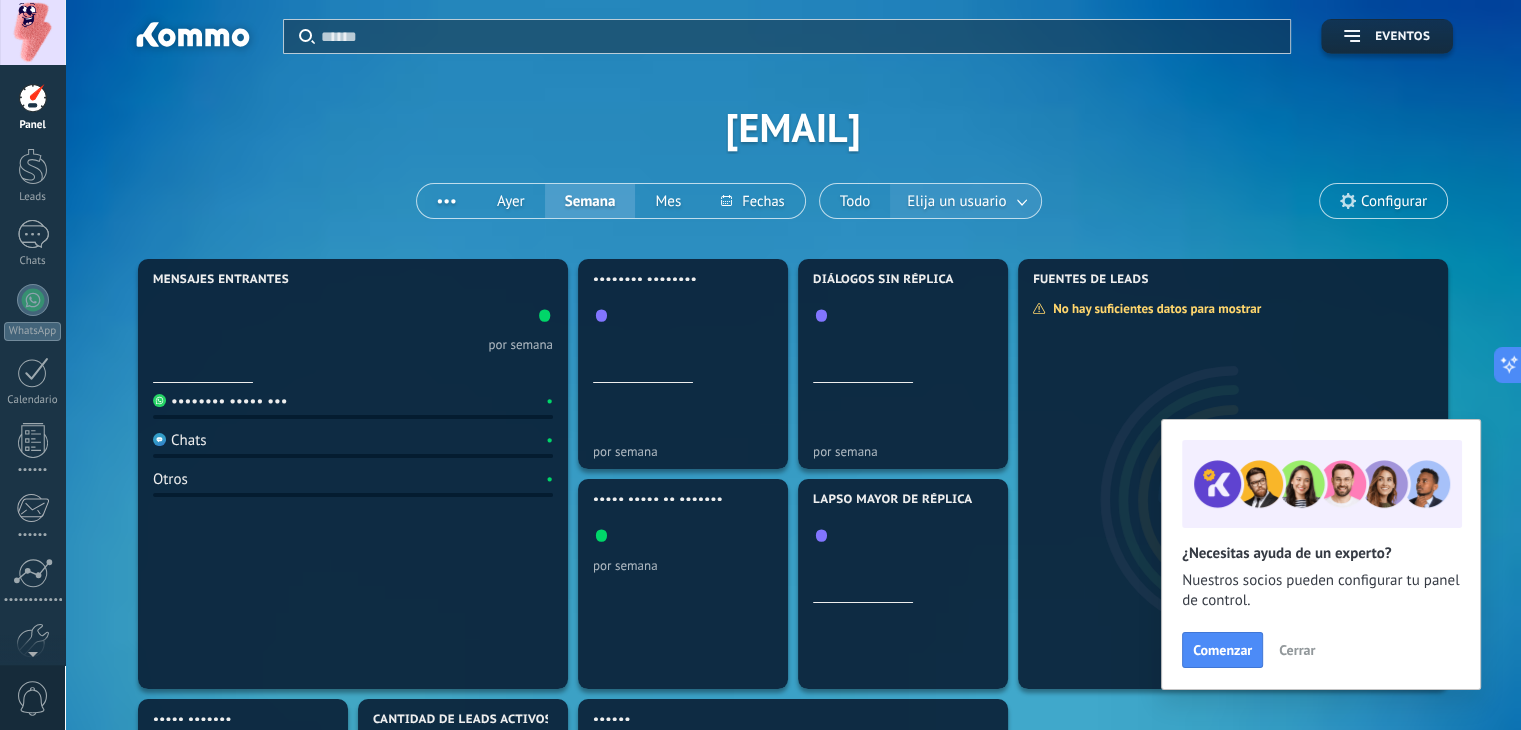 click on "Elija un usuario" at bounding box center (956, 201) 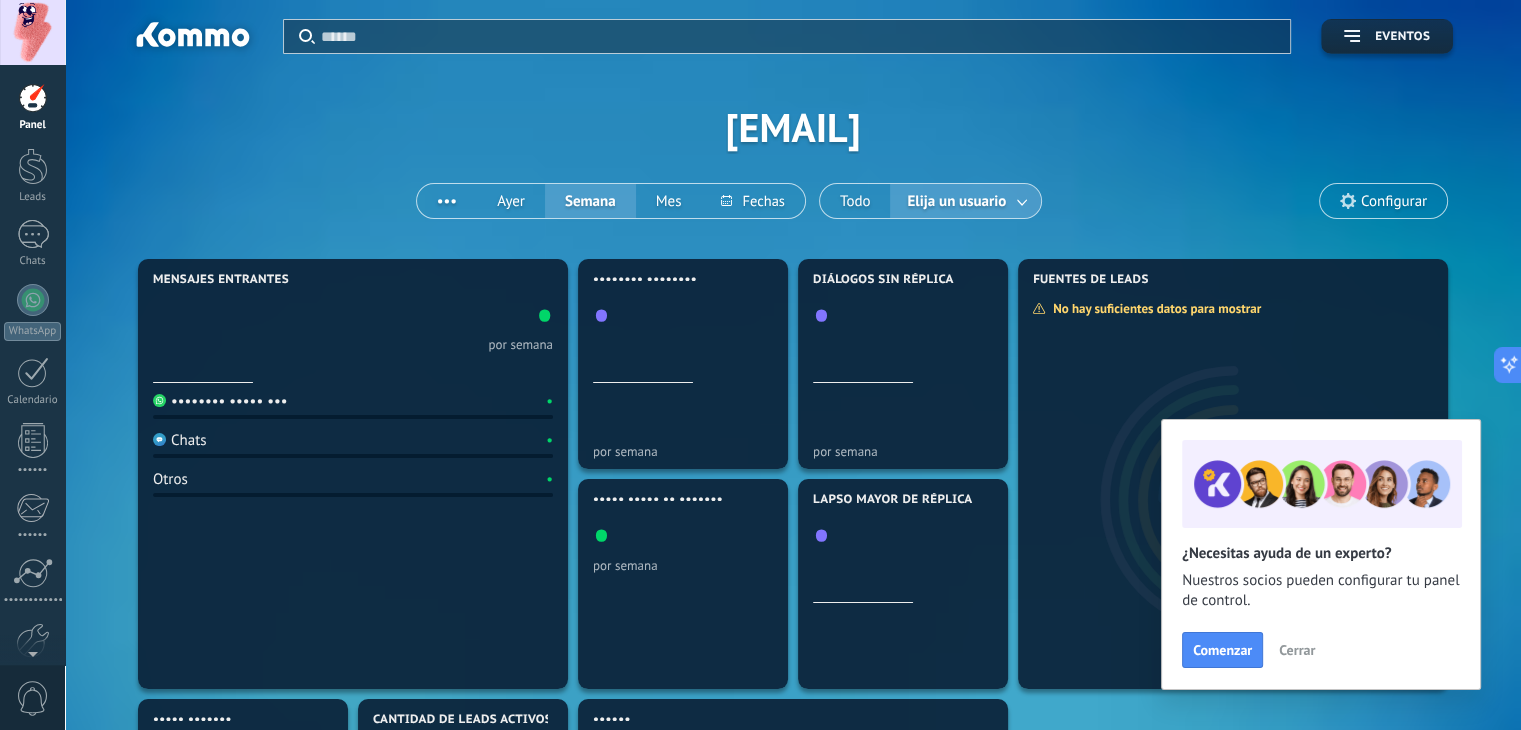 click on "Elija un usuario" at bounding box center (965, 201) 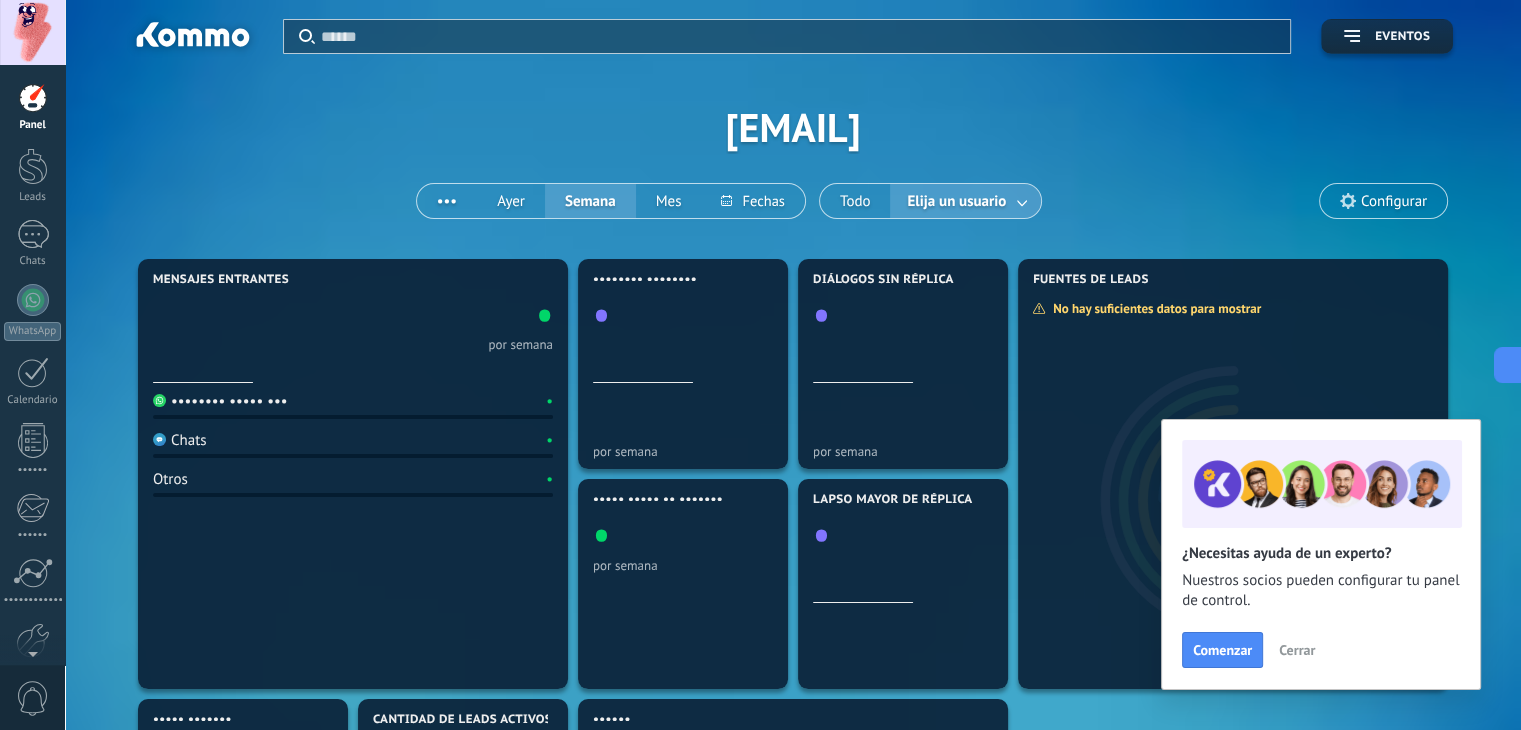 click at bounding box center [1023, 201] 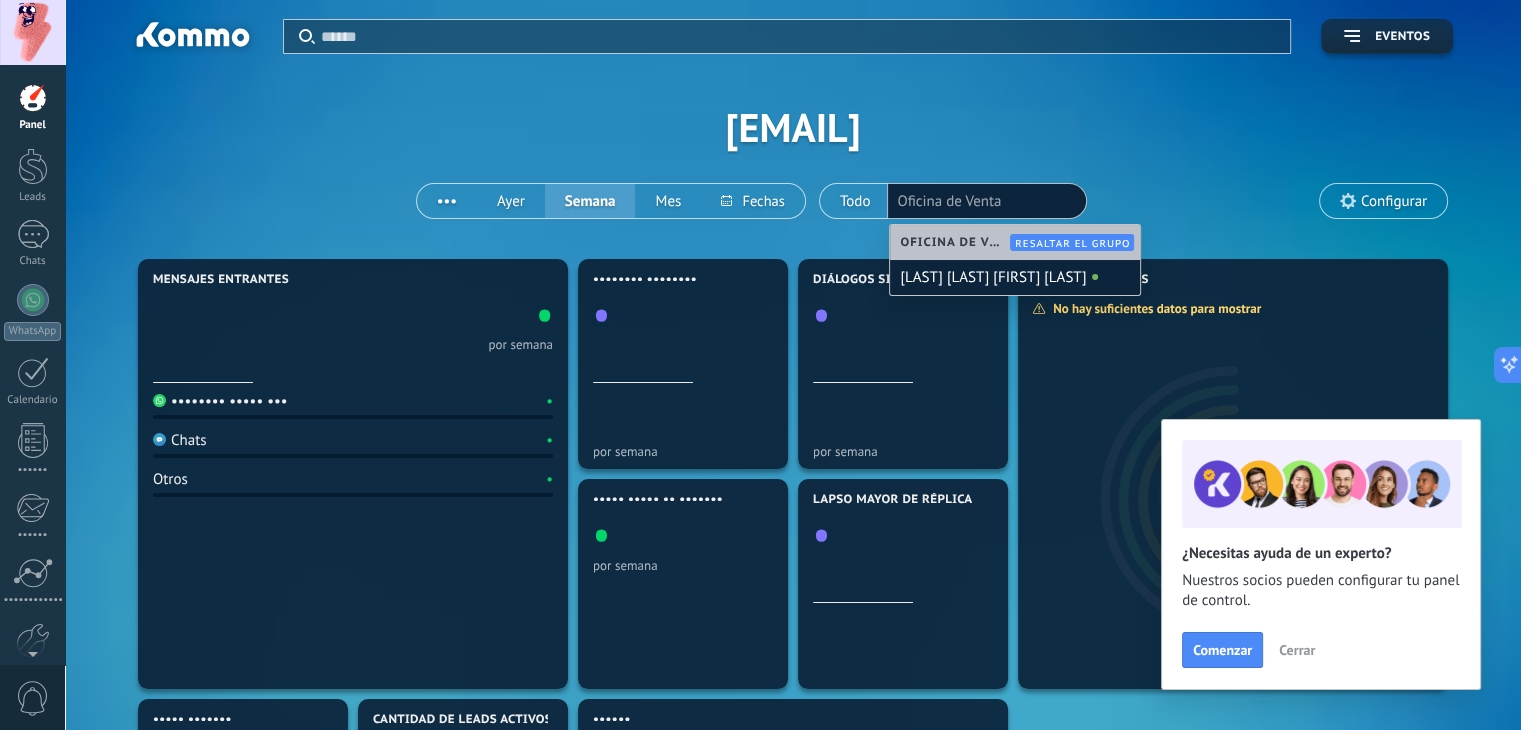 click on "••••••• ••••••• ••••••••••••••••••••••• ••• •••• •••••• ••• •••• ••••• •• ••••••• ••••••• •• ••••• ••••••••••" at bounding box center (793, 127) 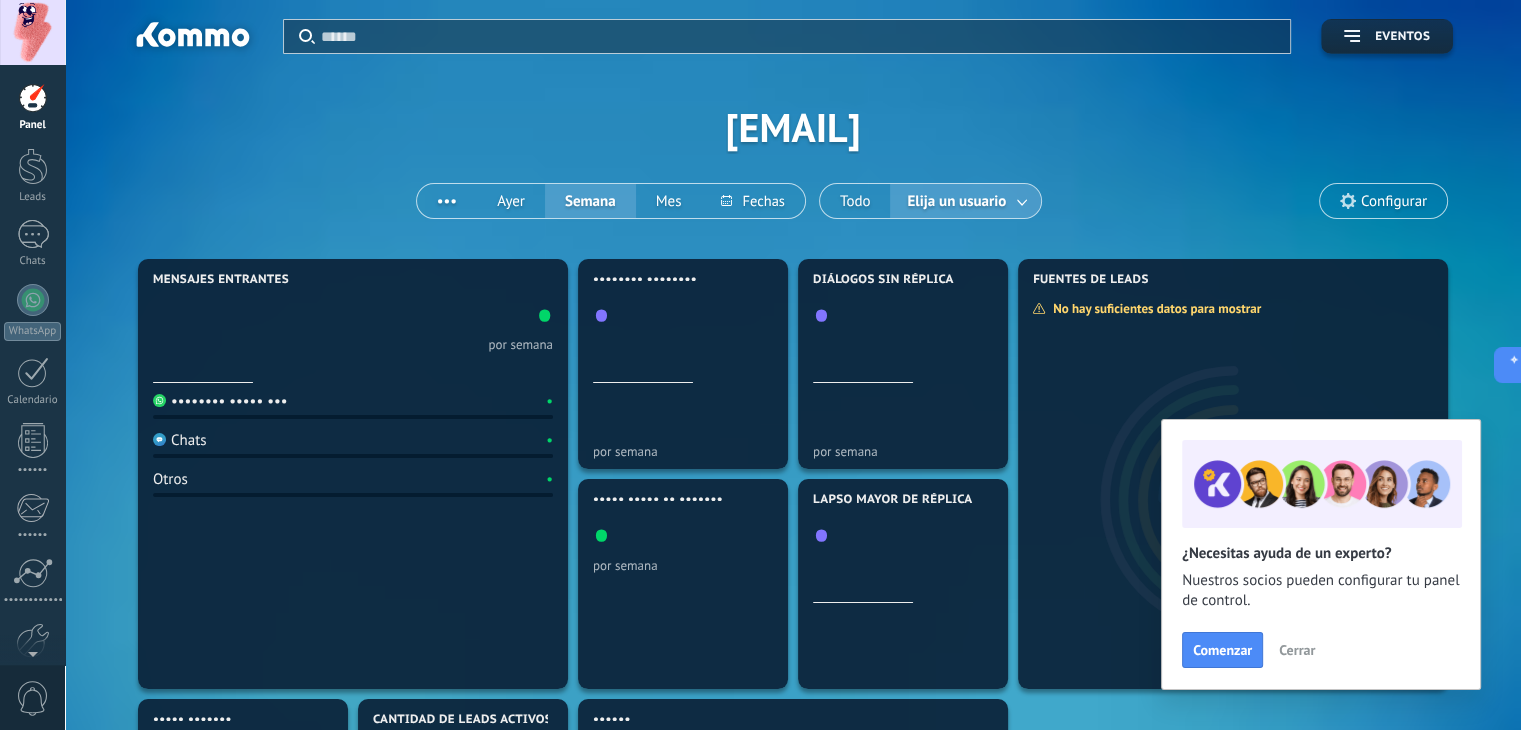 click on "Panel
Leads
Chats
WhatsApp
Clientes" at bounding box center (32, 425) 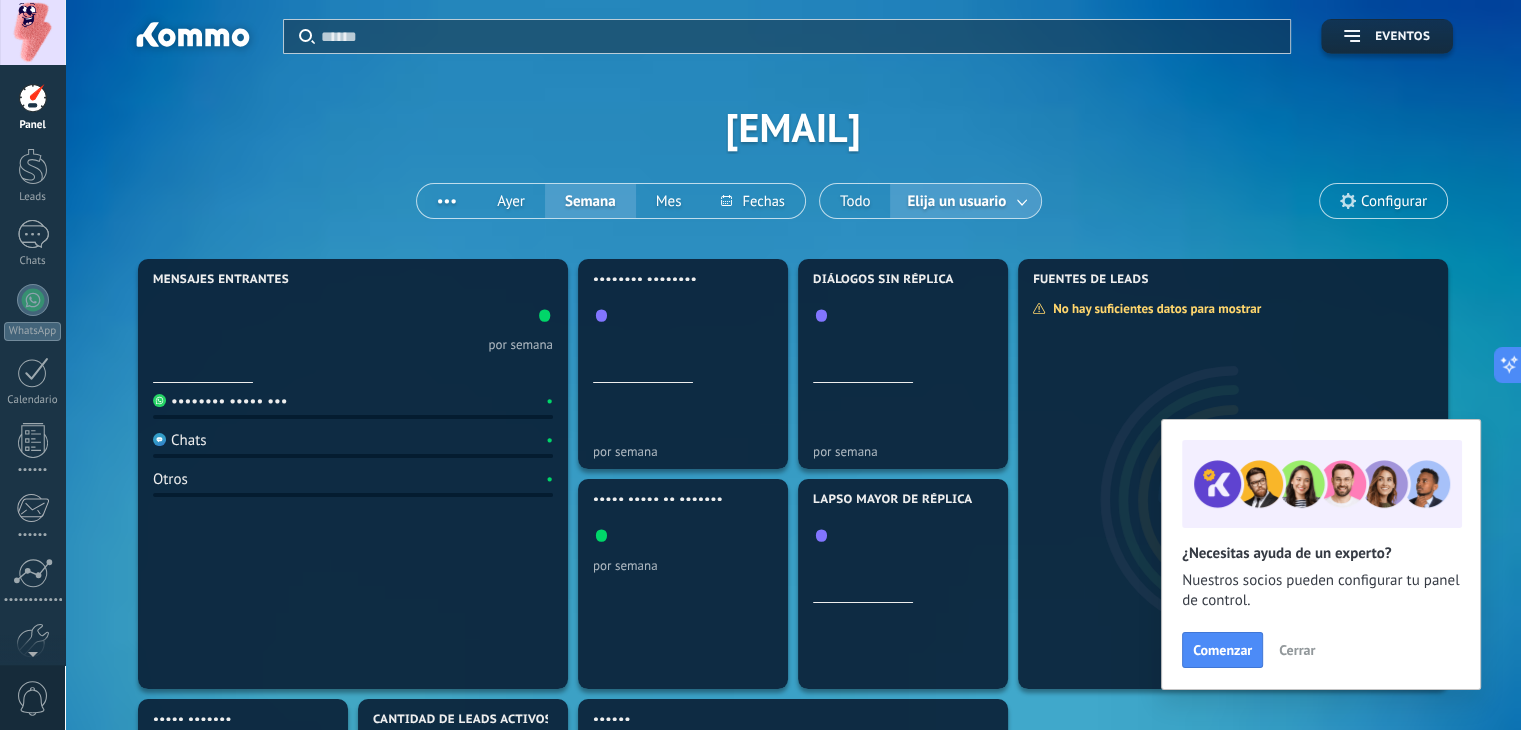 click on "Panel
Leads
Chats
WhatsApp
Clientes" at bounding box center (32, 425) 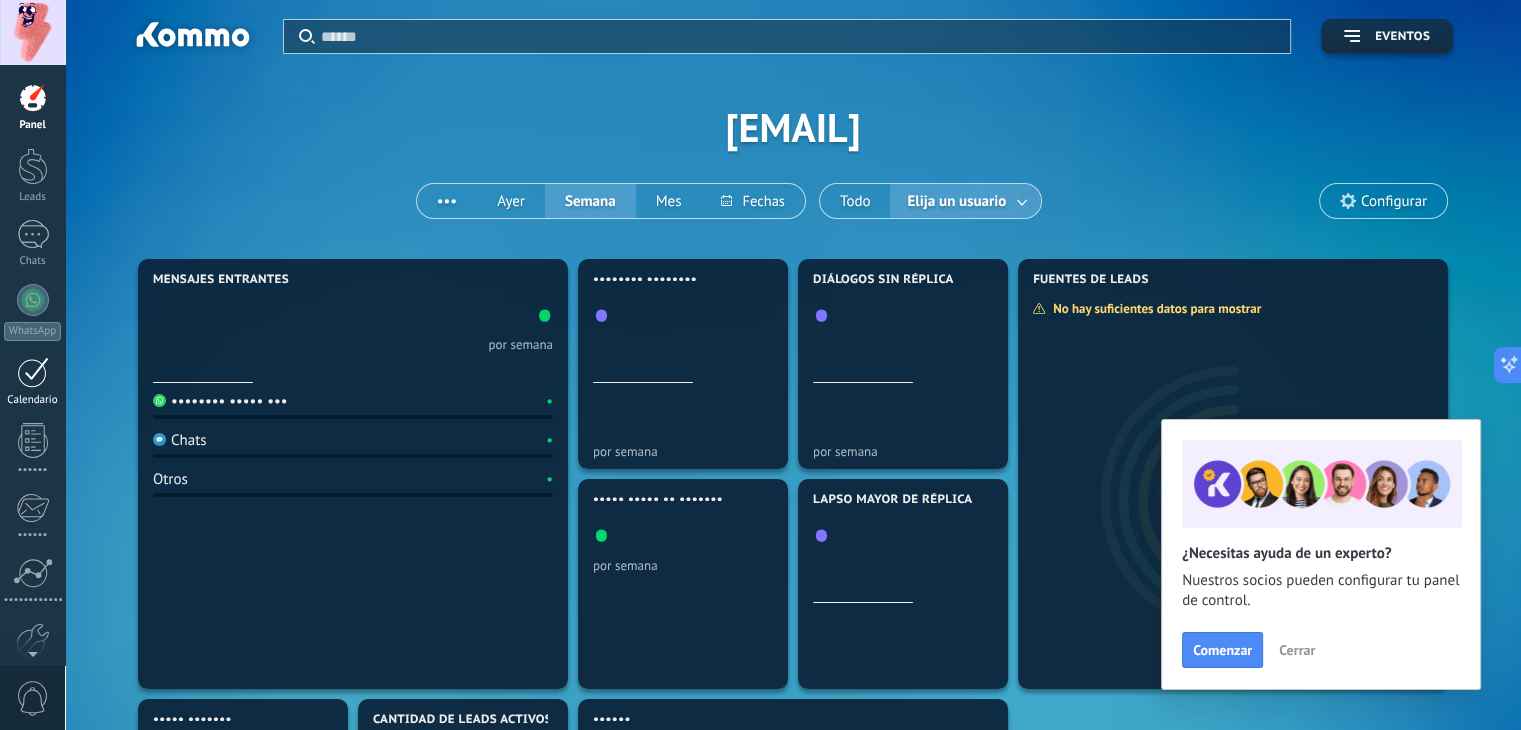 click at bounding box center (33, 372) 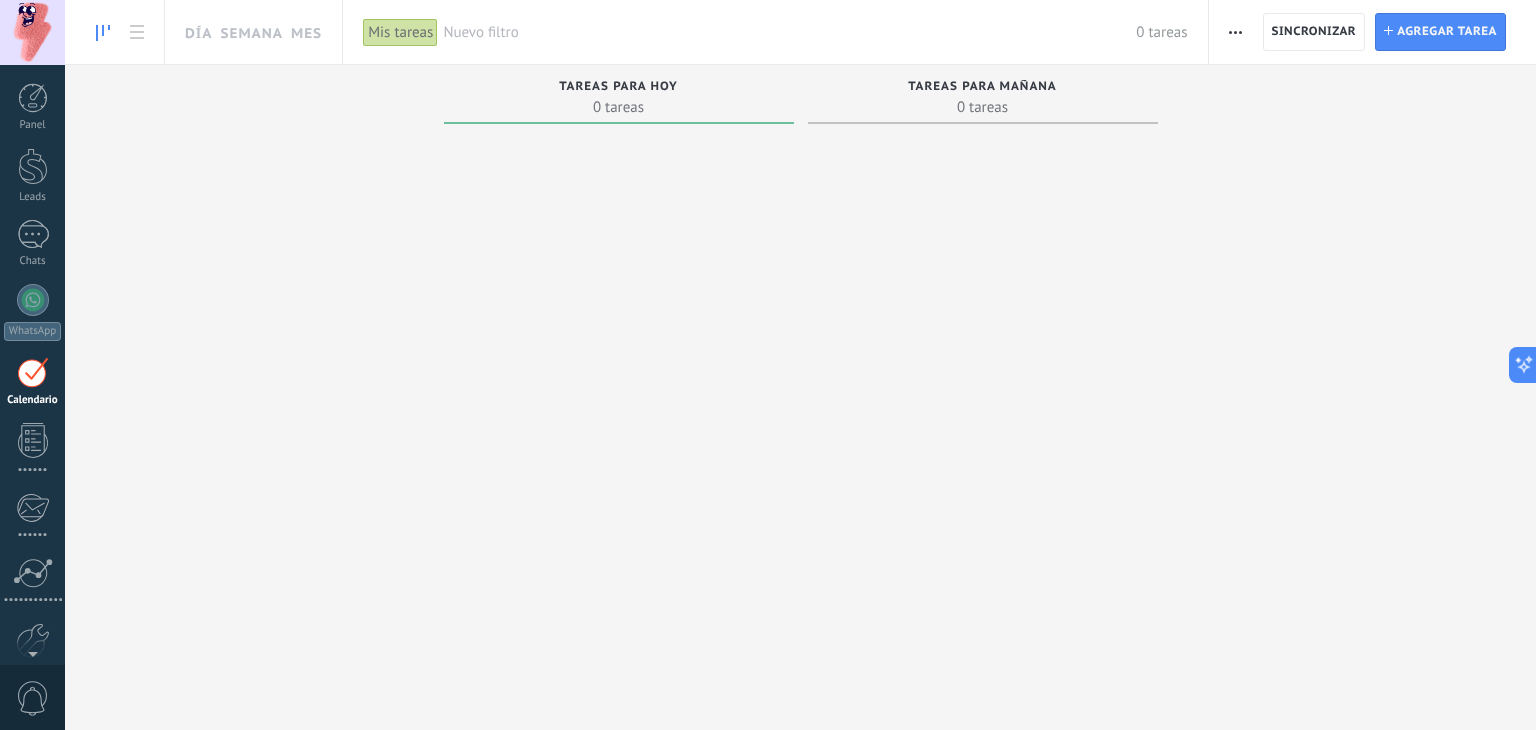 click on "Panel
Leads
Chats
WhatsApp
Clientes" at bounding box center (32, 425) 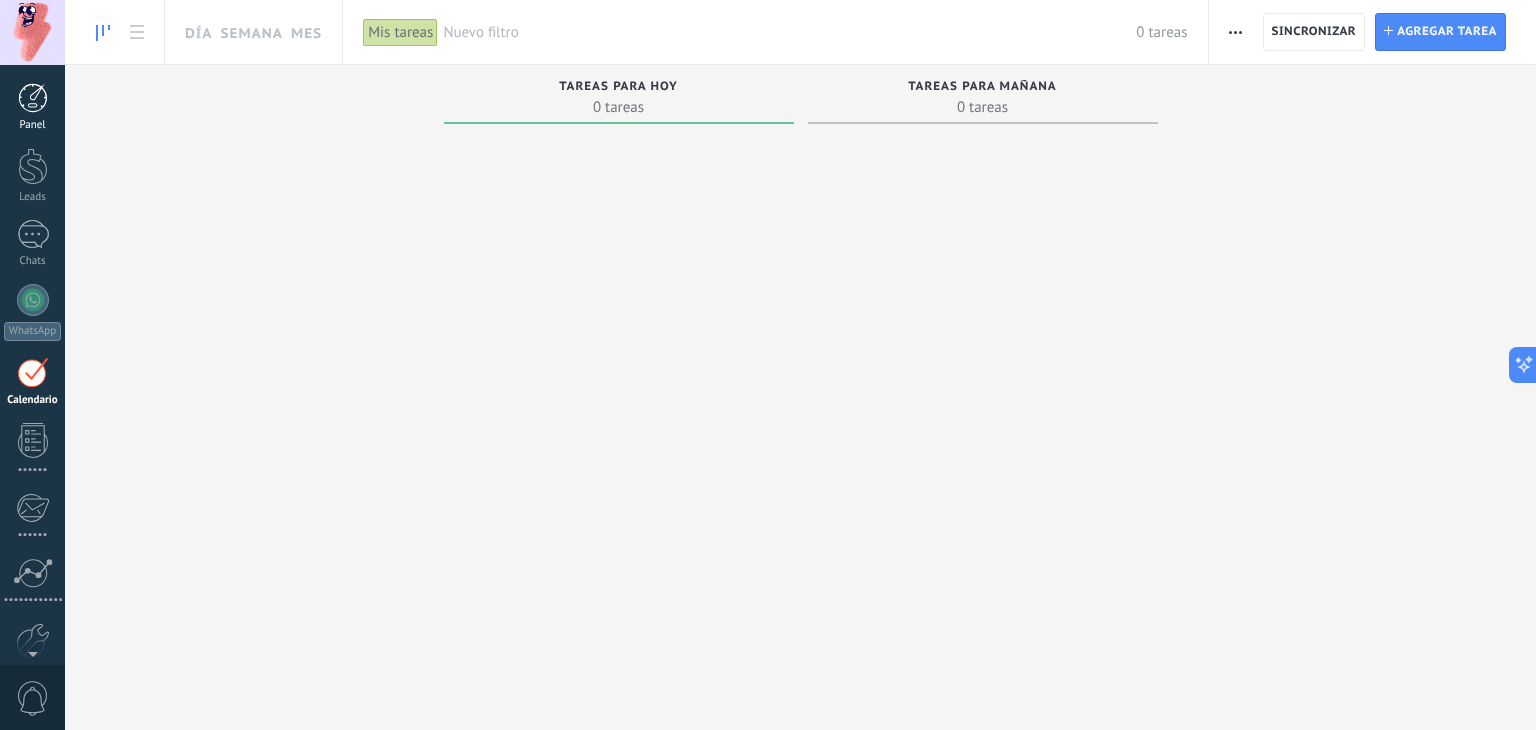 click on "Panel" at bounding box center (33, 125) 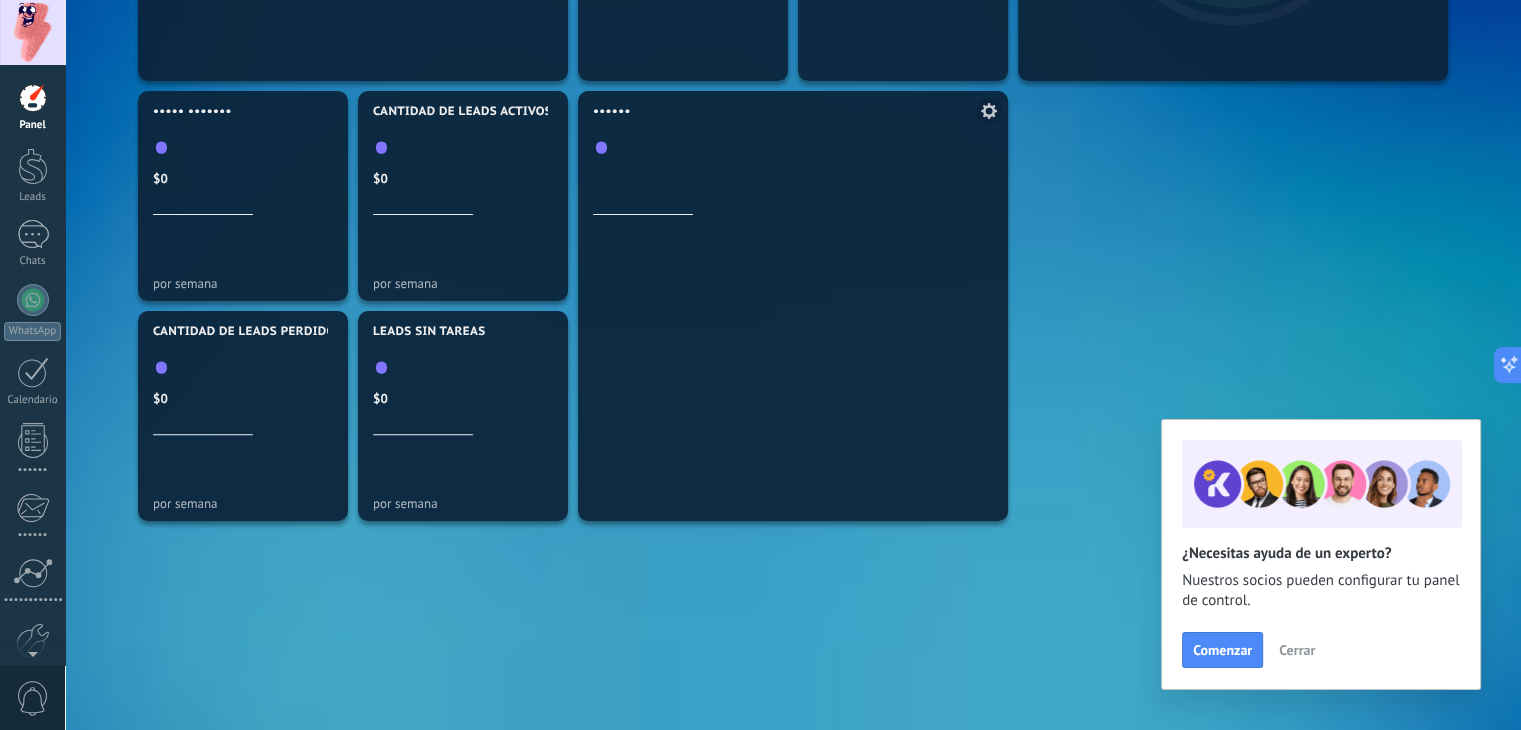 scroll, scrollTop: 685, scrollLeft: 0, axis: vertical 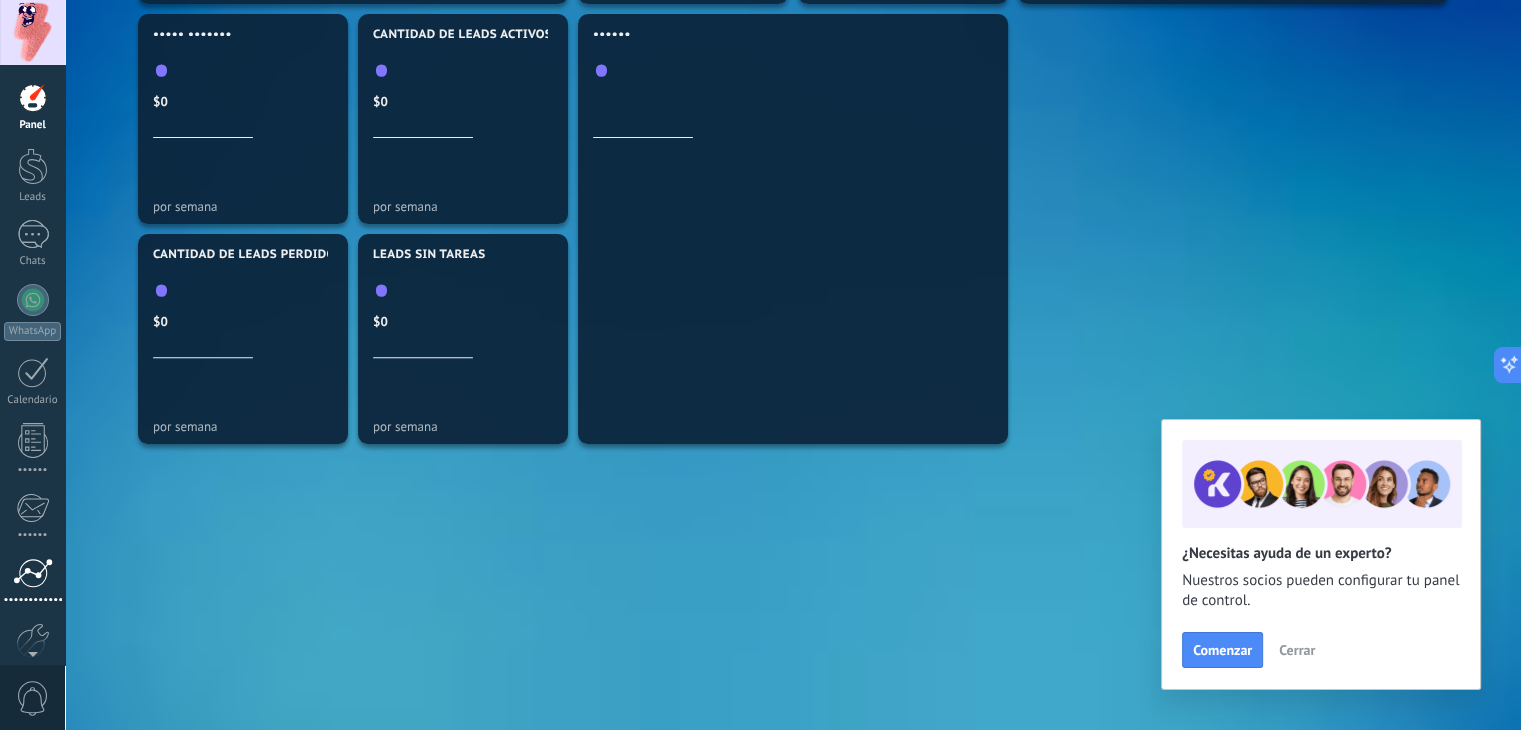 click at bounding box center [33, 573] 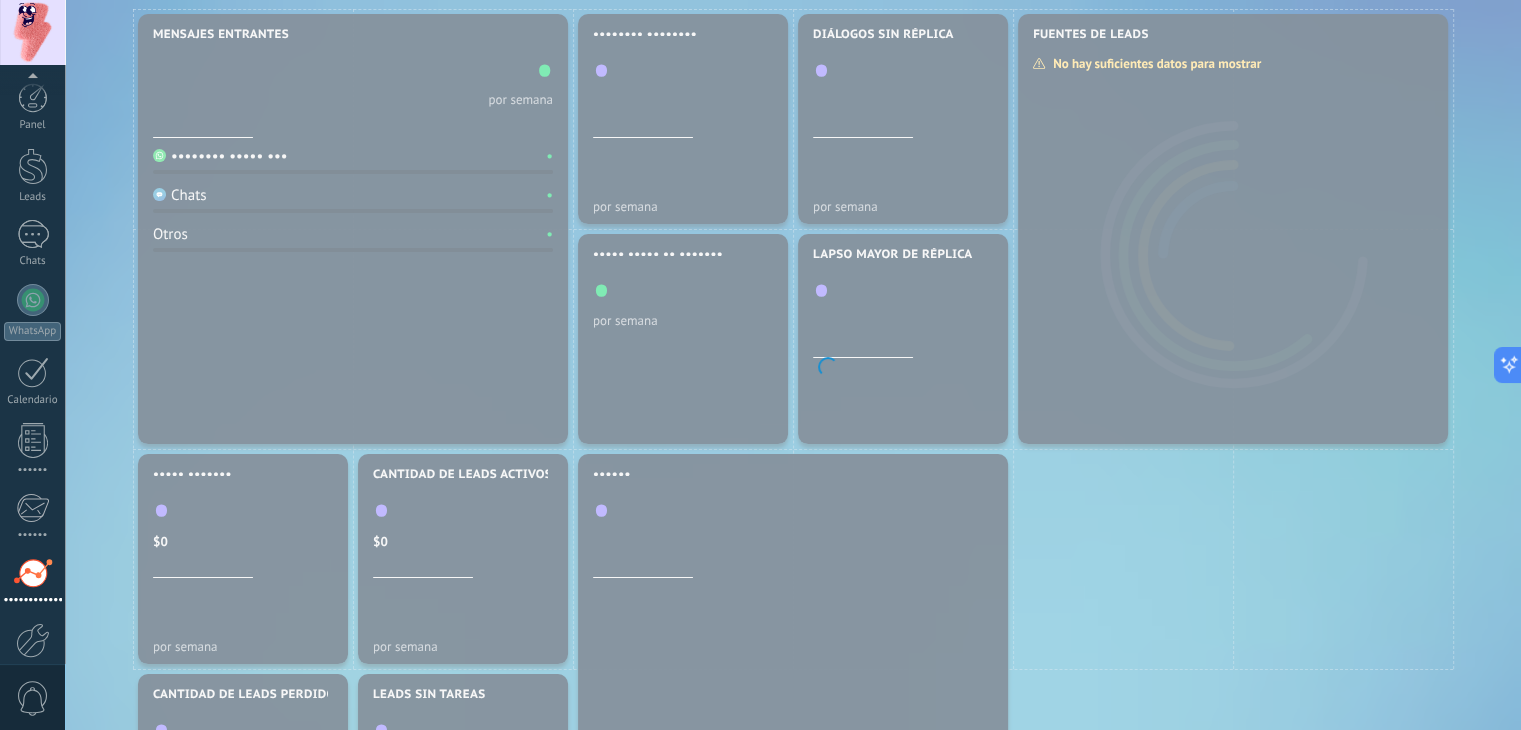 scroll, scrollTop: 101, scrollLeft: 0, axis: vertical 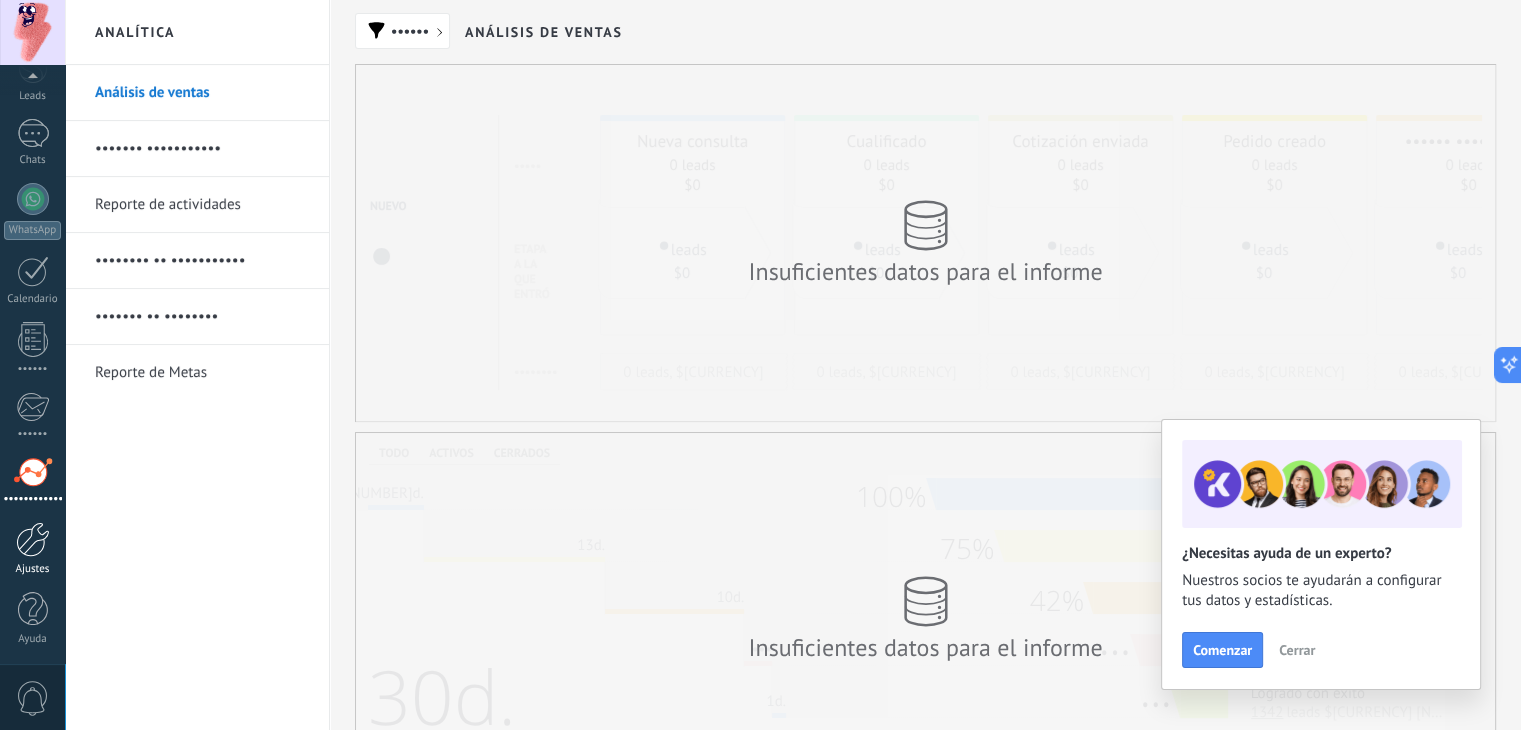 click at bounding box center (33, 539) 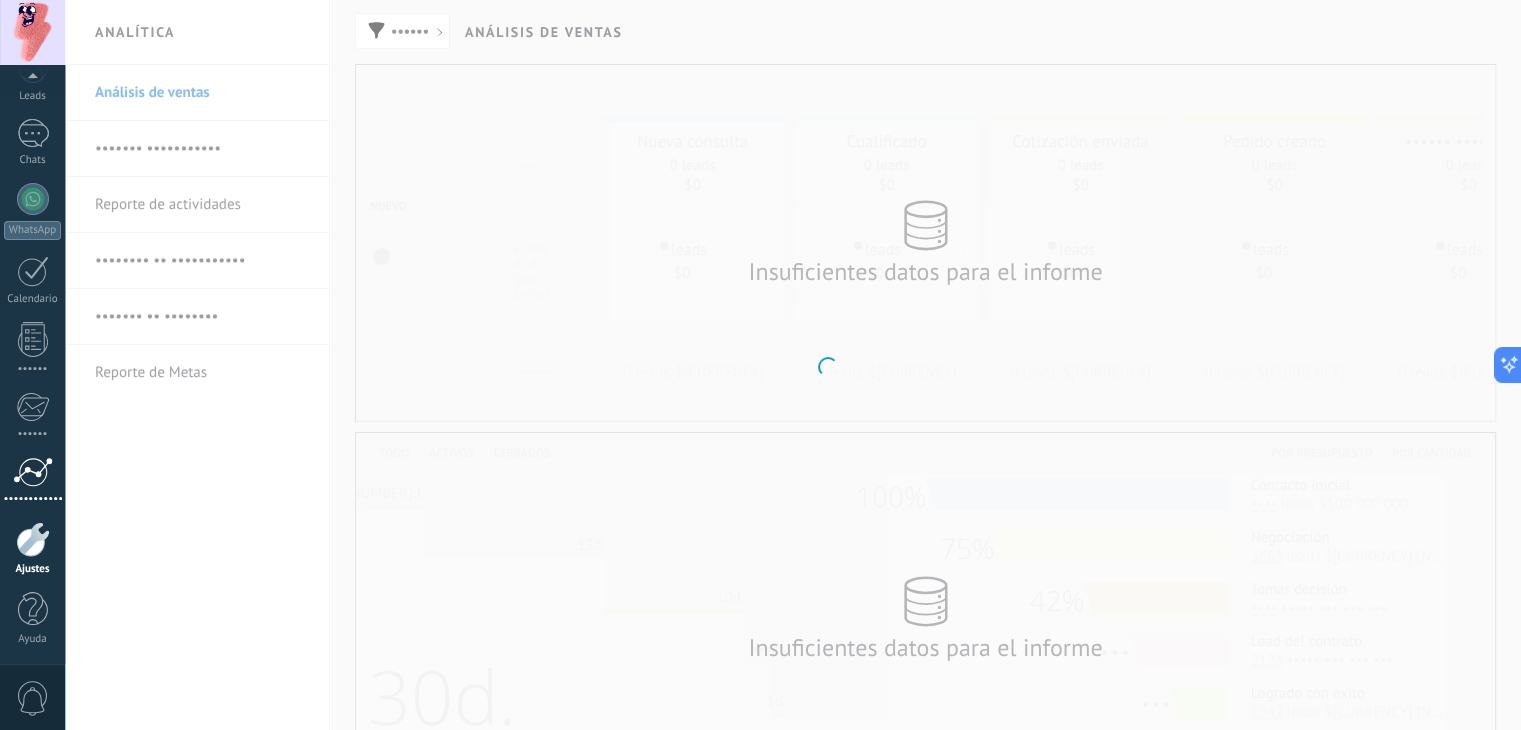 click on "••••••••••••" at bounding box center [32, 481] 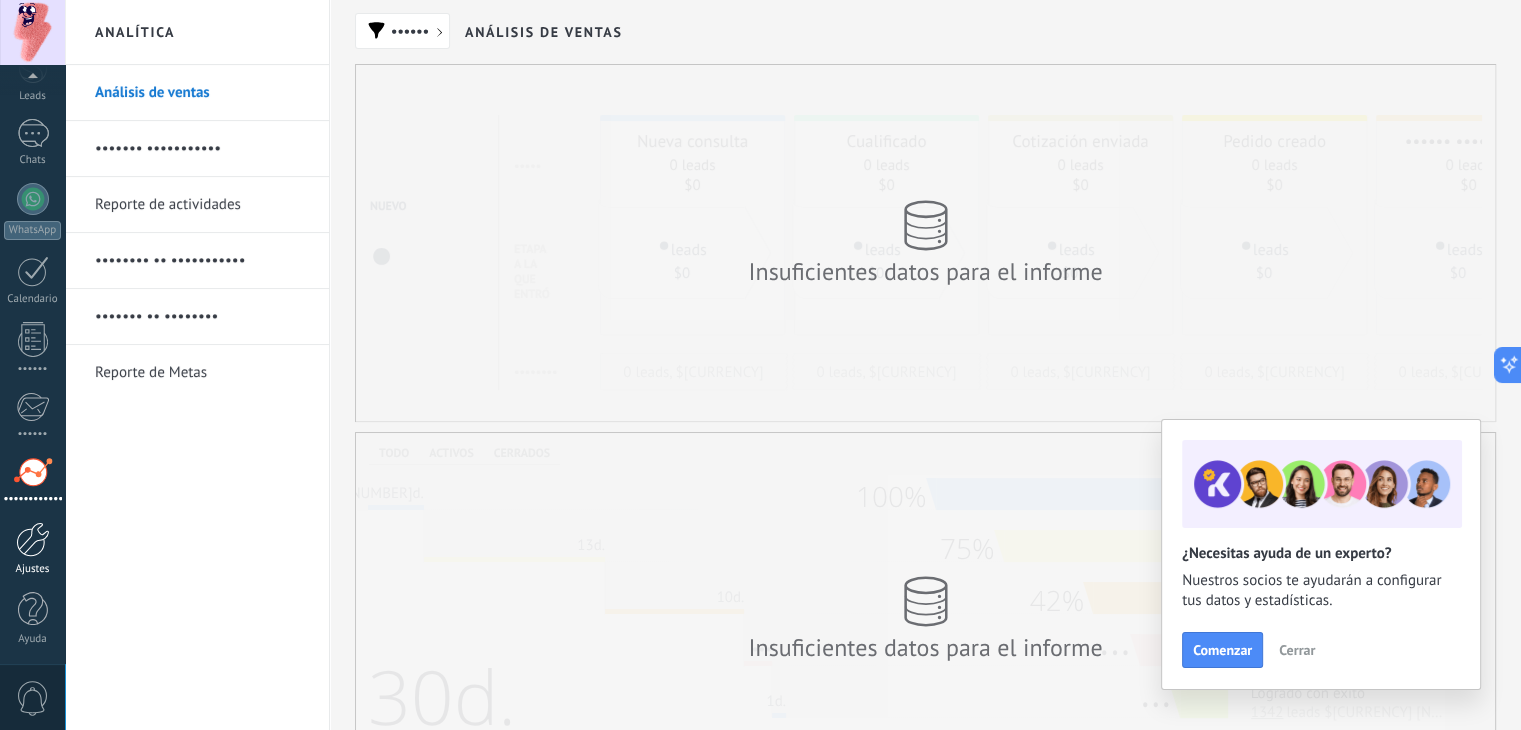 click at bounding box center (33, 539) 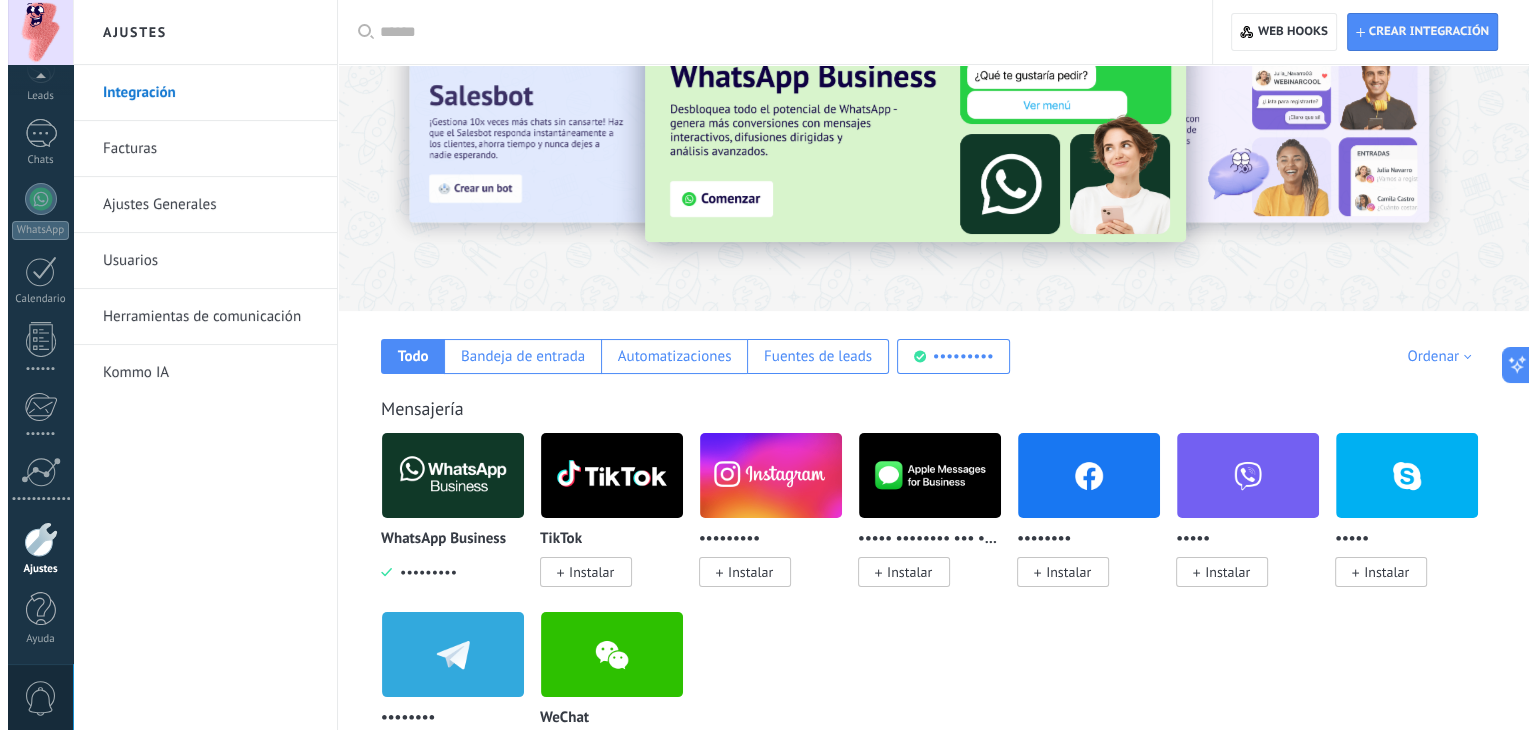 scroll, scrollTop: 0, scrollLeft: 0, axis: both 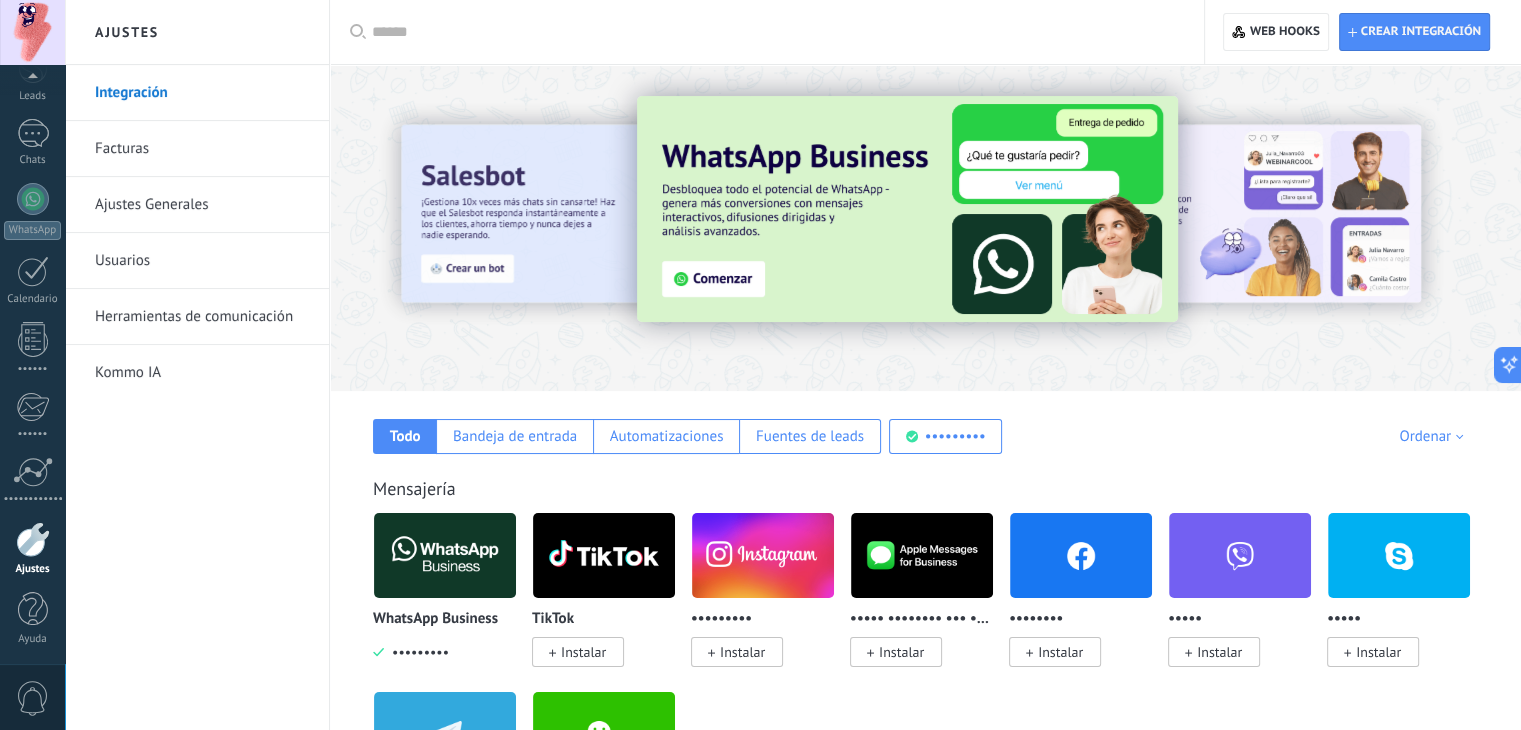 click at bounding box center (774, 32) 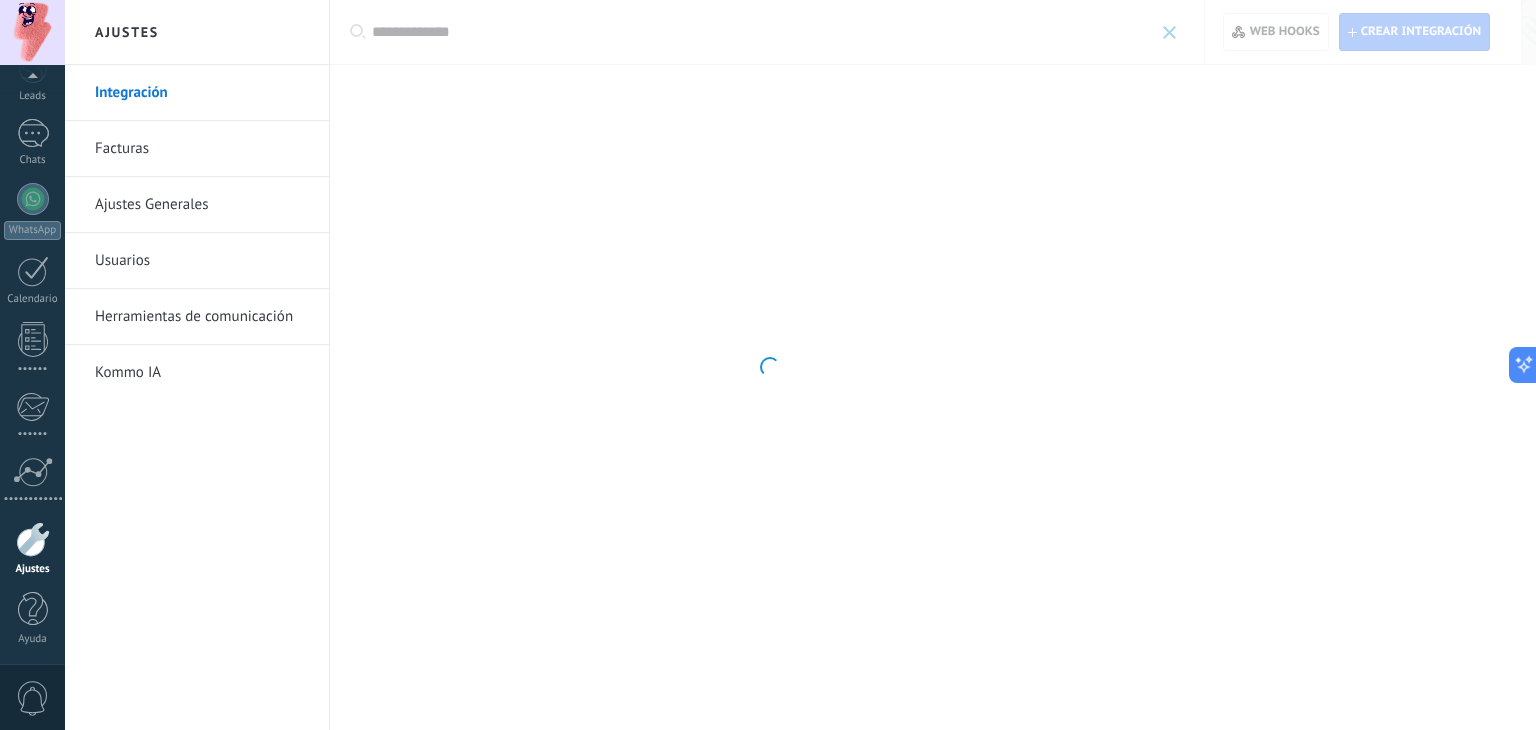 type on "**********" 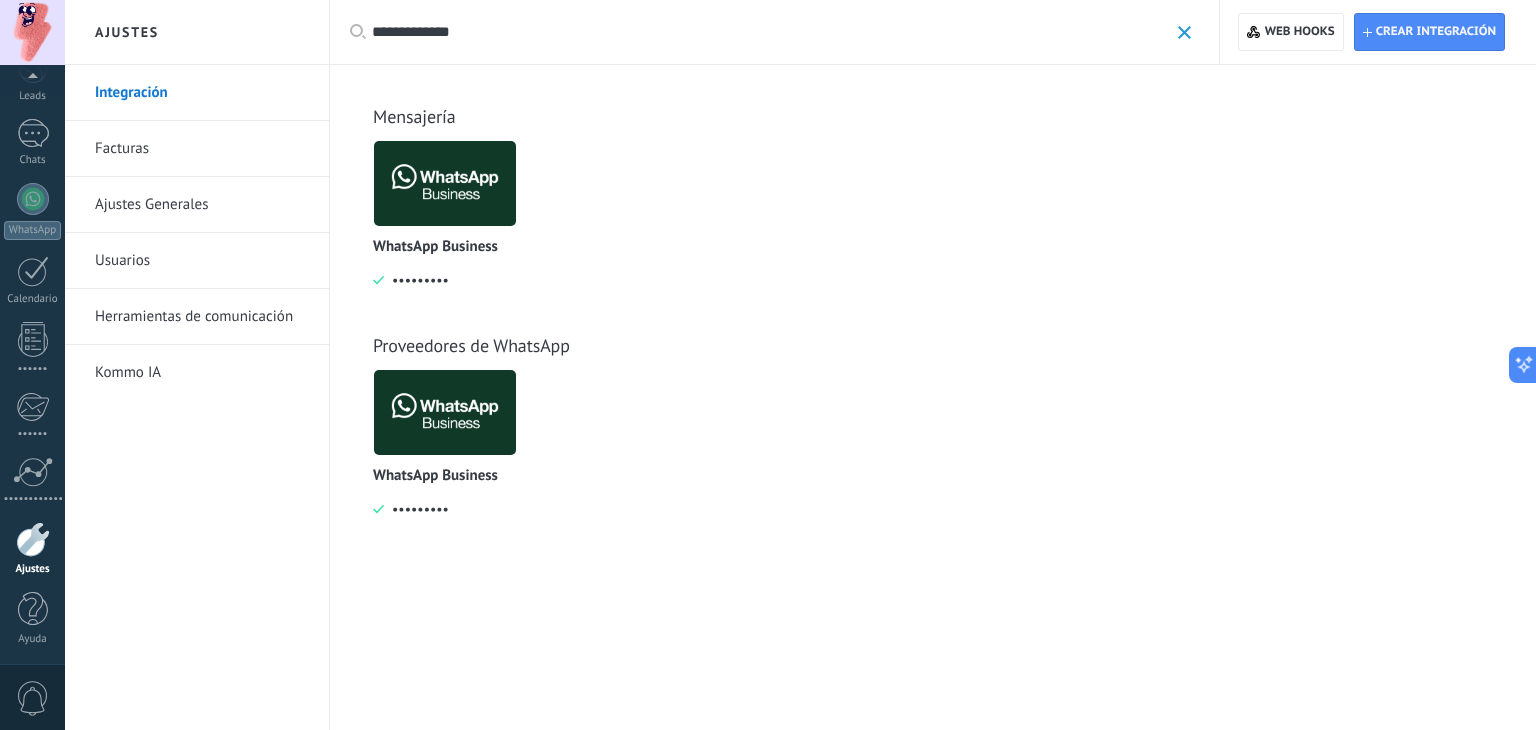 click at bounding box center (445, 183) 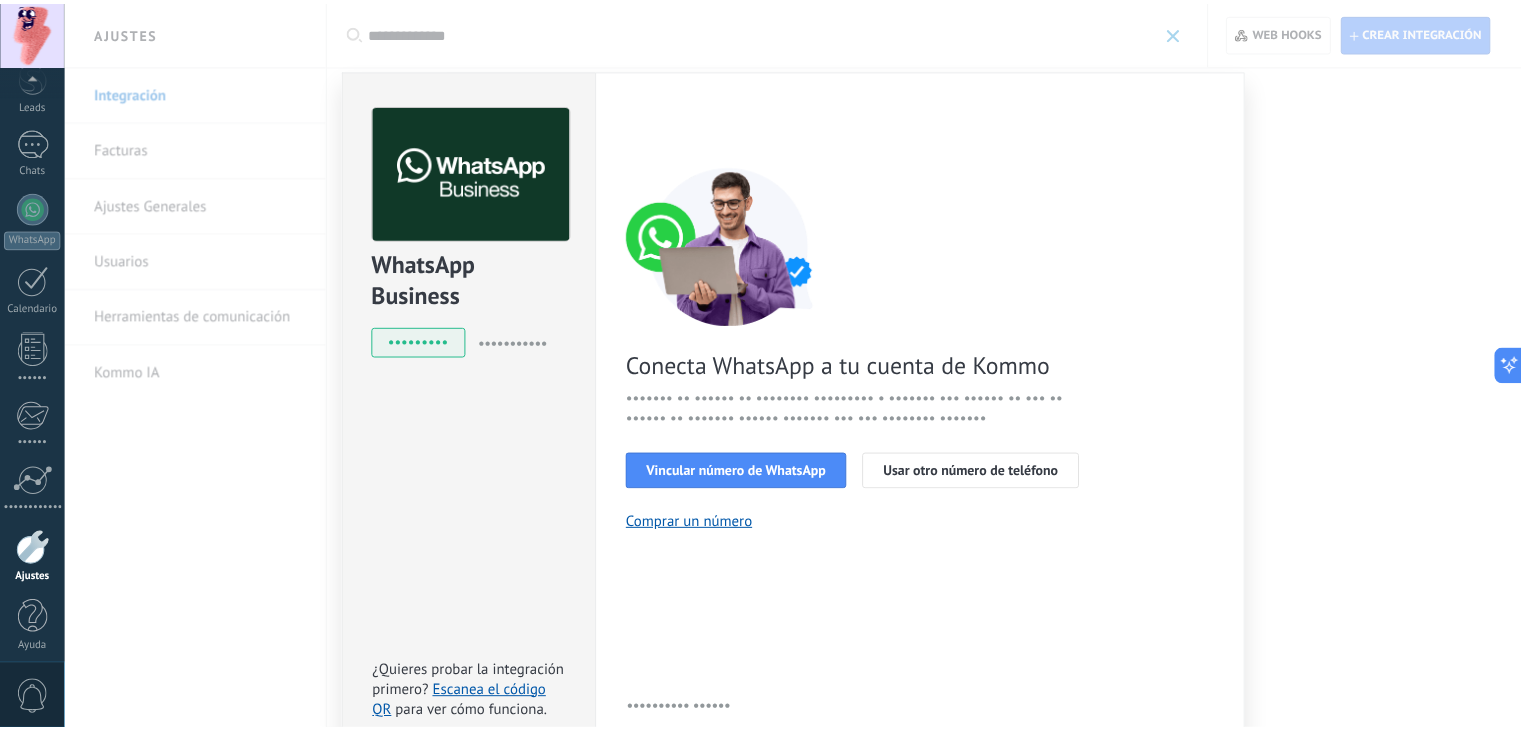 scroll, scrollTop: 101, scrollLeft: 0, axis: vertical 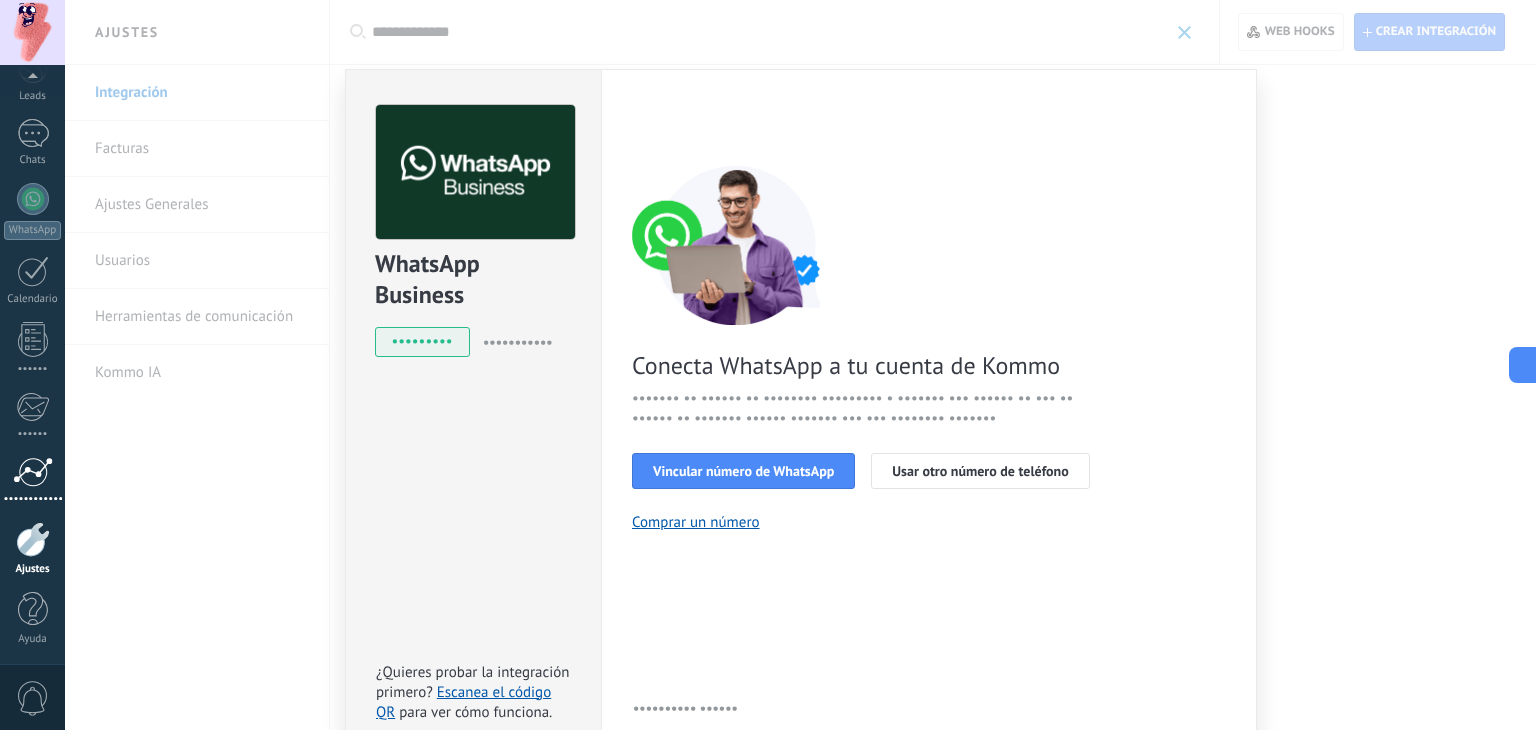 click at bounding box center [33, 472] 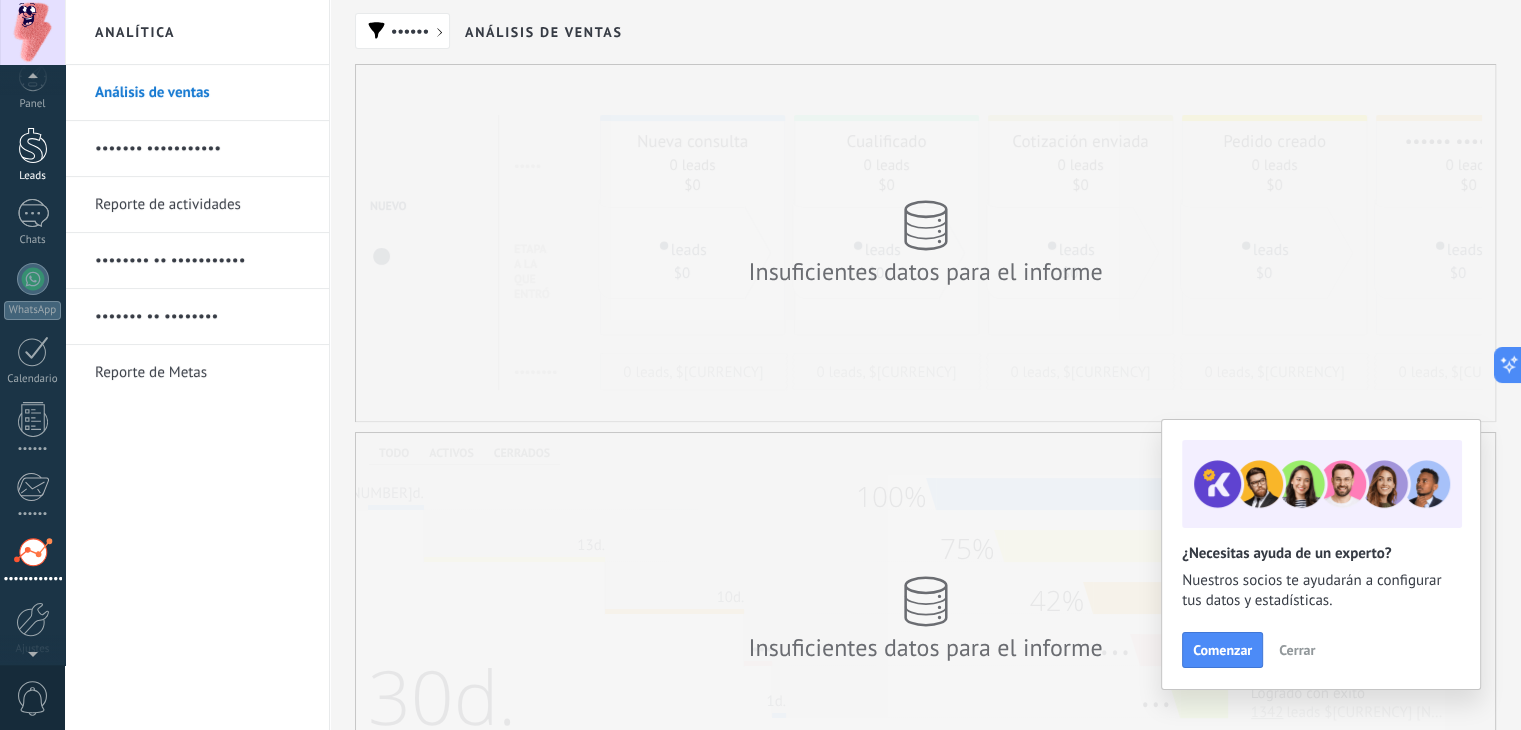 scroll, scrollTop: 0, scrollLeft: 0, axis: both 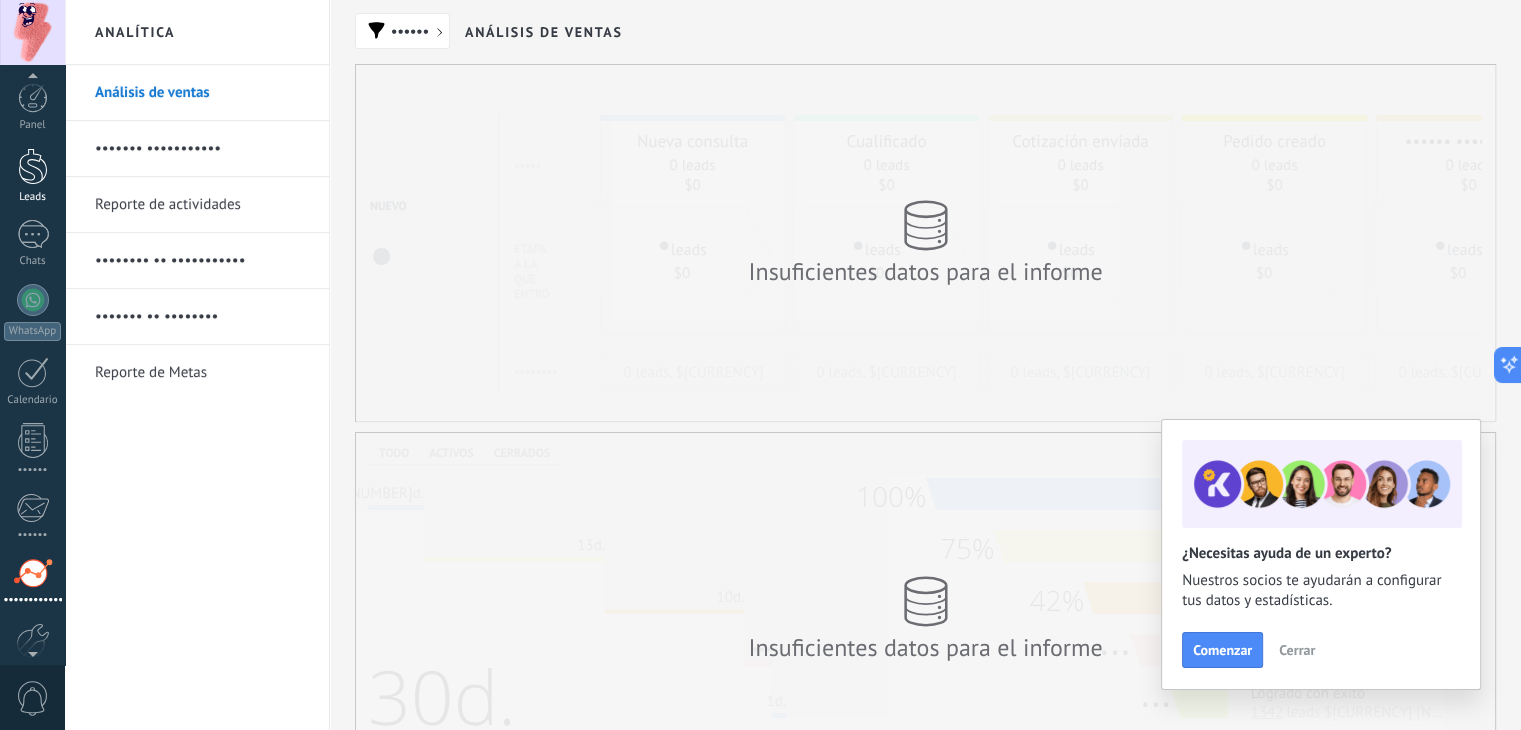 click at bounding box center (33, 166) 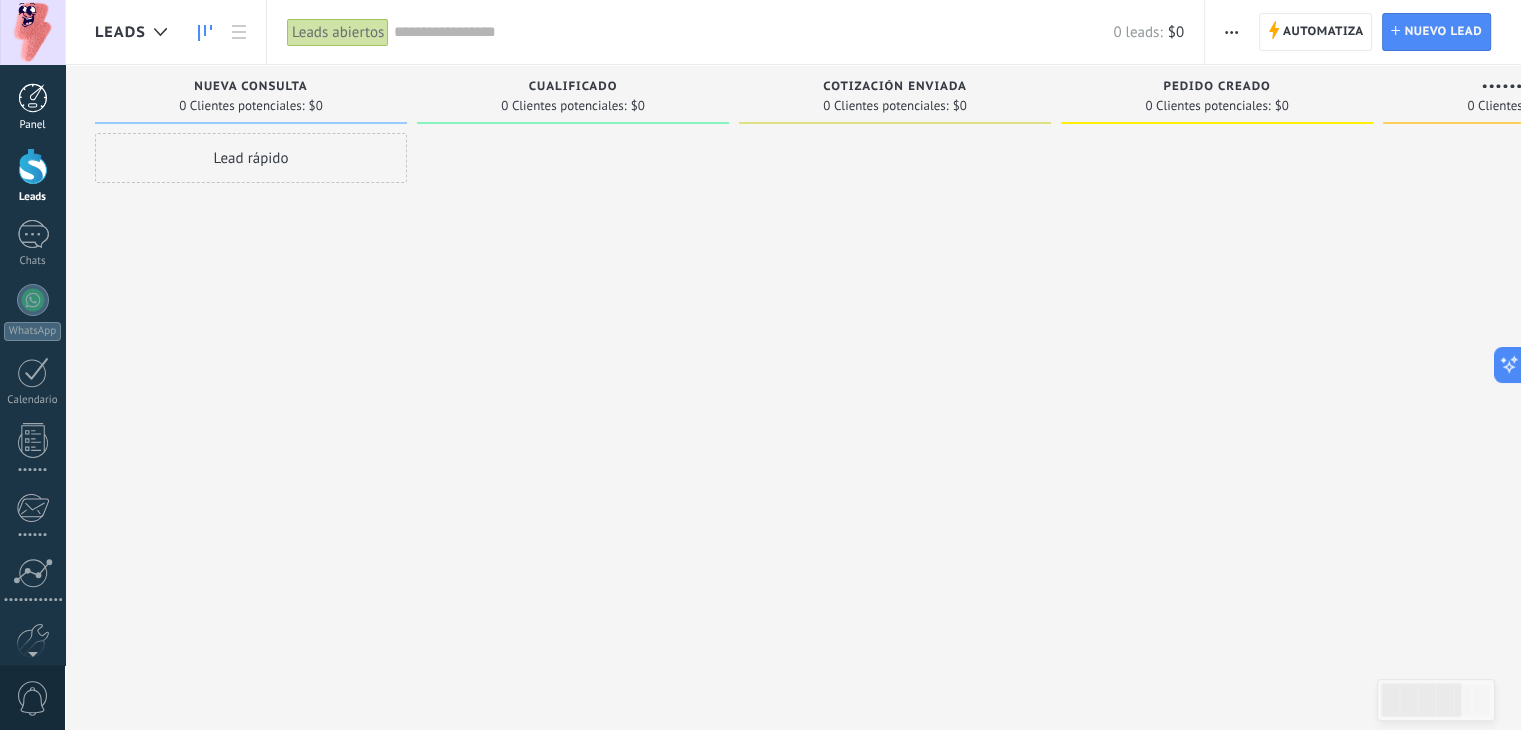 click on "Panel" at bounding box center (32, 107) 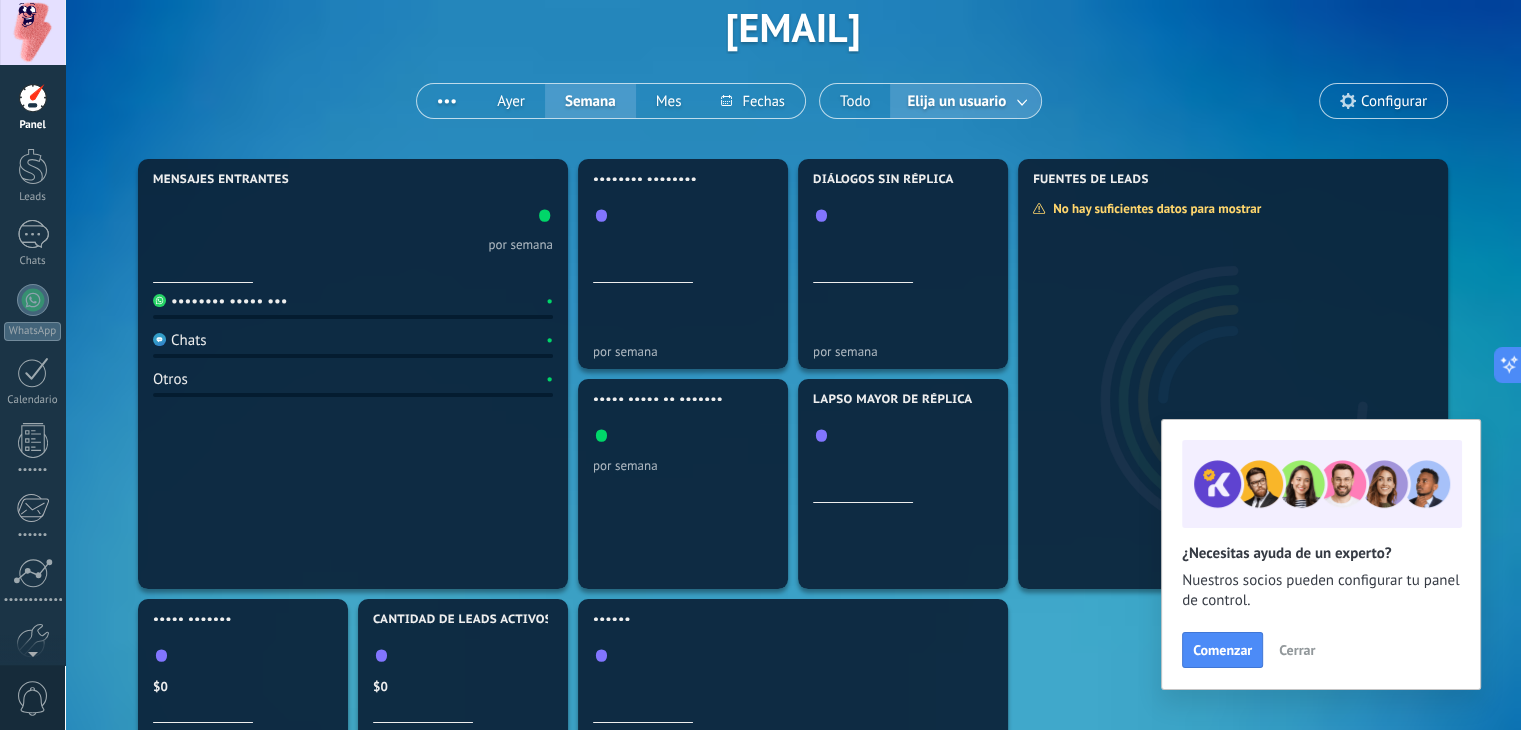 scroll, scrollTop: 0, scrollLeft: 0, axis: both 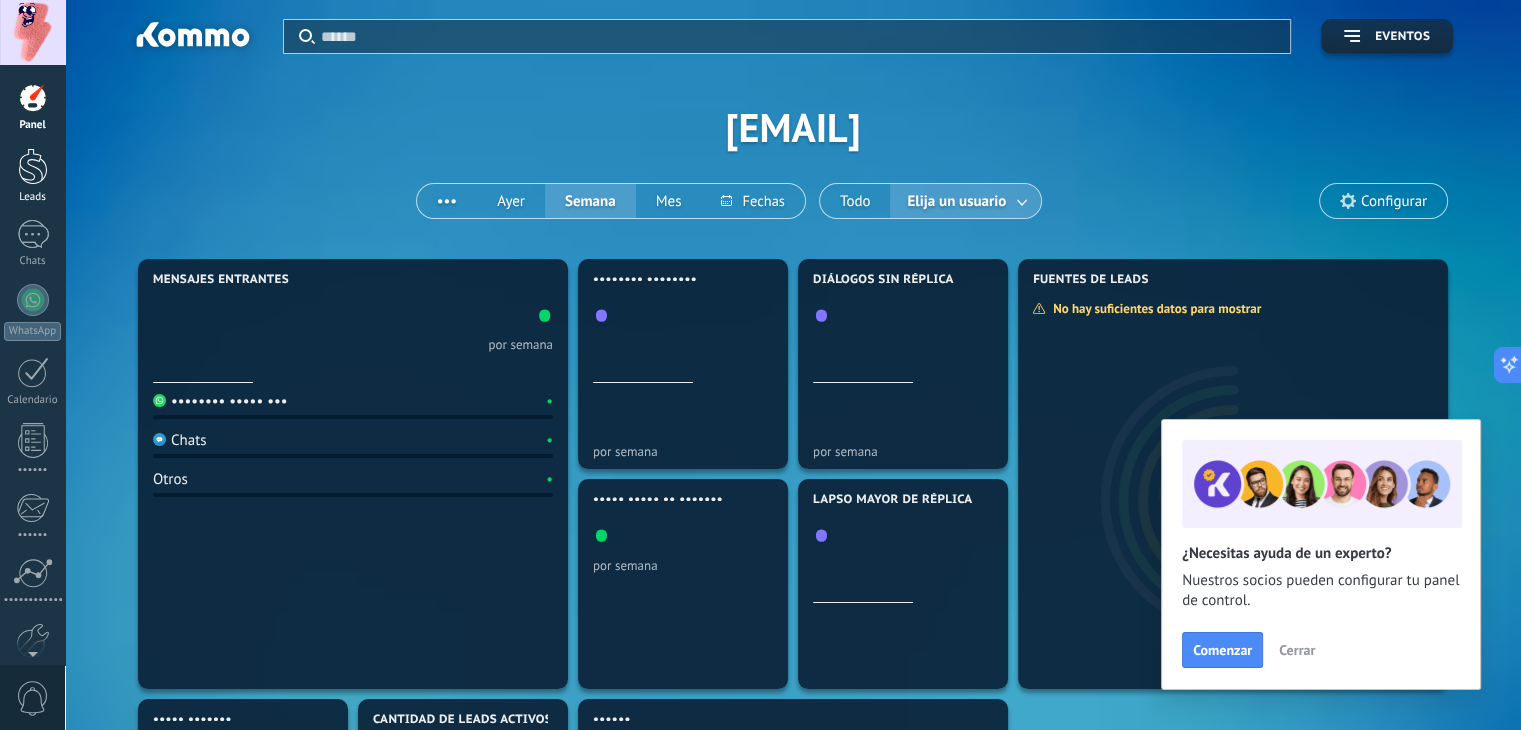click at bounding box center [33, 166] 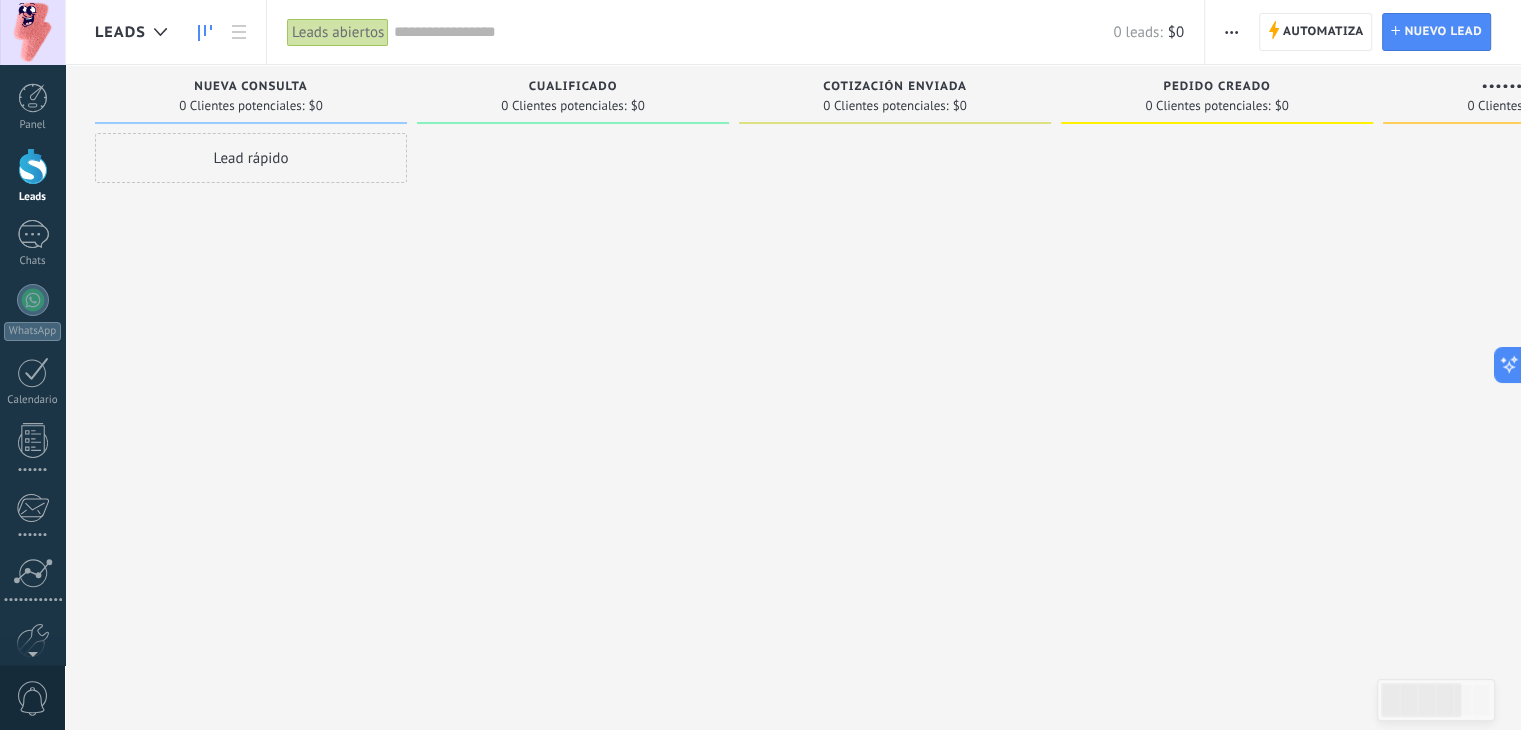 click on "Cualificado" at bounding box center (573, 87) 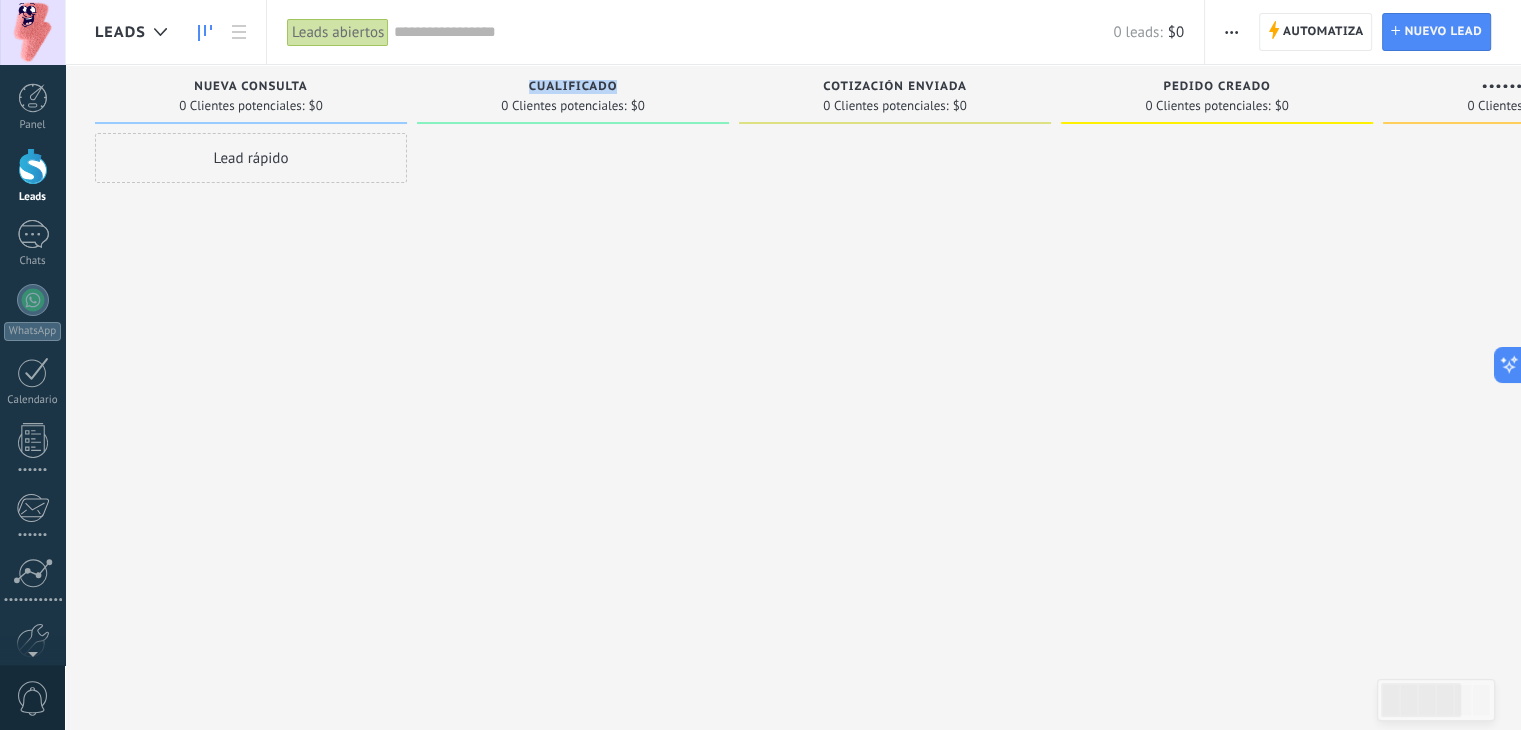 click on "Cualificado" at bounding box center [573, 87] 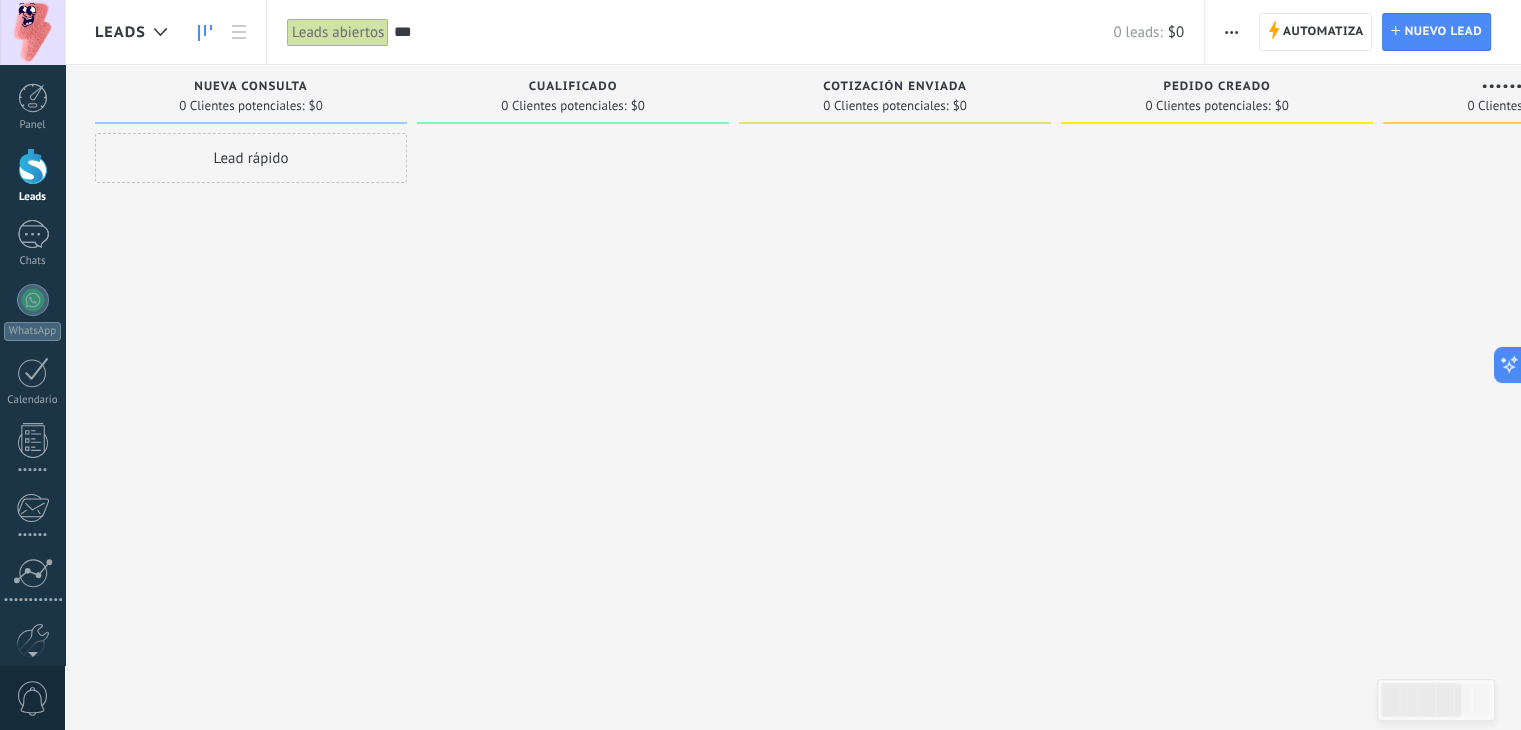 type on "****" 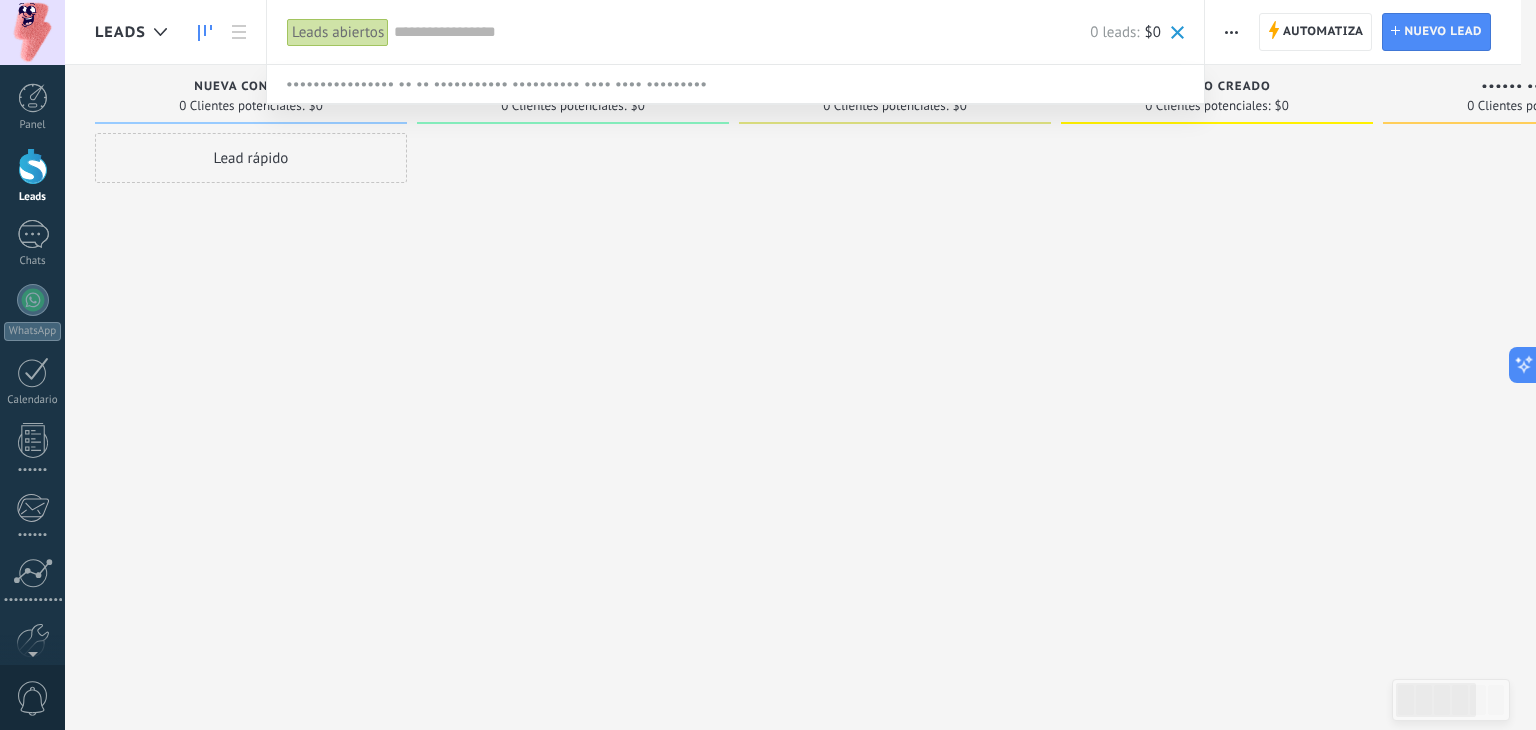 click at bounding box center [768, 365] 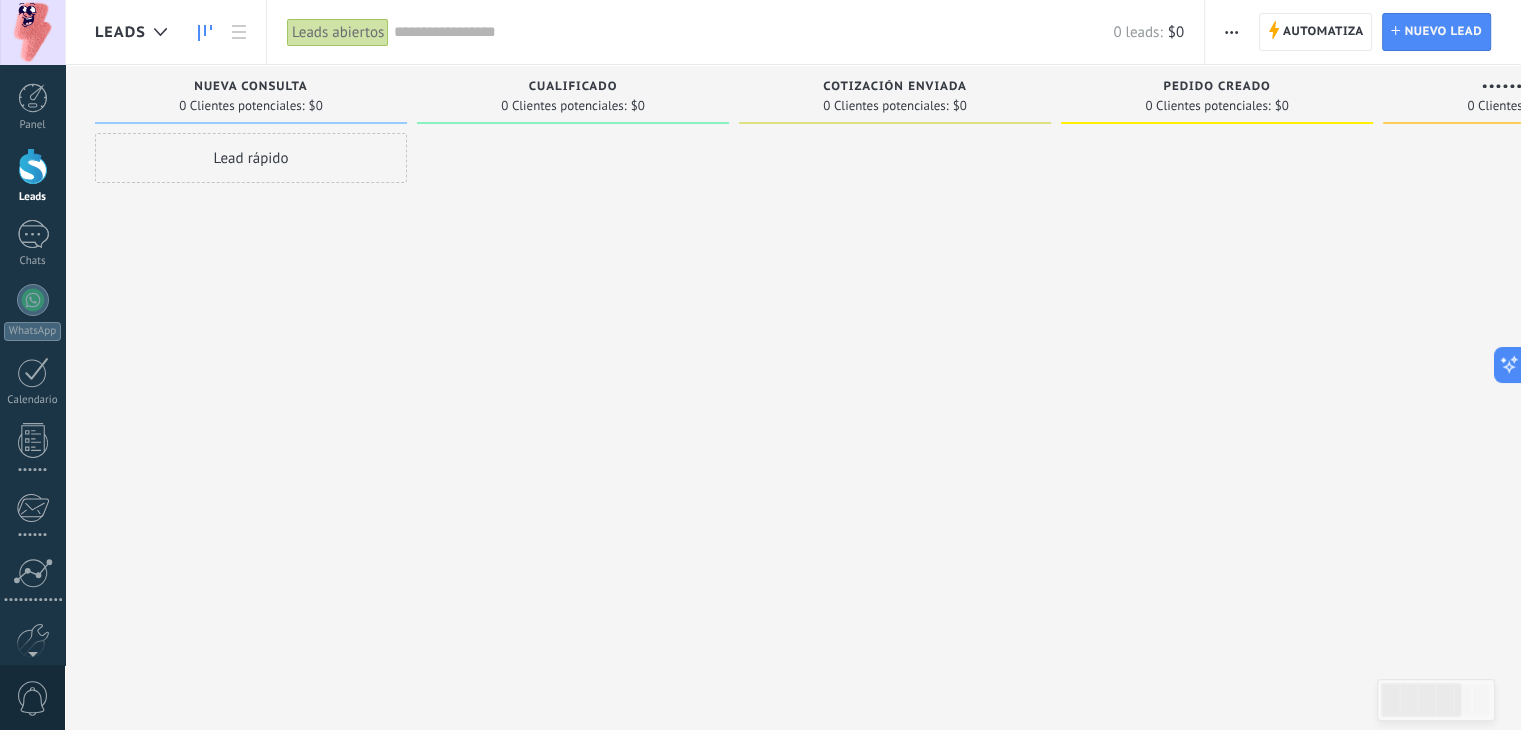 click at bounding box center [895, 367] 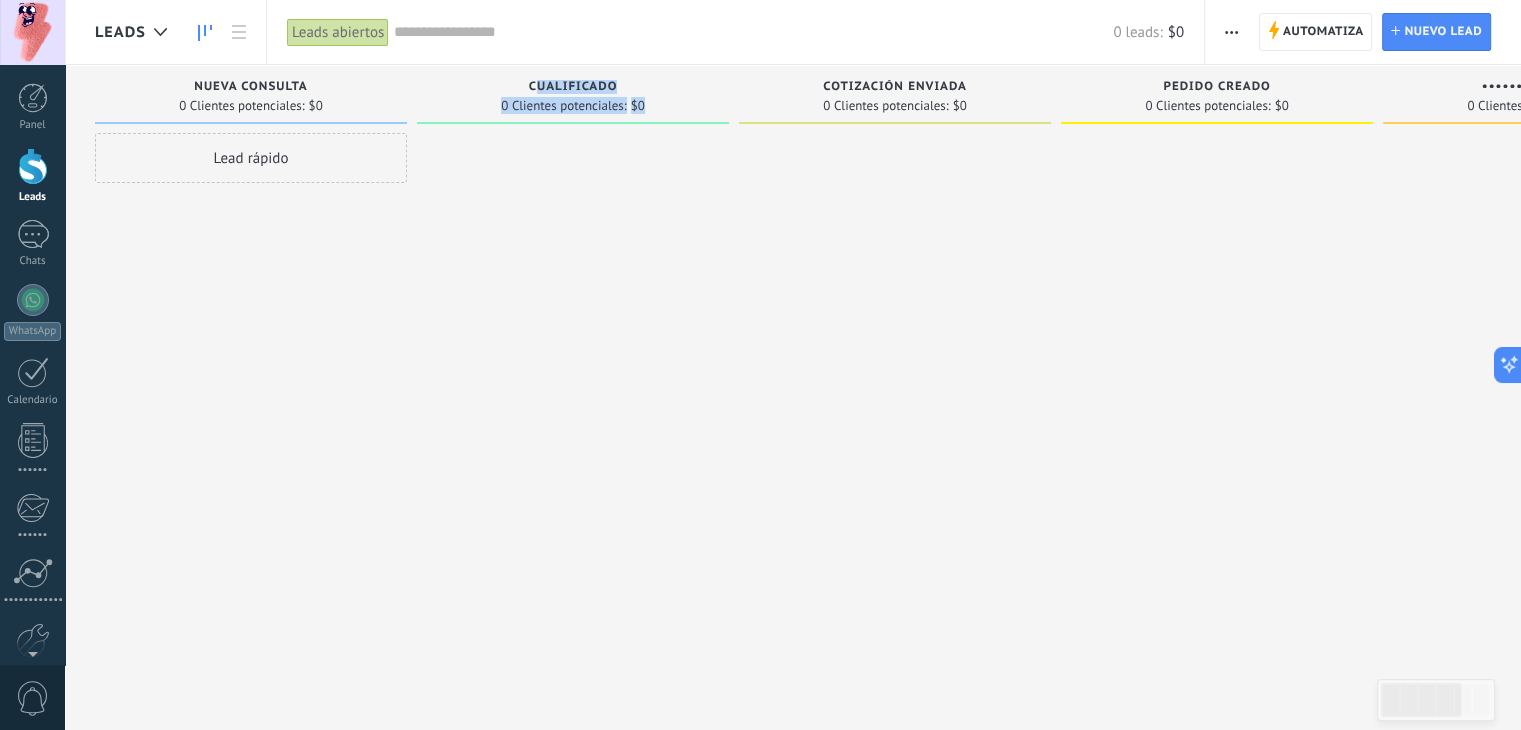 drag, startPoint x: 532, startPoint y: 91, endPoint x: 552, endPoint y: 170, distance: 81.49233 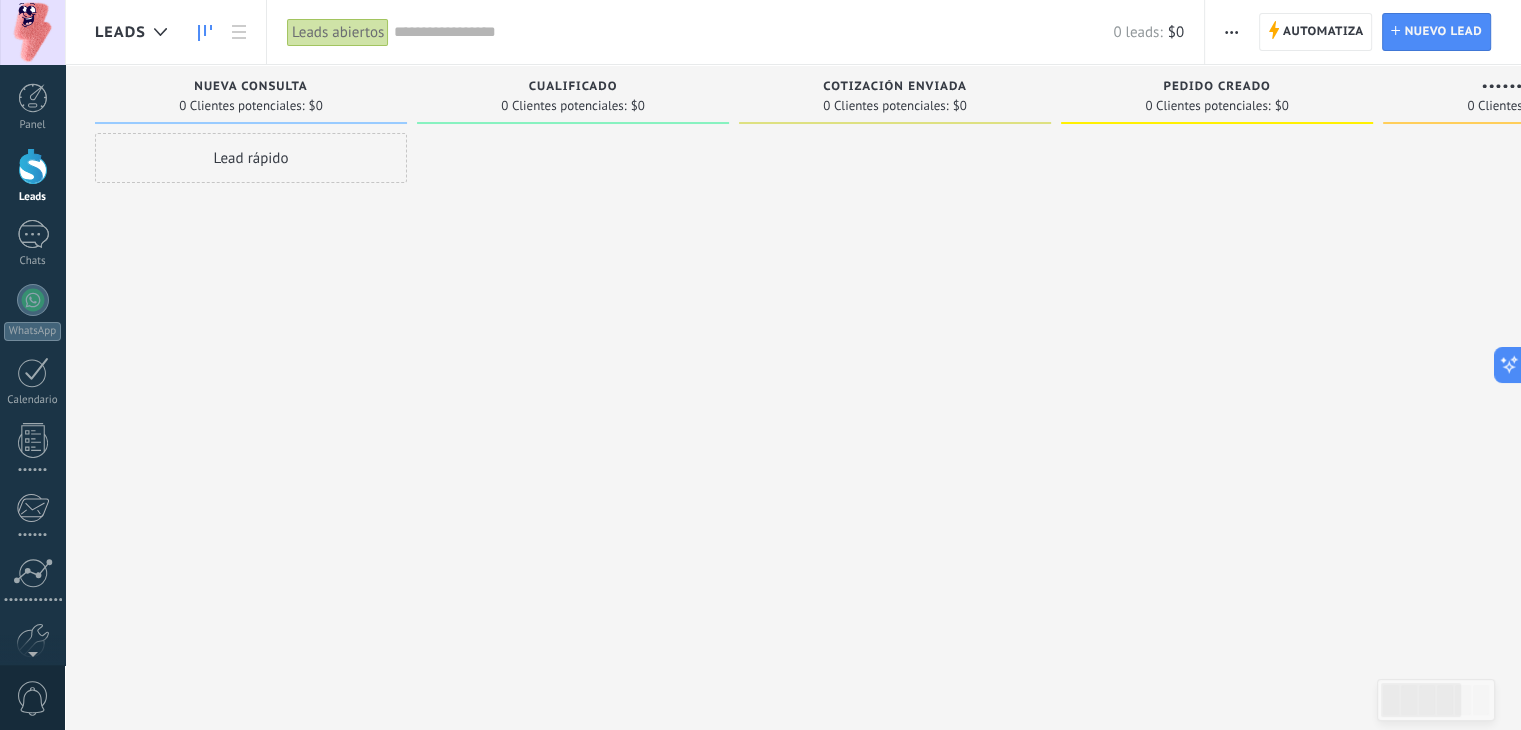 click at bounding box center [573, 123] 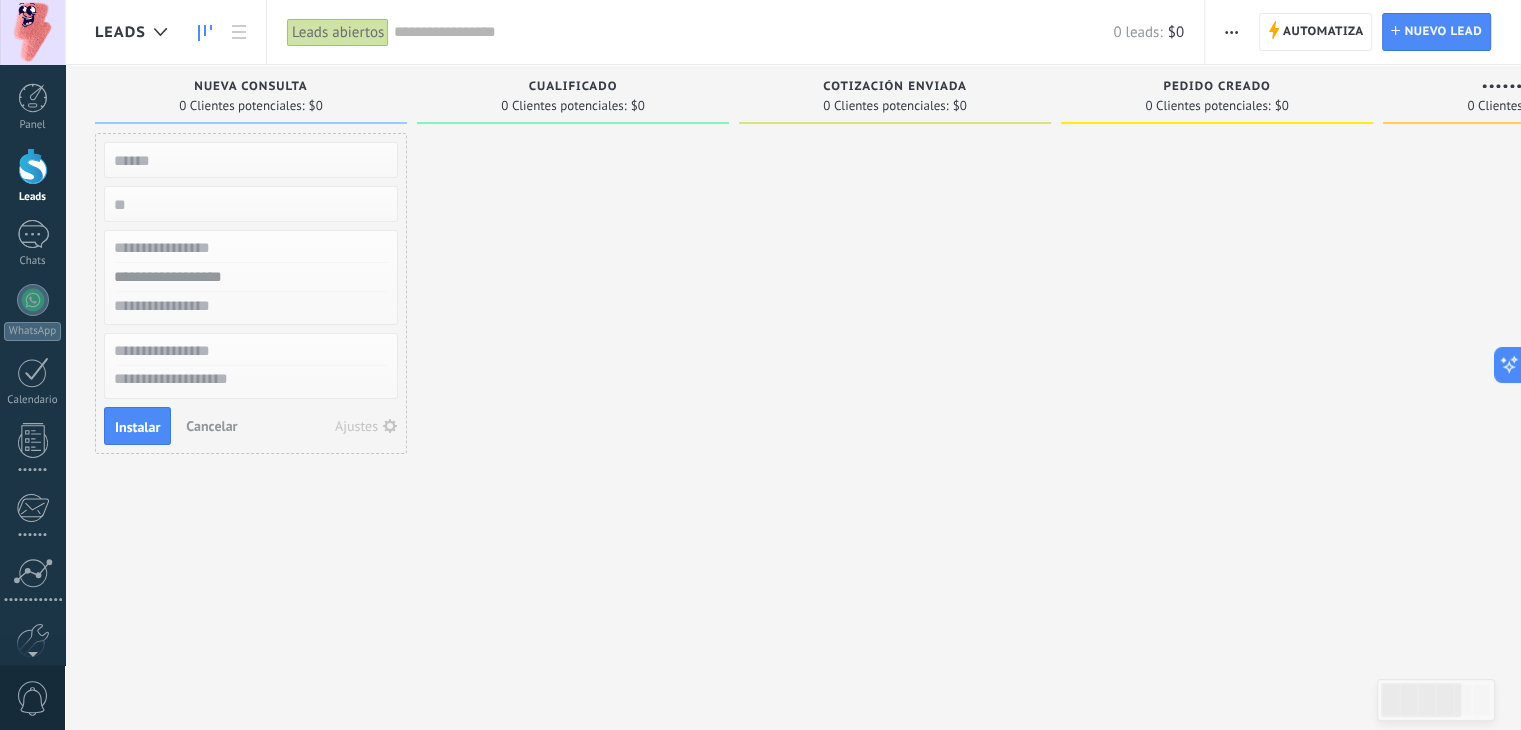 click at bounding box center [573, 367] 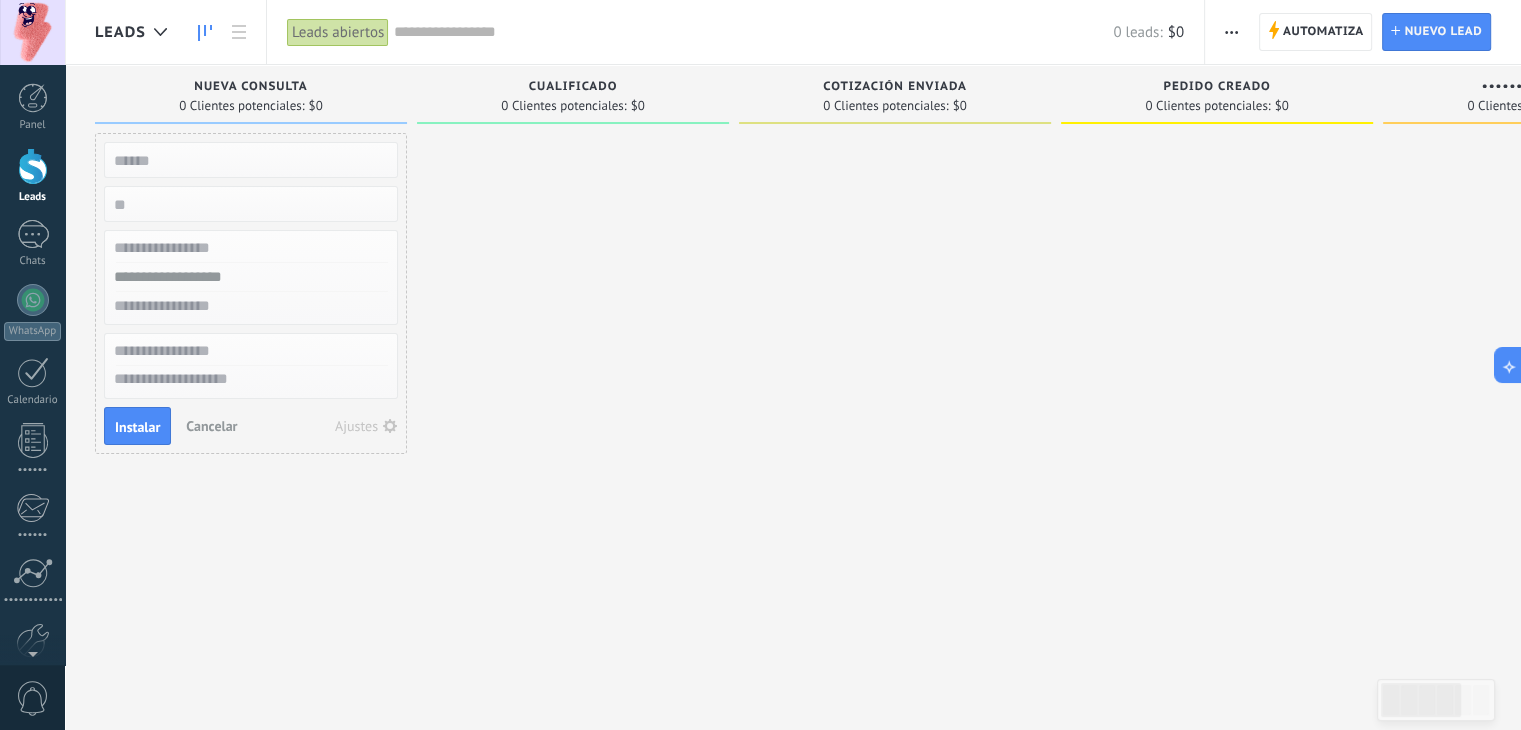 click on "Cancelar" at bounding box center (211, 426) 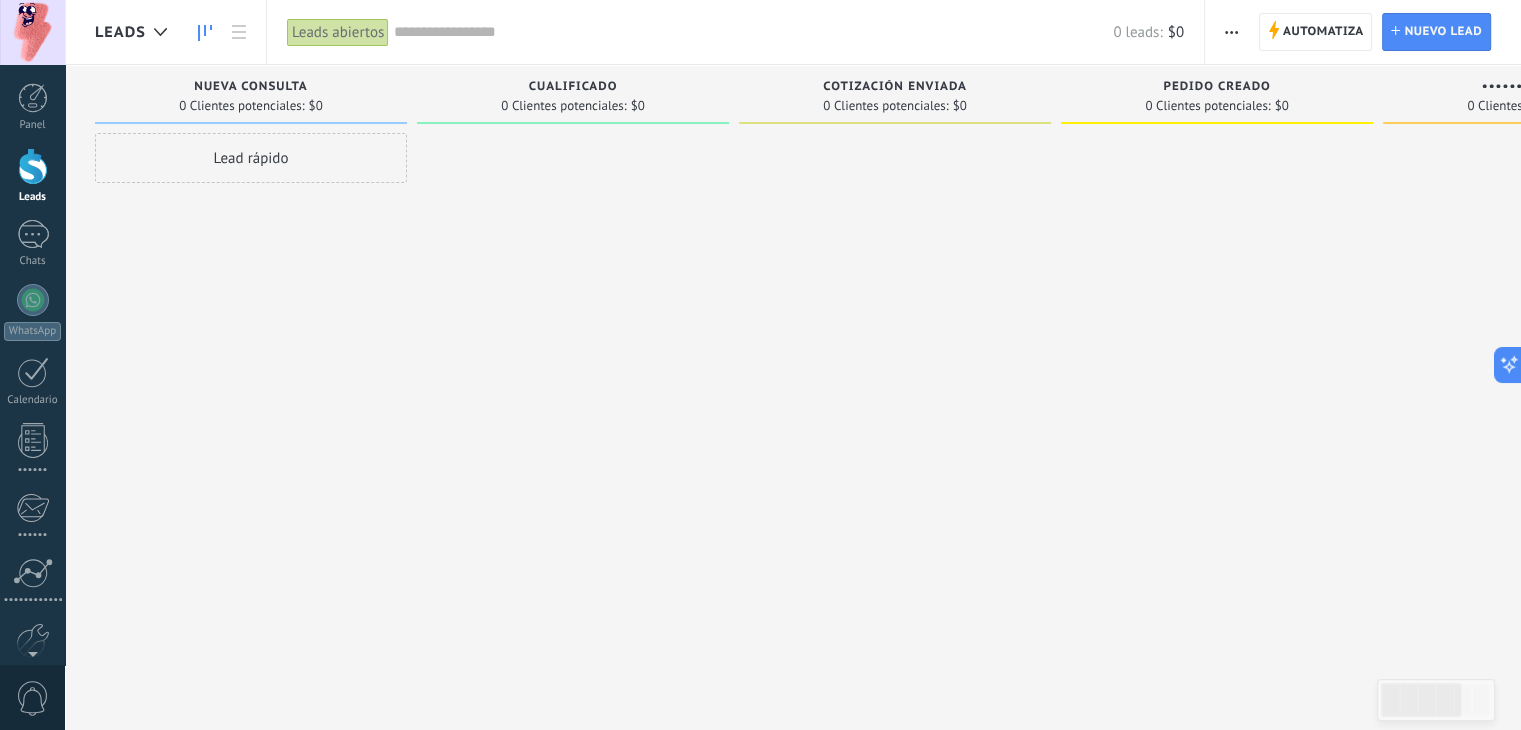 click on "•••••
•••••
•••••
••••••••
••••••••" at bounding box center (65, 365) 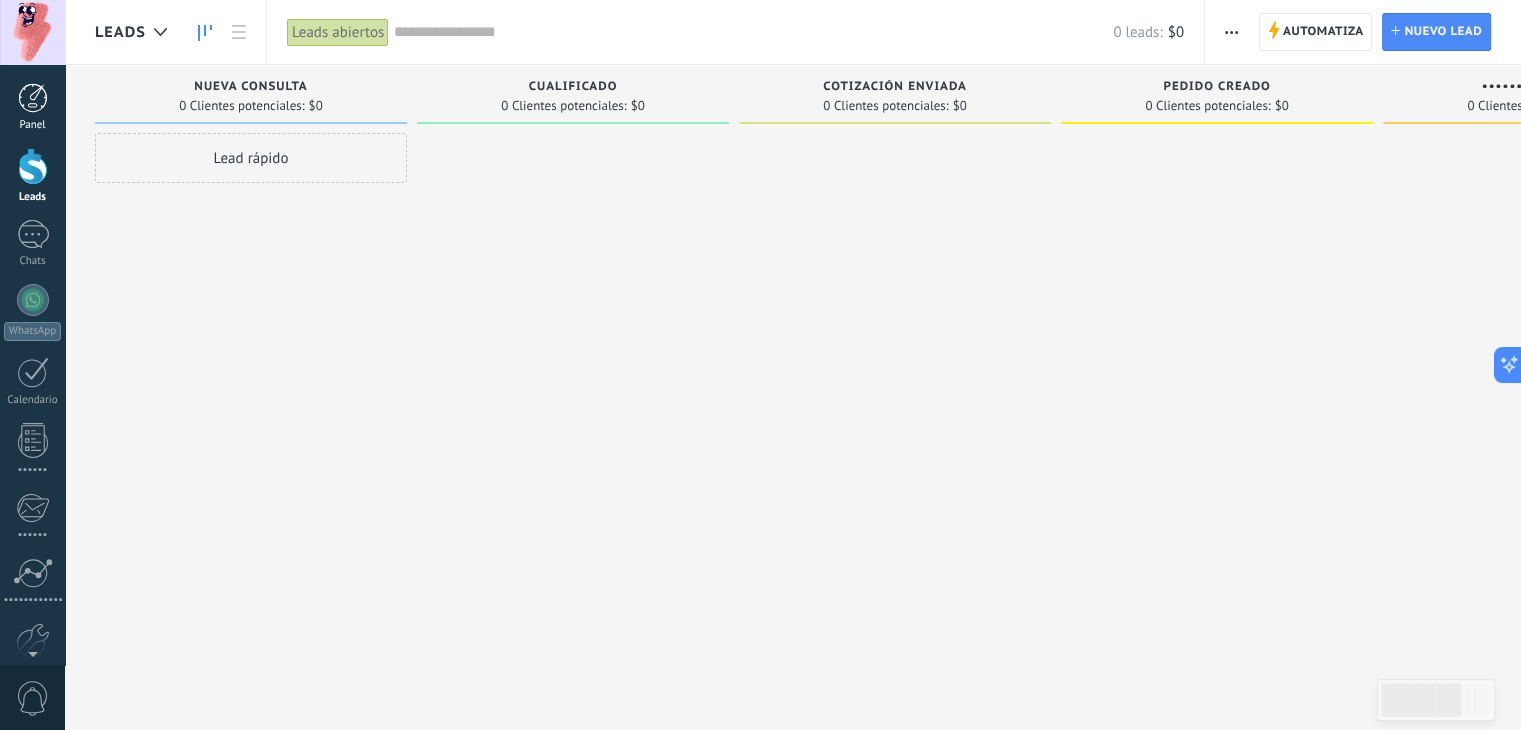 click at bounding box center [33, 98] 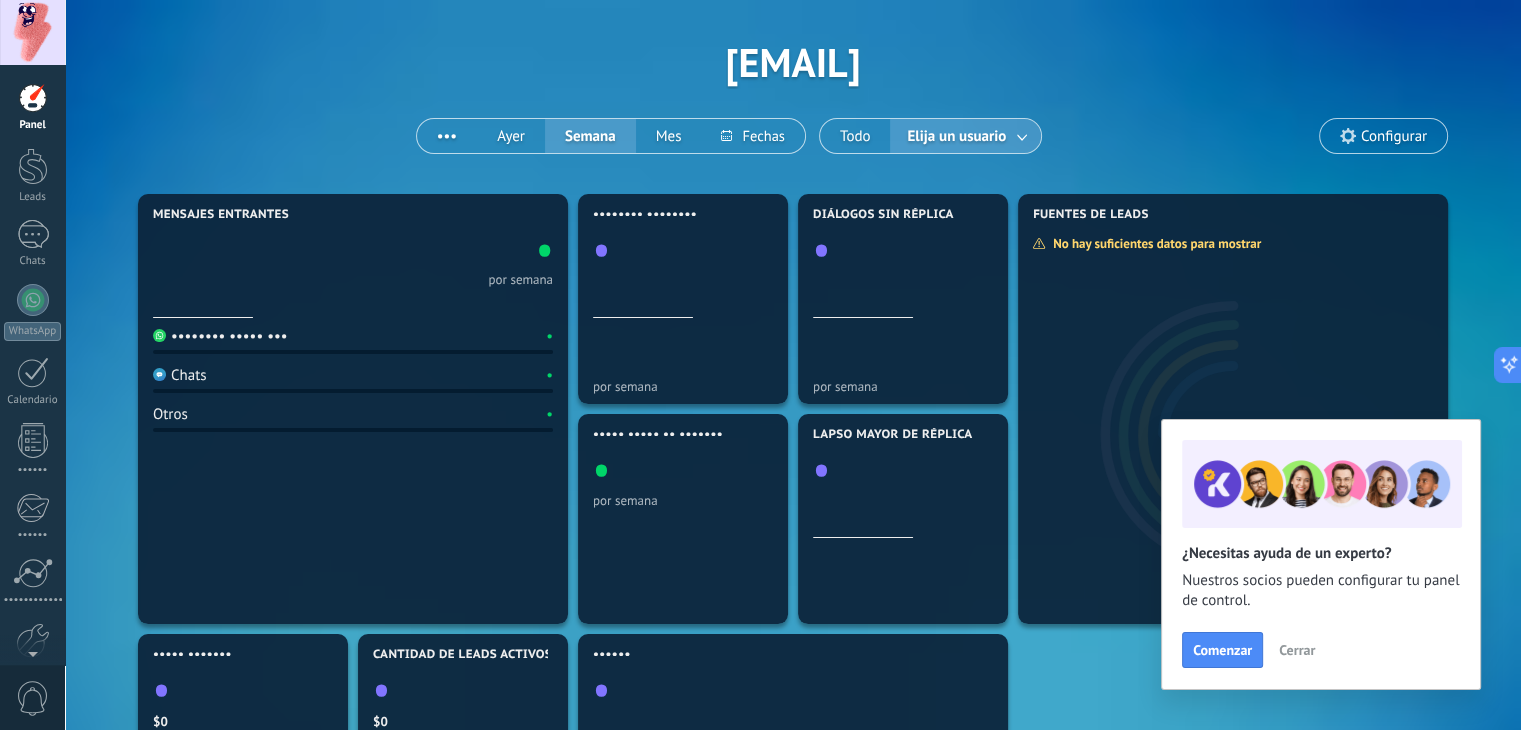 scroll, scrollTop: 100, scrollLeft: 0, axis: vertical 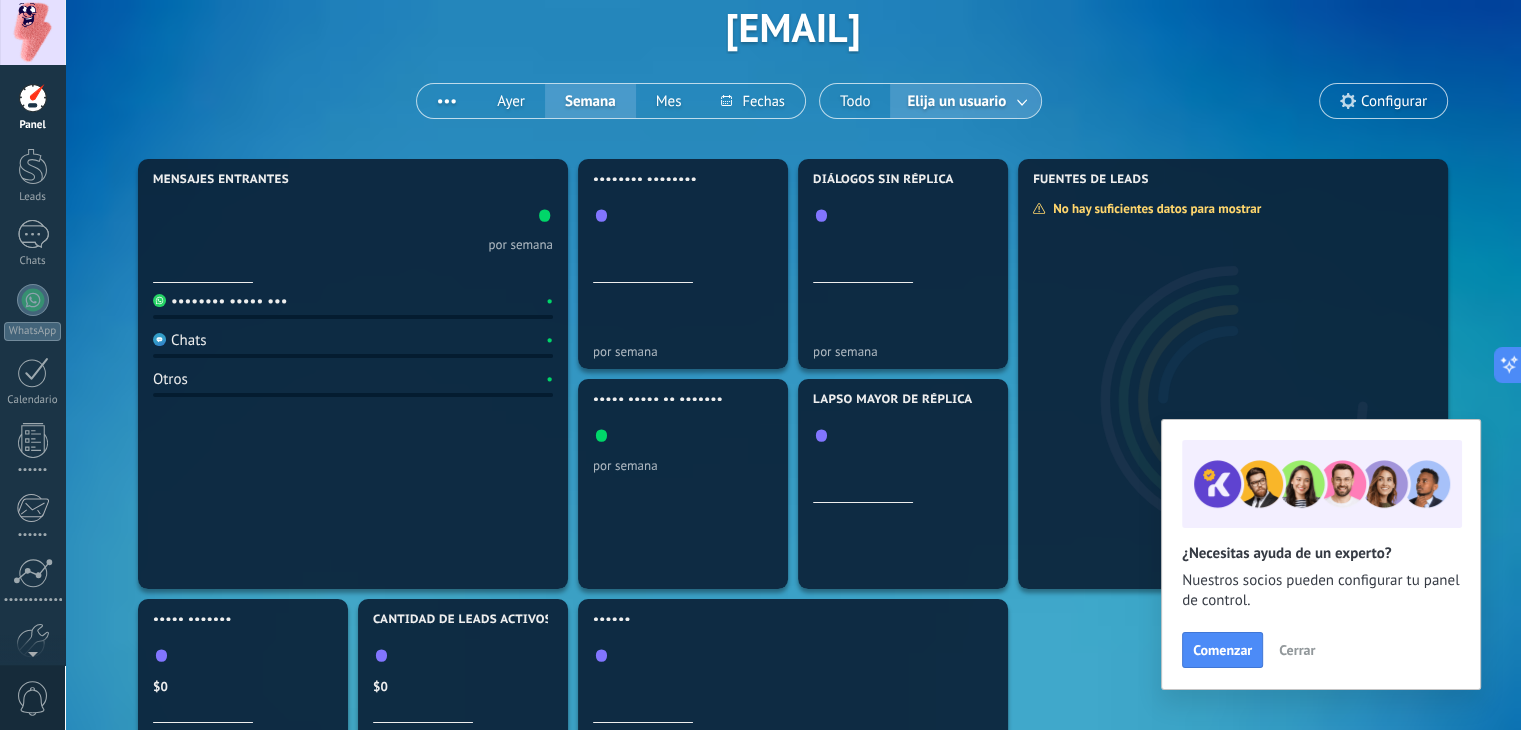 click on "Cerrar" at bounding box center (1297, 650) 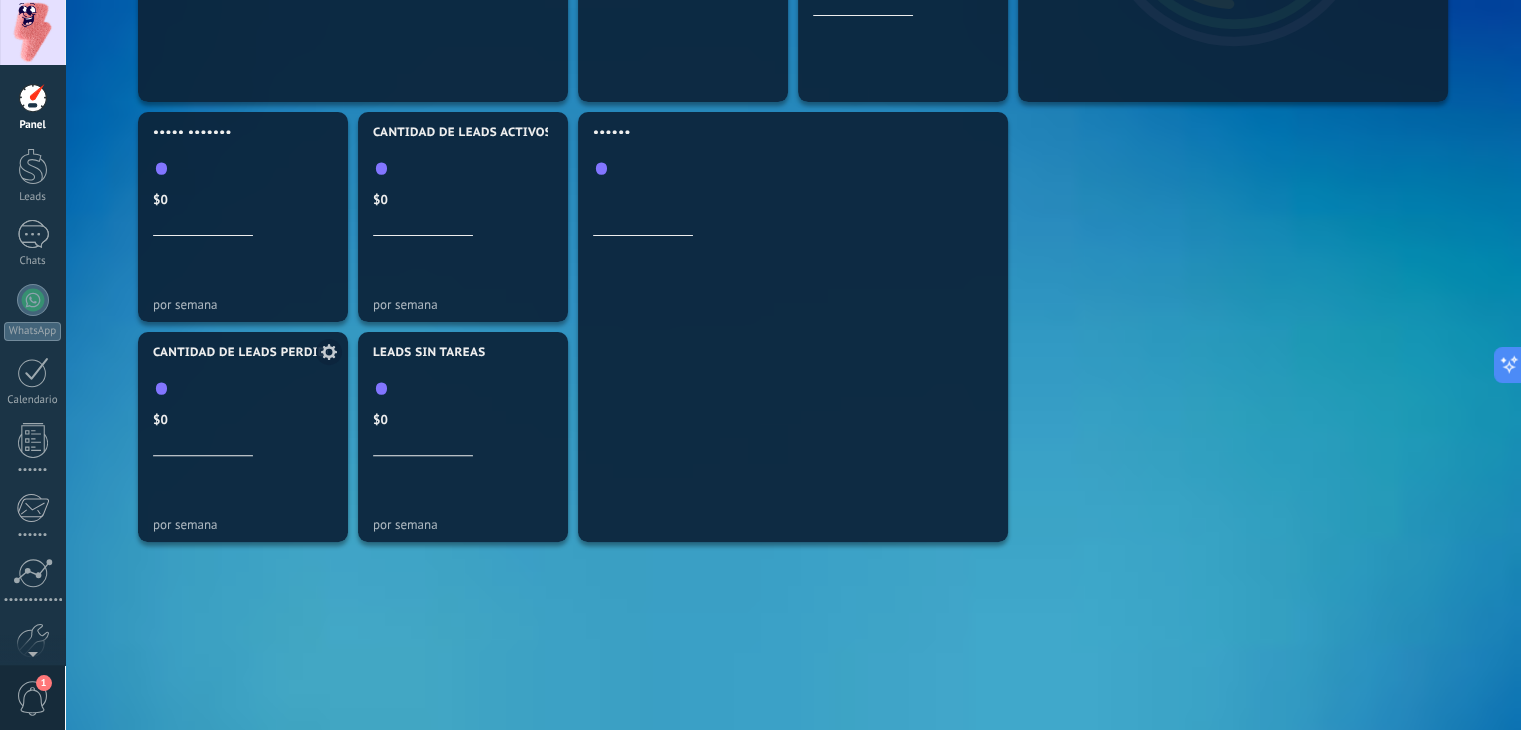 scroll, scrollTop: 485, scrollLeft: 0, axis: vertical 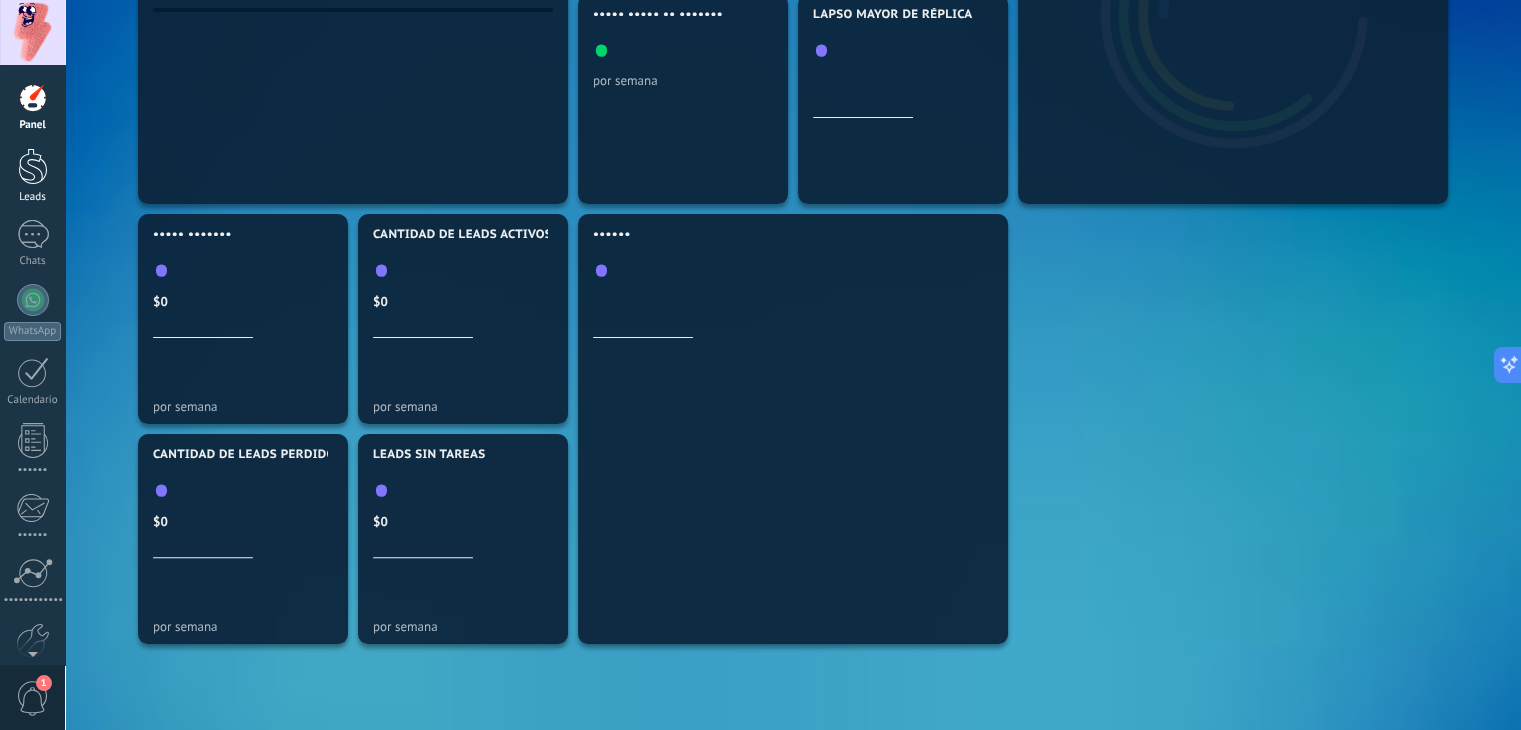 click on "Leads" at bounding box center (32, 176) 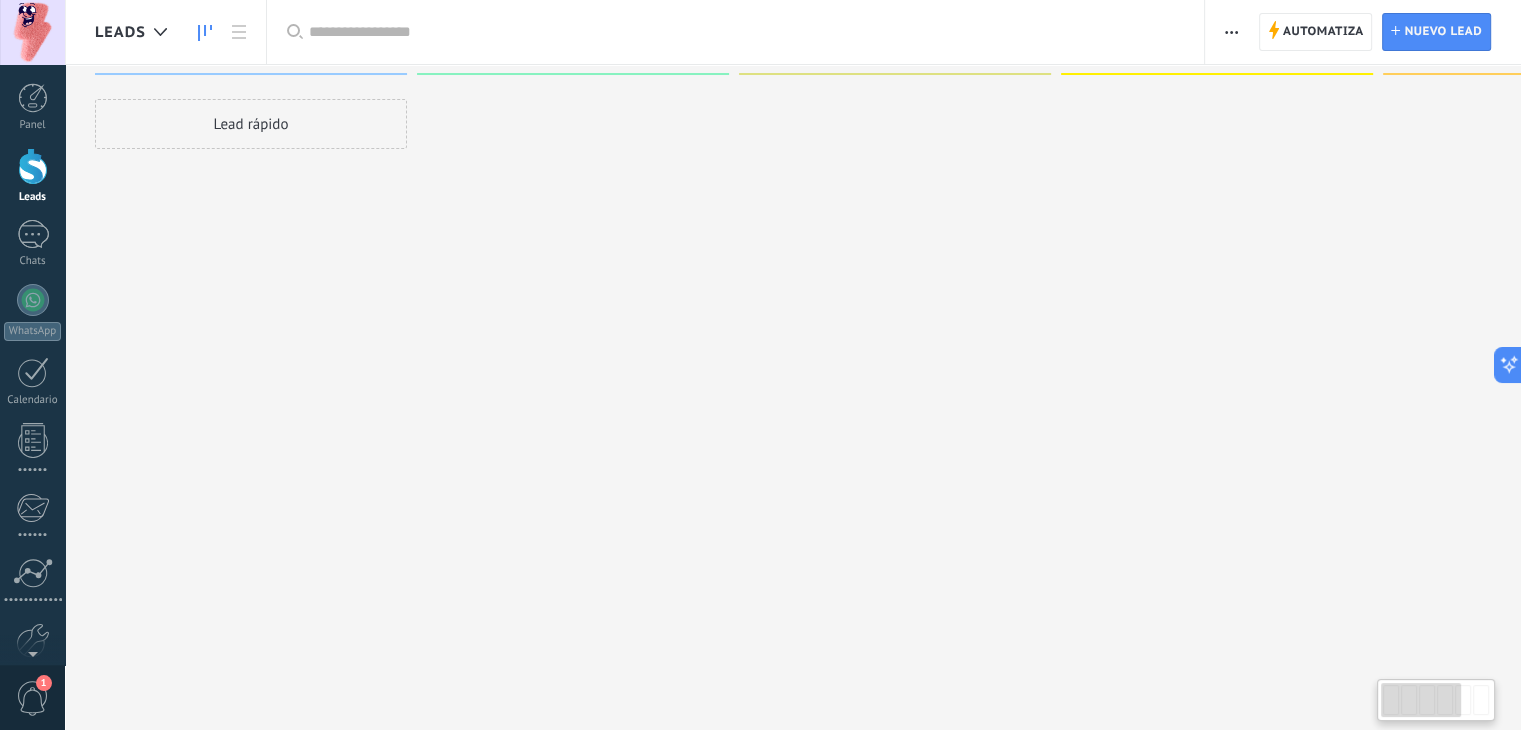 scroll, scrollTop: 0, scrollLeft: 0, axis: both 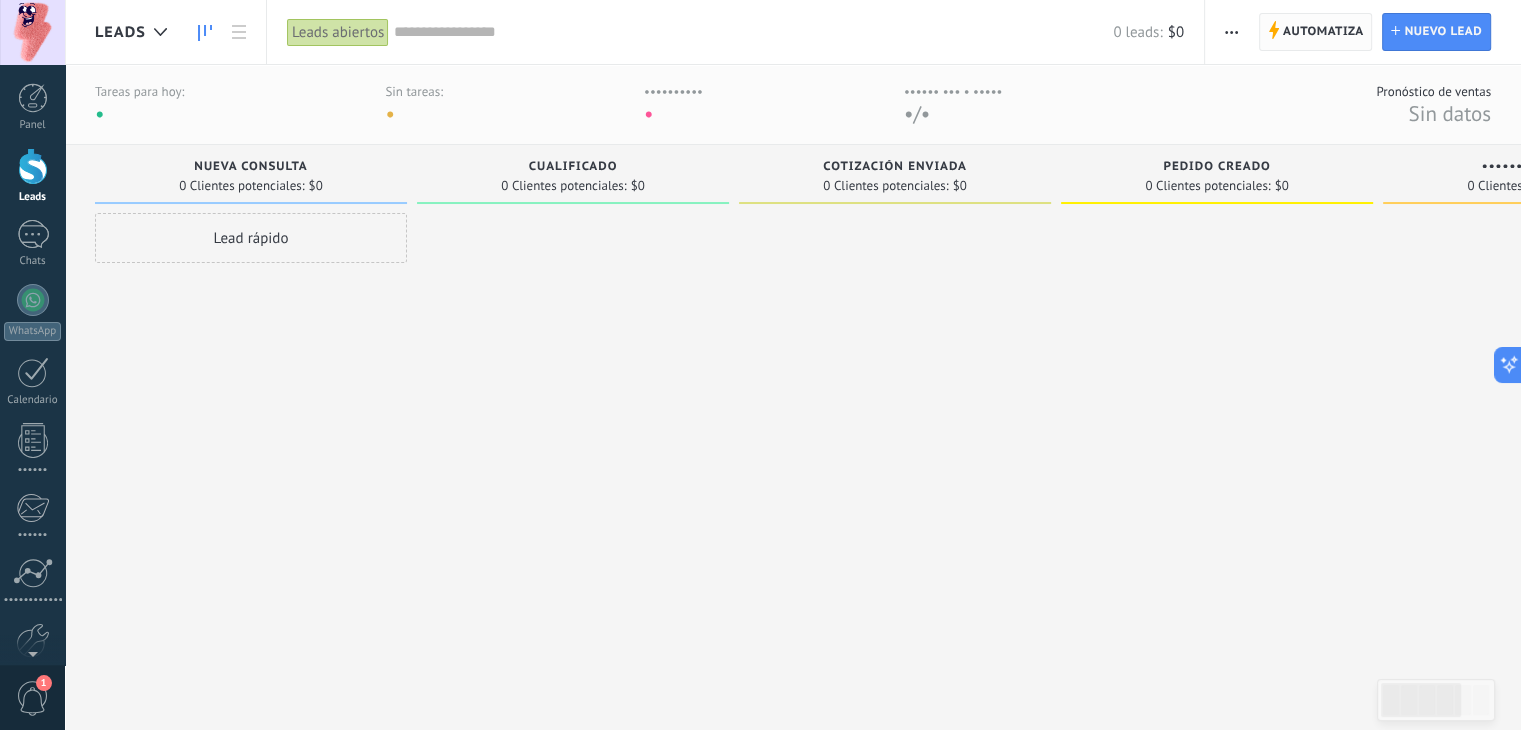 click on "Automatiza" at bounding box center [1323, 32] 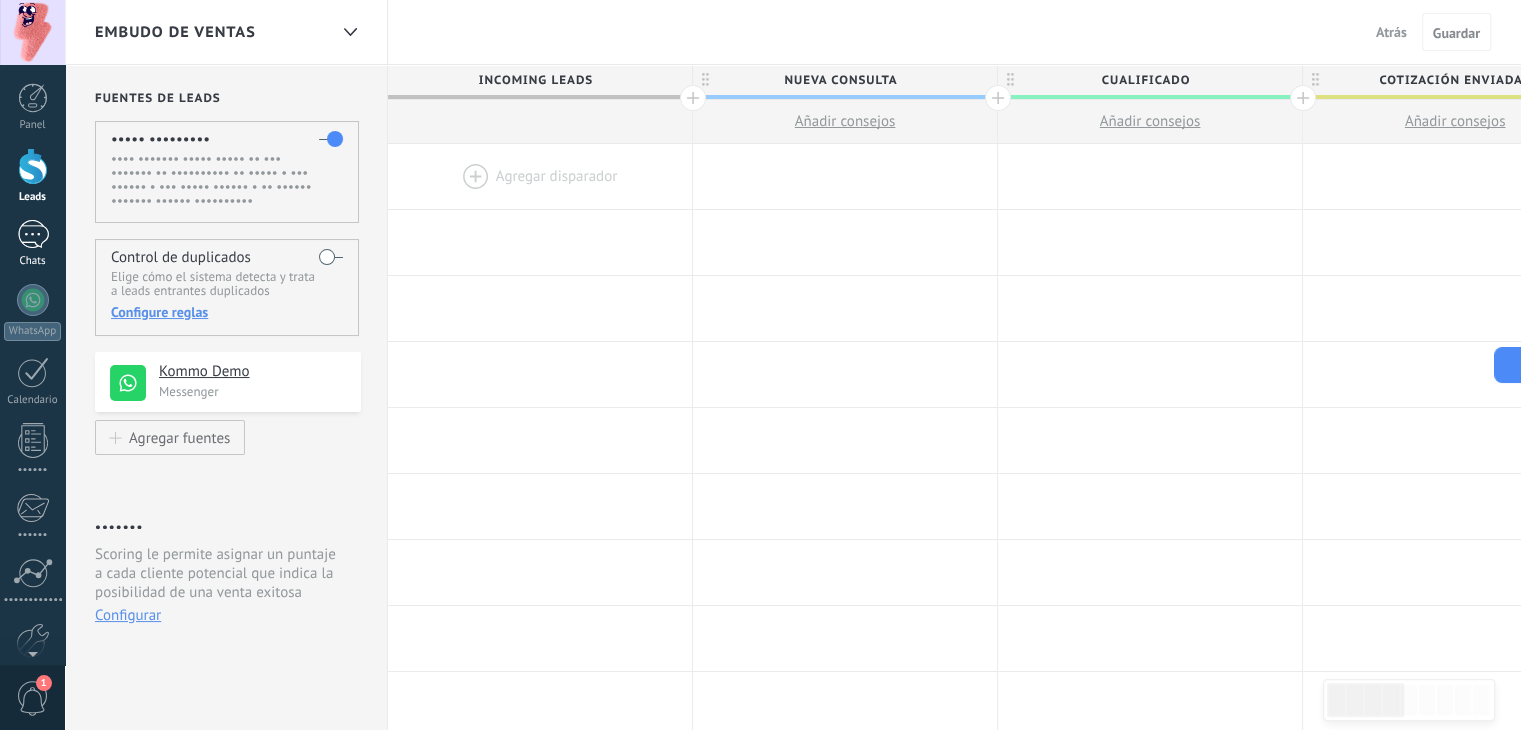 click on "Chats" at bounding box center (33, 261) 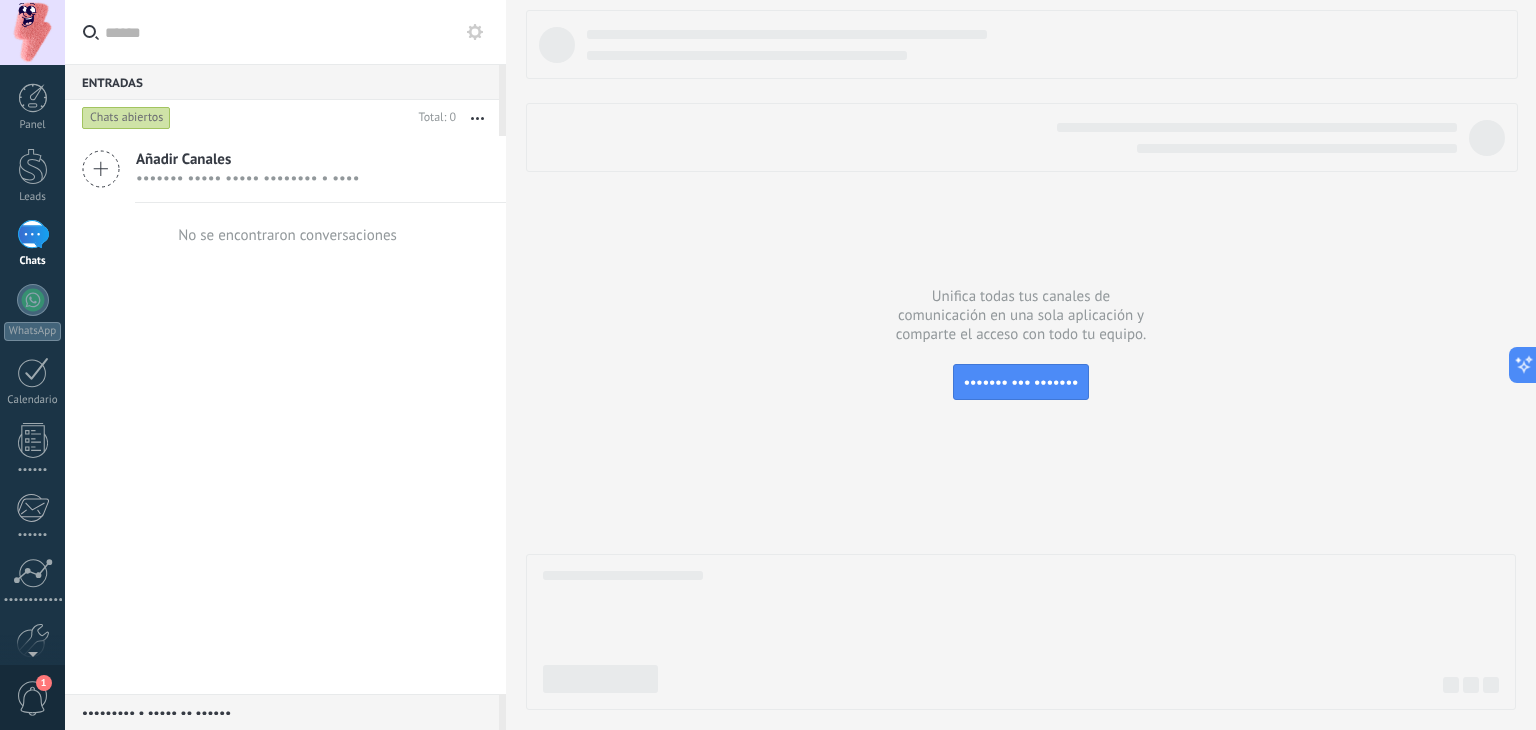 click on "Panel
Leads
Chats
WhatsApp
Clientes" at bounding box center [65, 365] 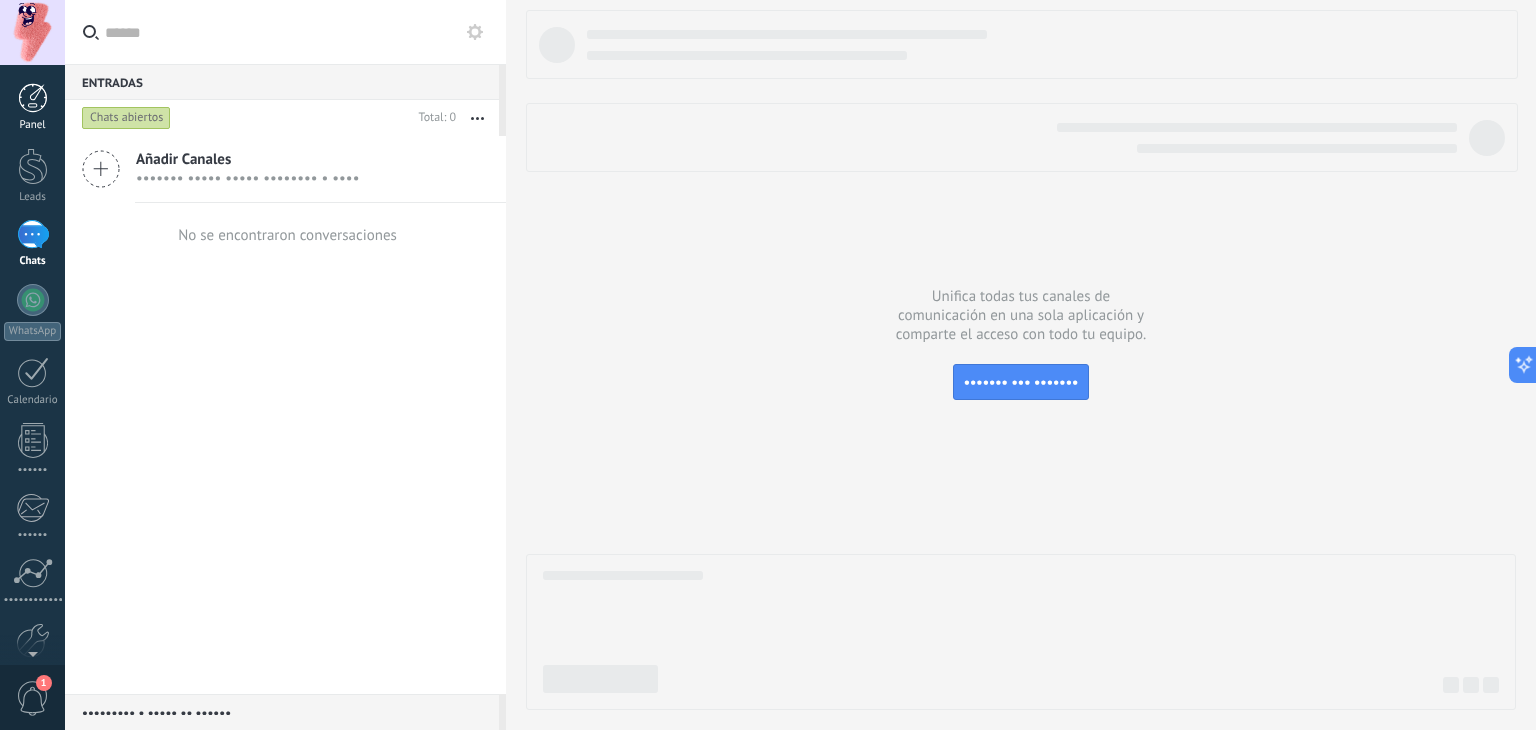click at bounding box center (33, 98) 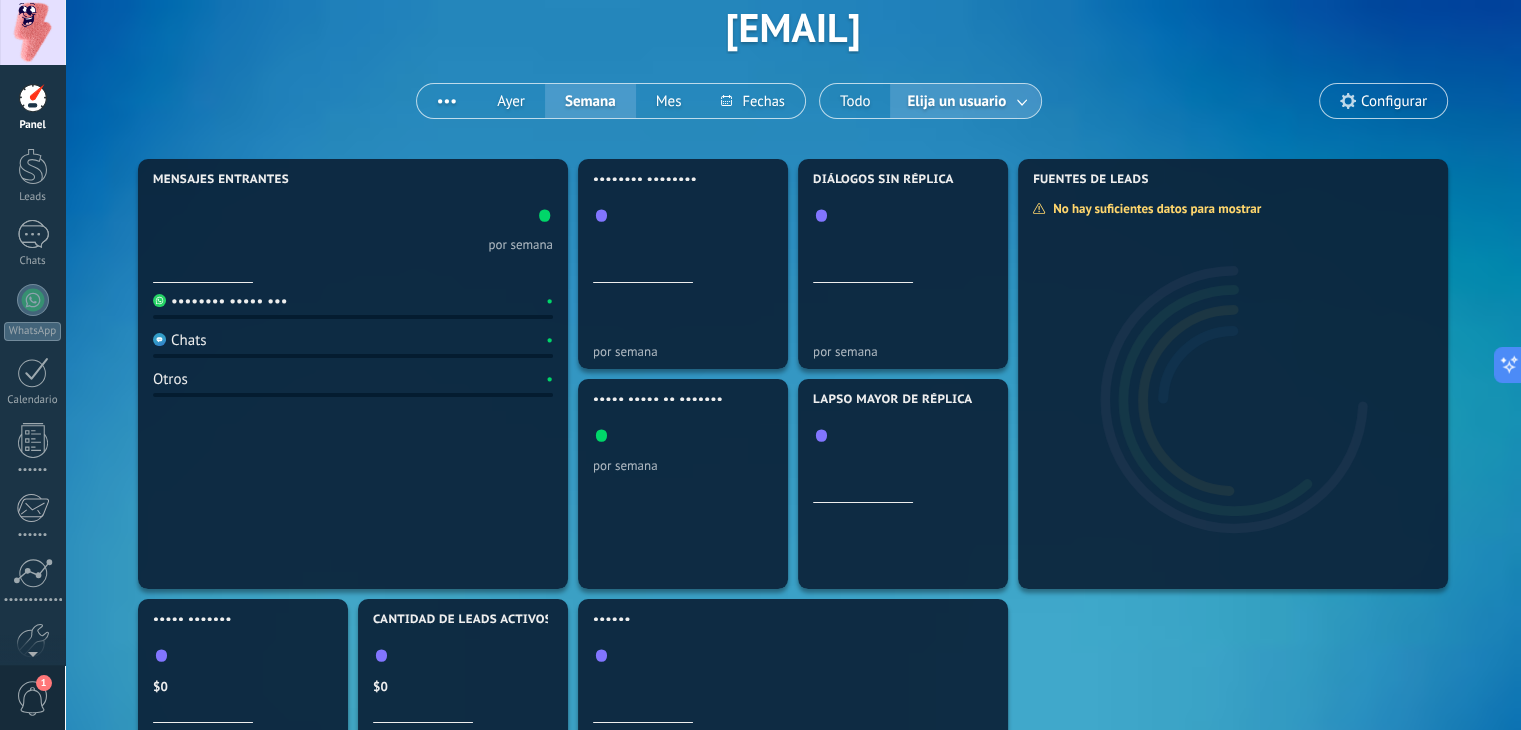 scroll, scrollTop: 0, scrollLeft: 0, axis: both 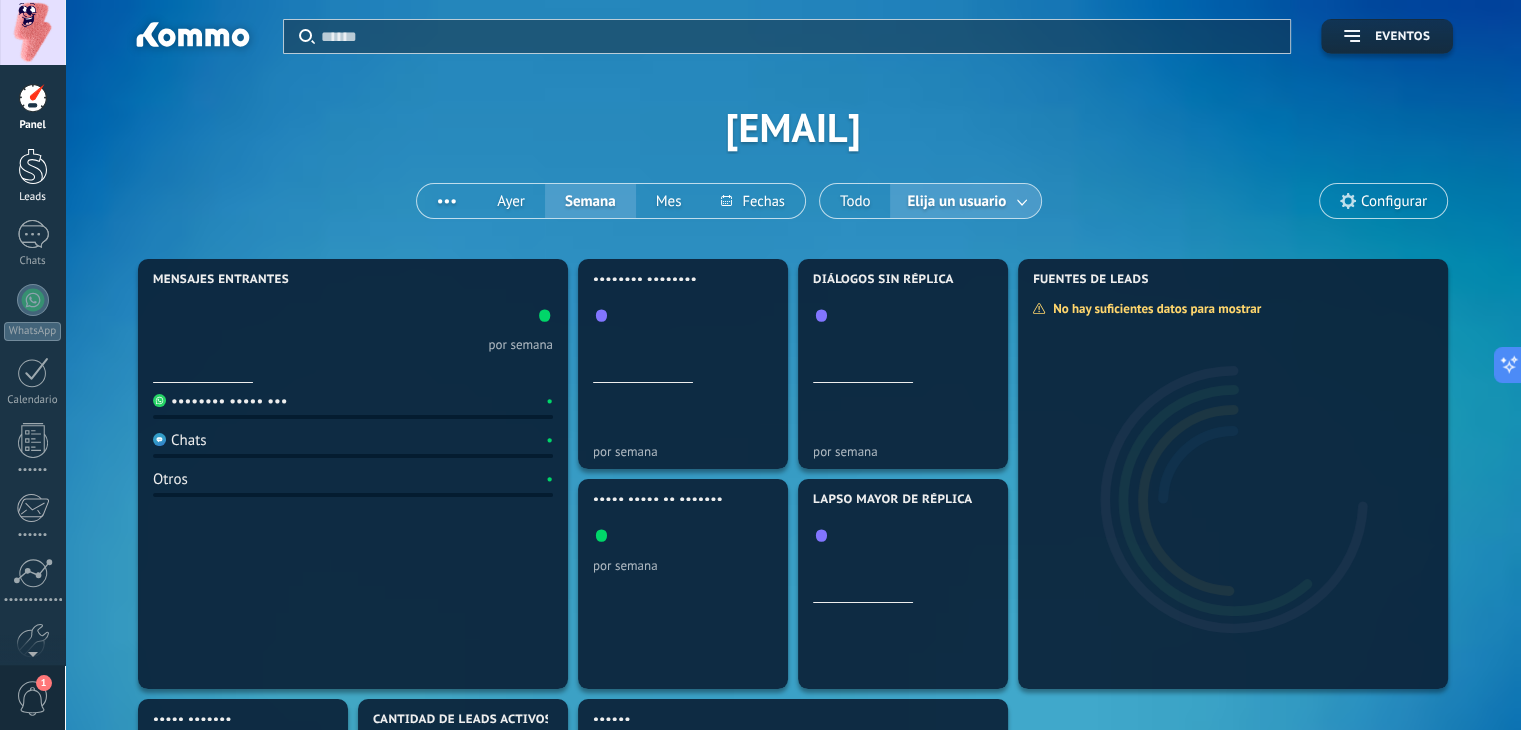 click at bounding box center [33, 166] 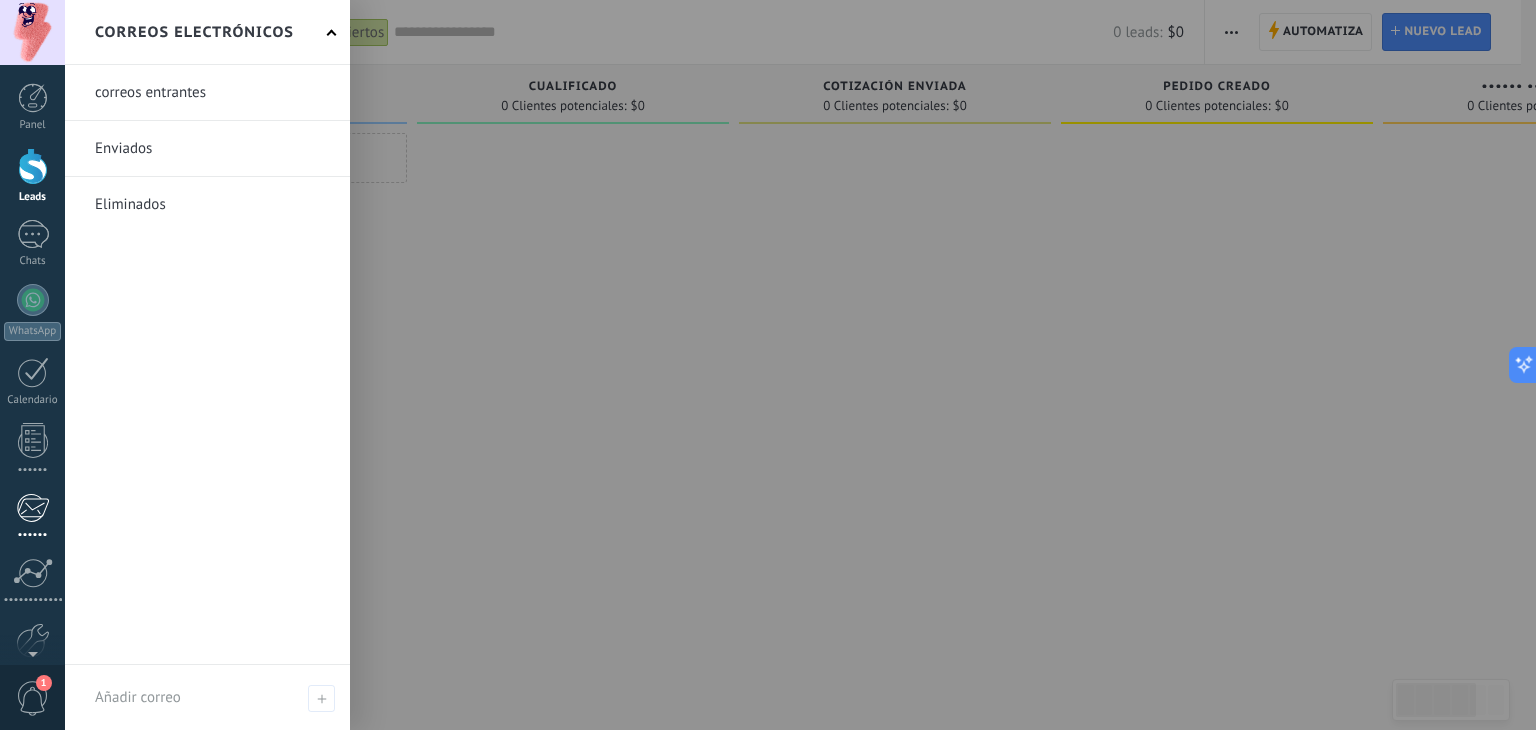 click at bounding box center (32, 508) 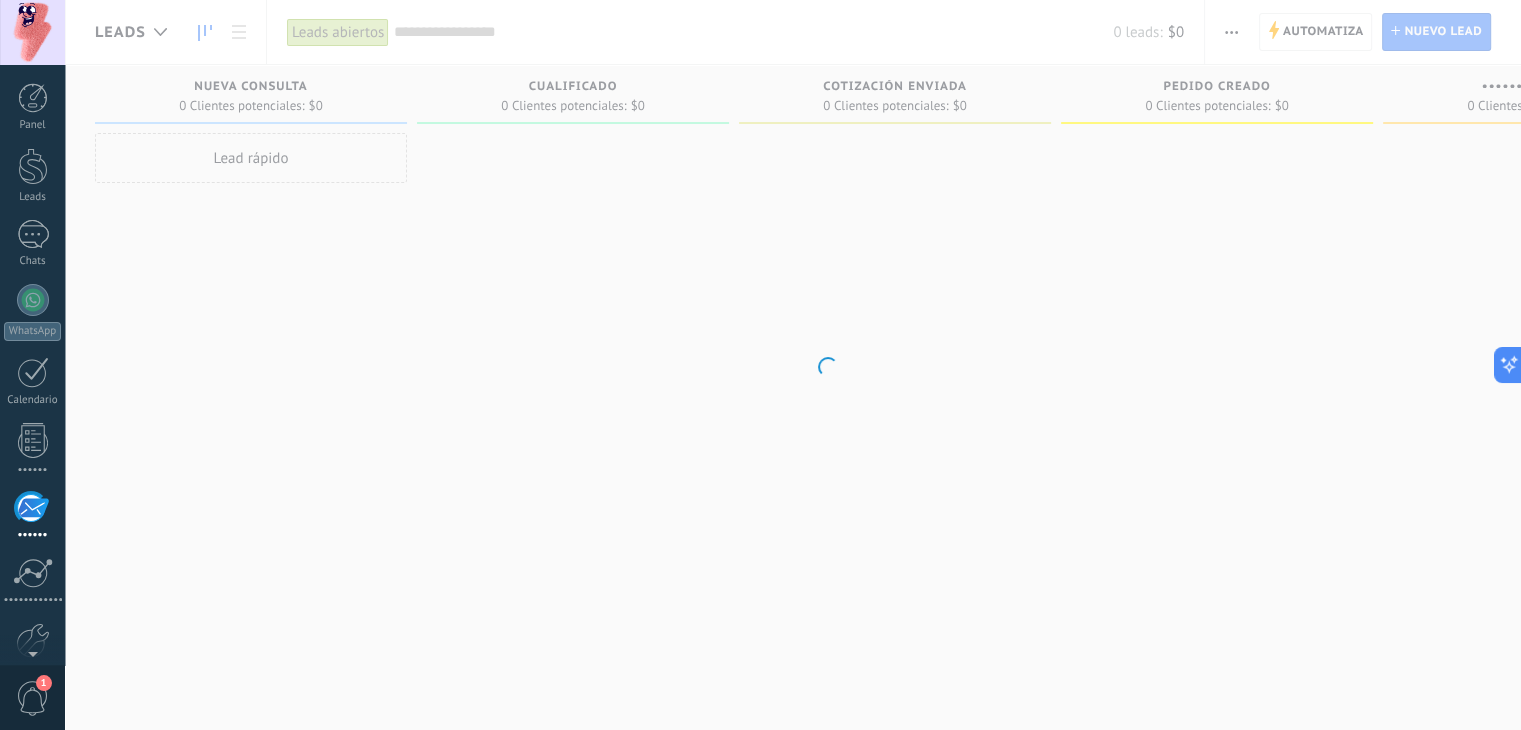 scroll, scrollTop: 101, scrollLeft: 0, axis: vertical 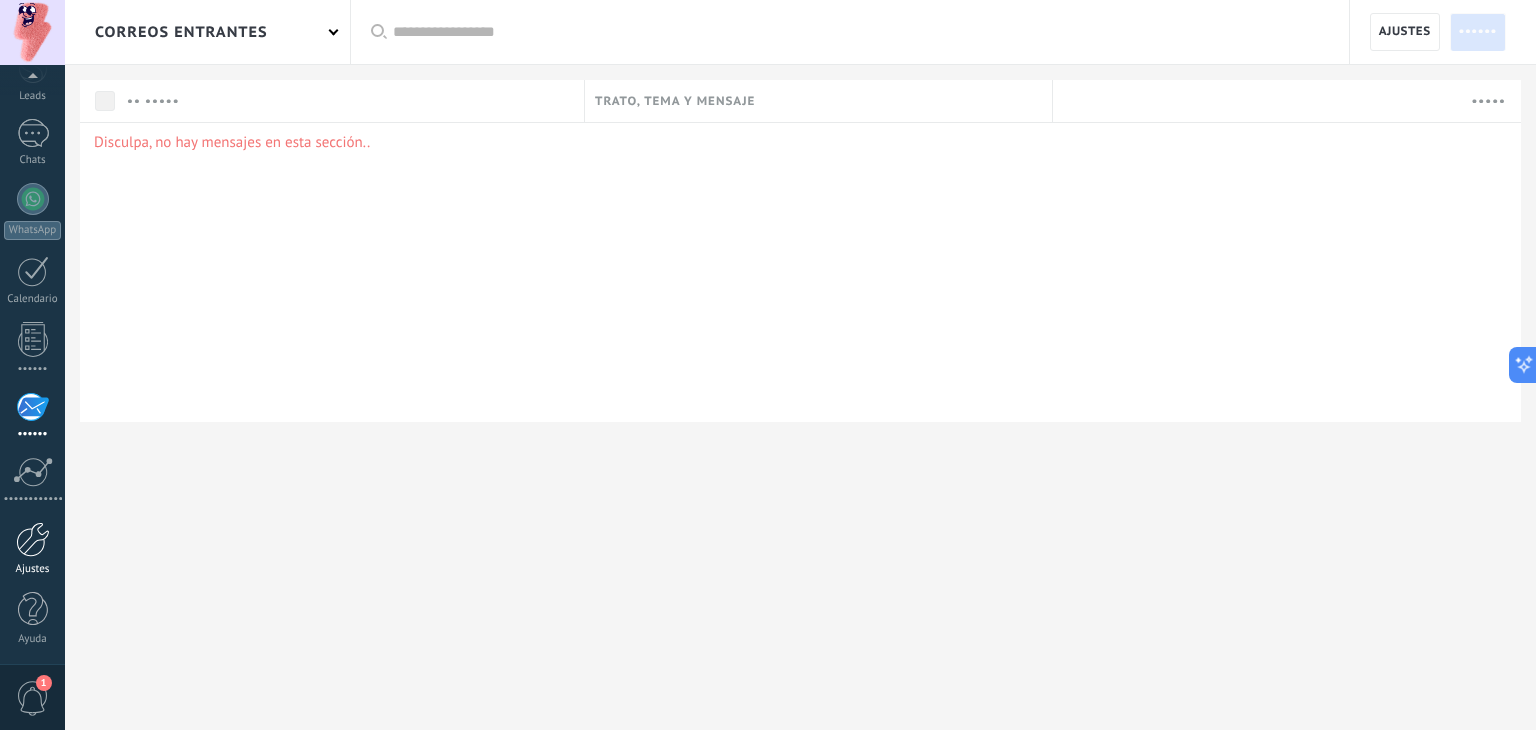 click on "Ajustes" at bounding box center (32, 549) 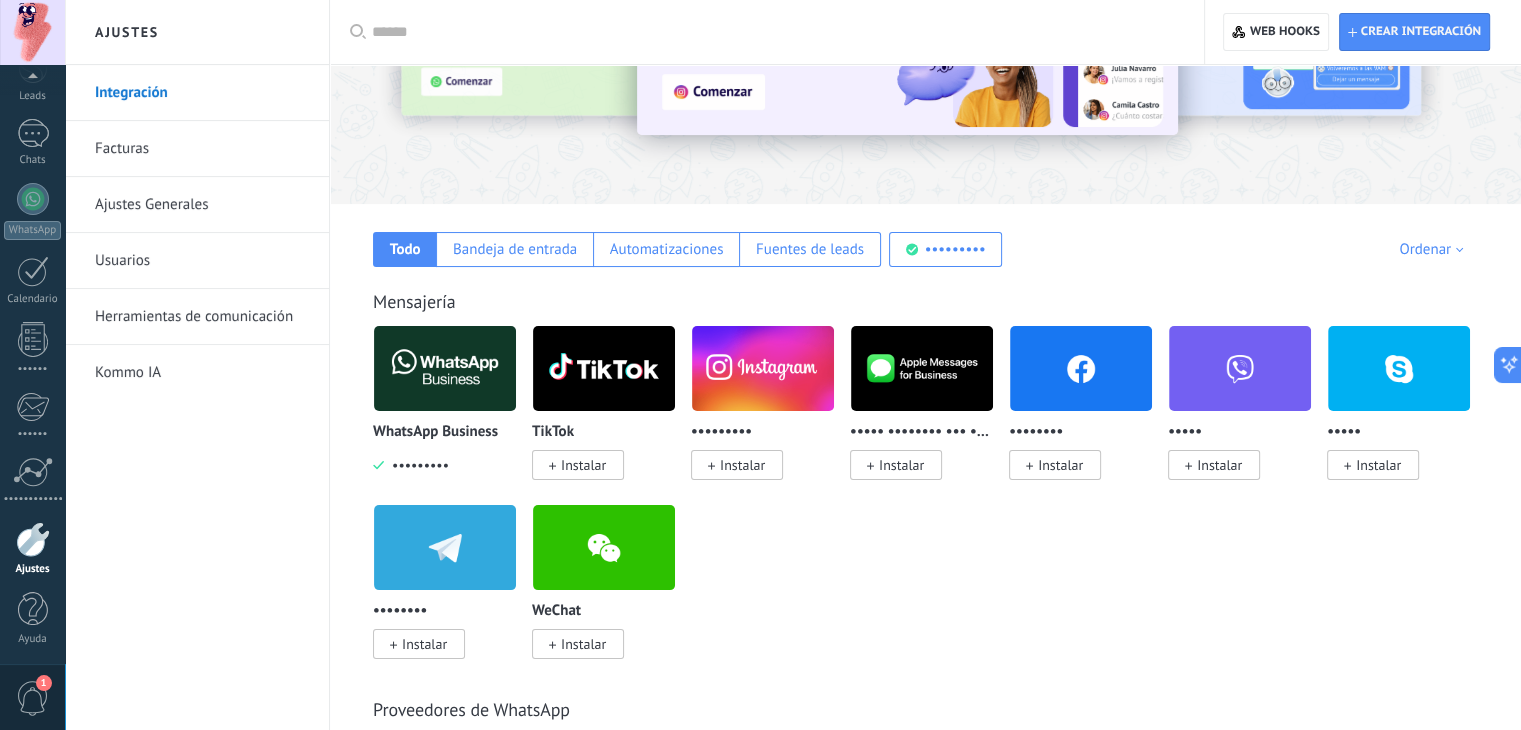 scroll, scrollTop: 200, scrollLeft: 0, axis: vertical 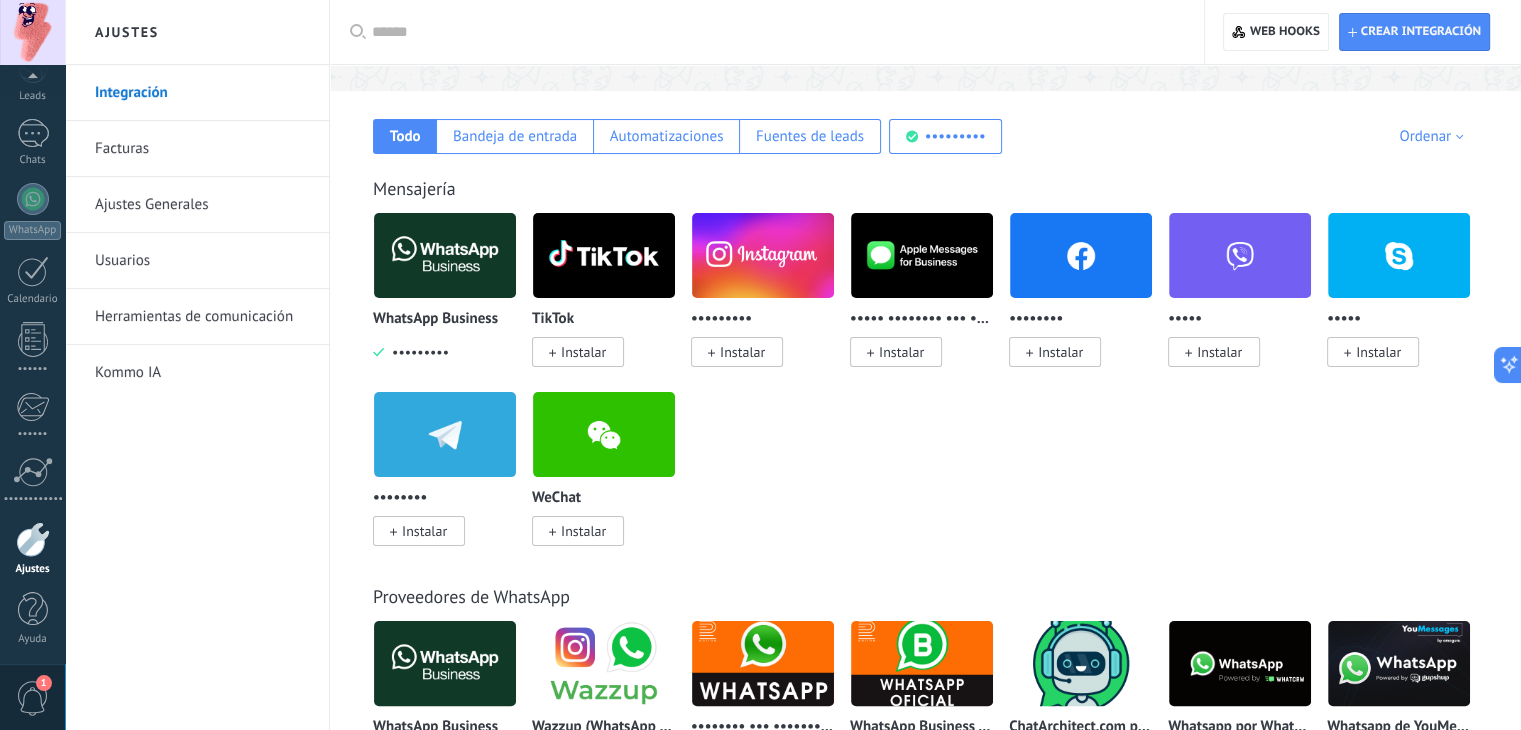 click on "1" at bounding box center [33, 698] 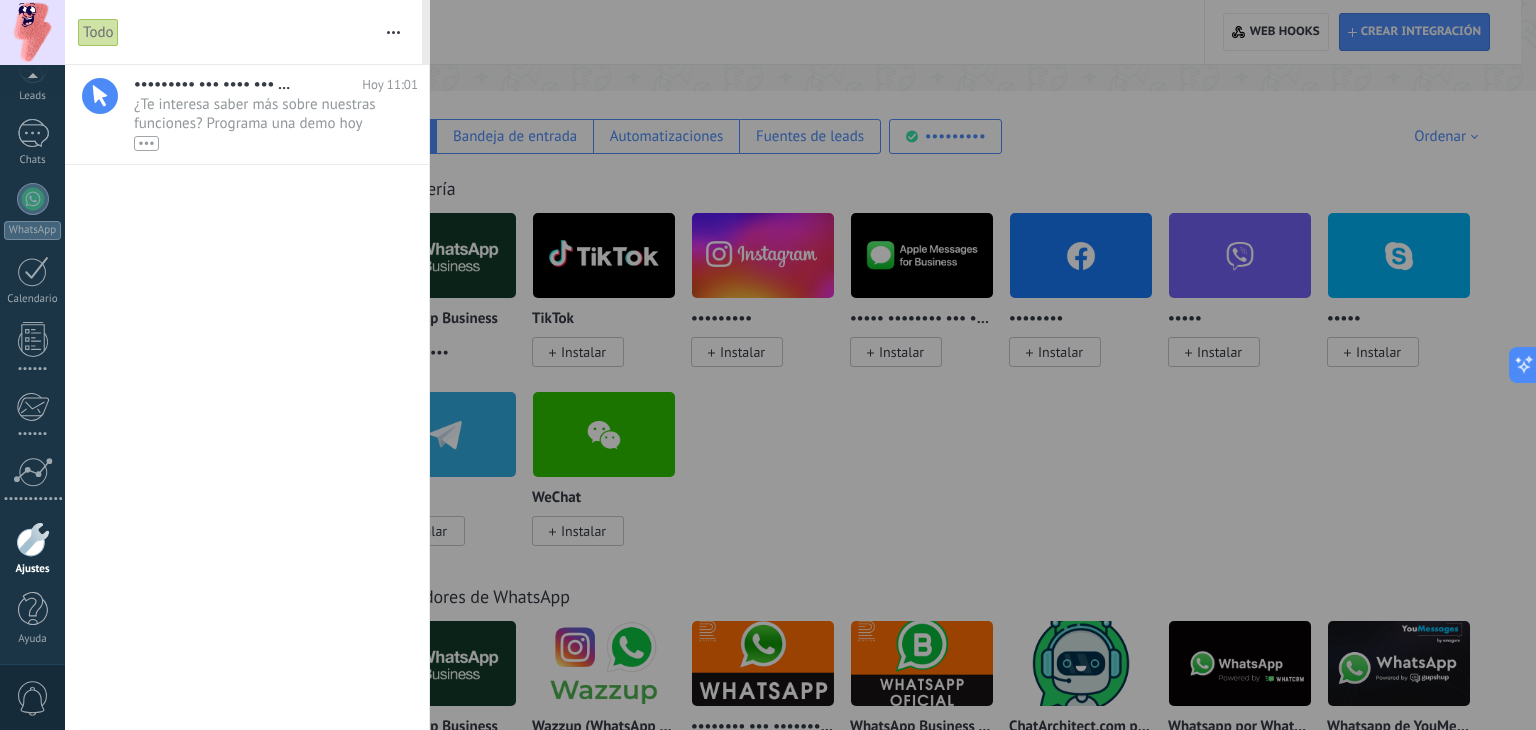click on "•" at bounding box center [33, 698] 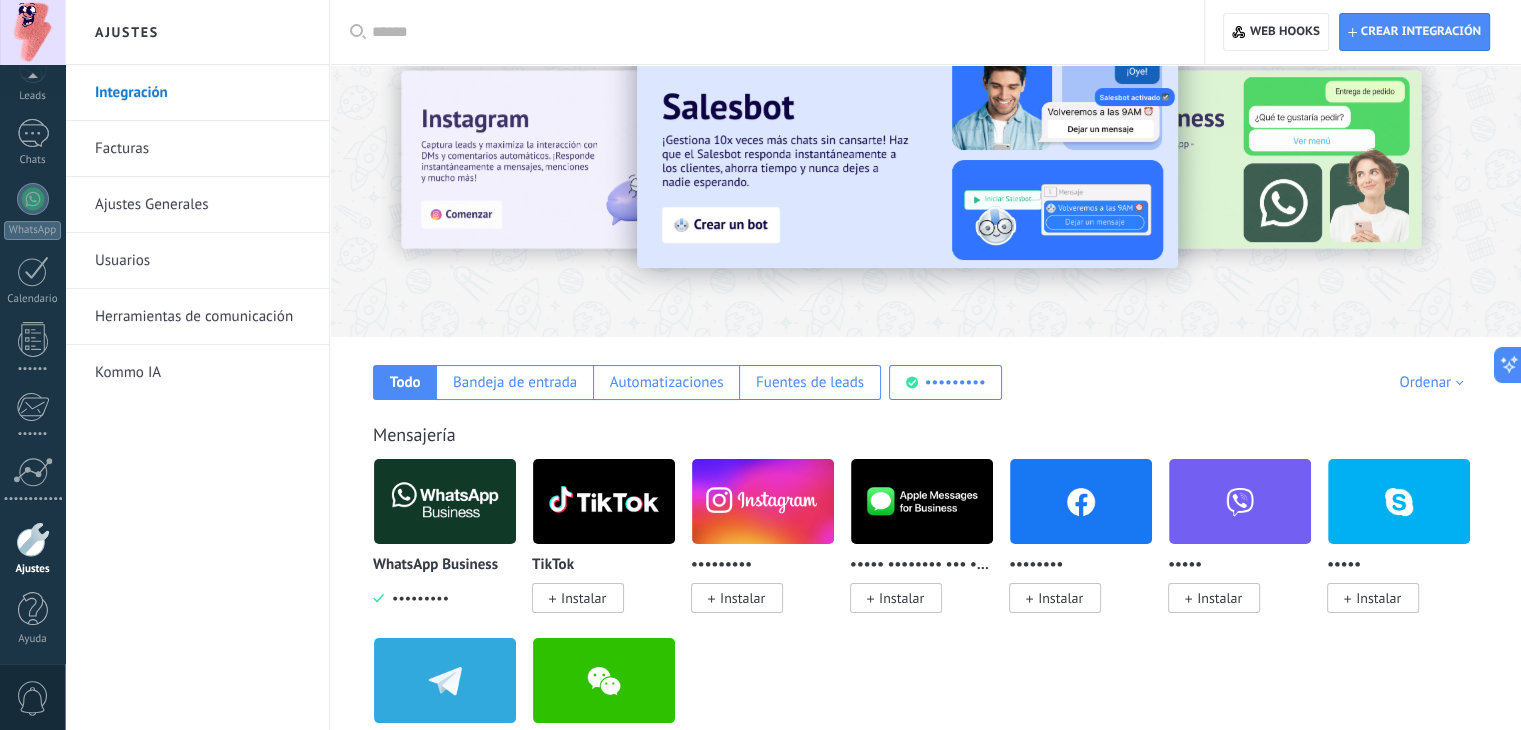 scroll, scrollTop: 0, scrollLeft: 0, axis: both 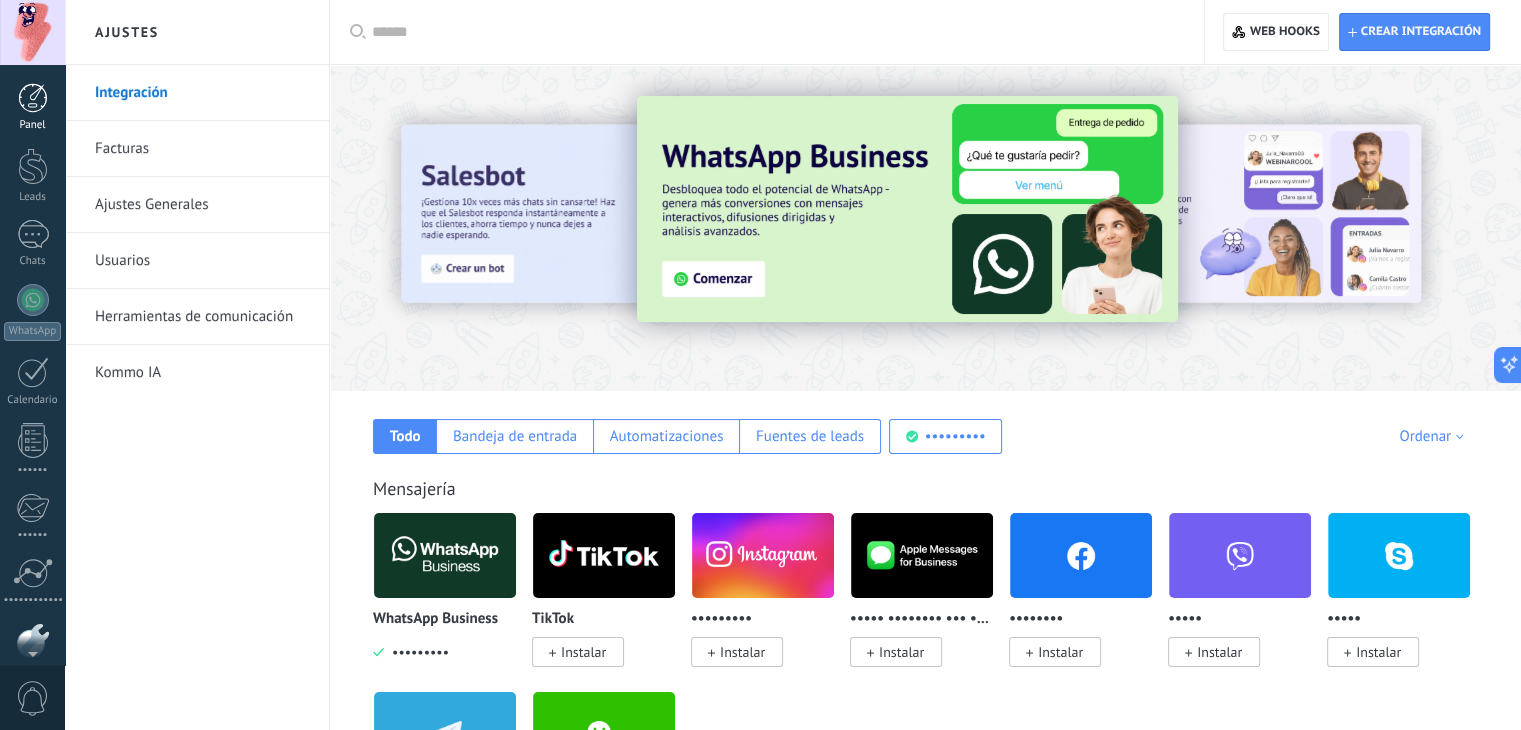 click on "Panel" at bounding box center [33, 125] 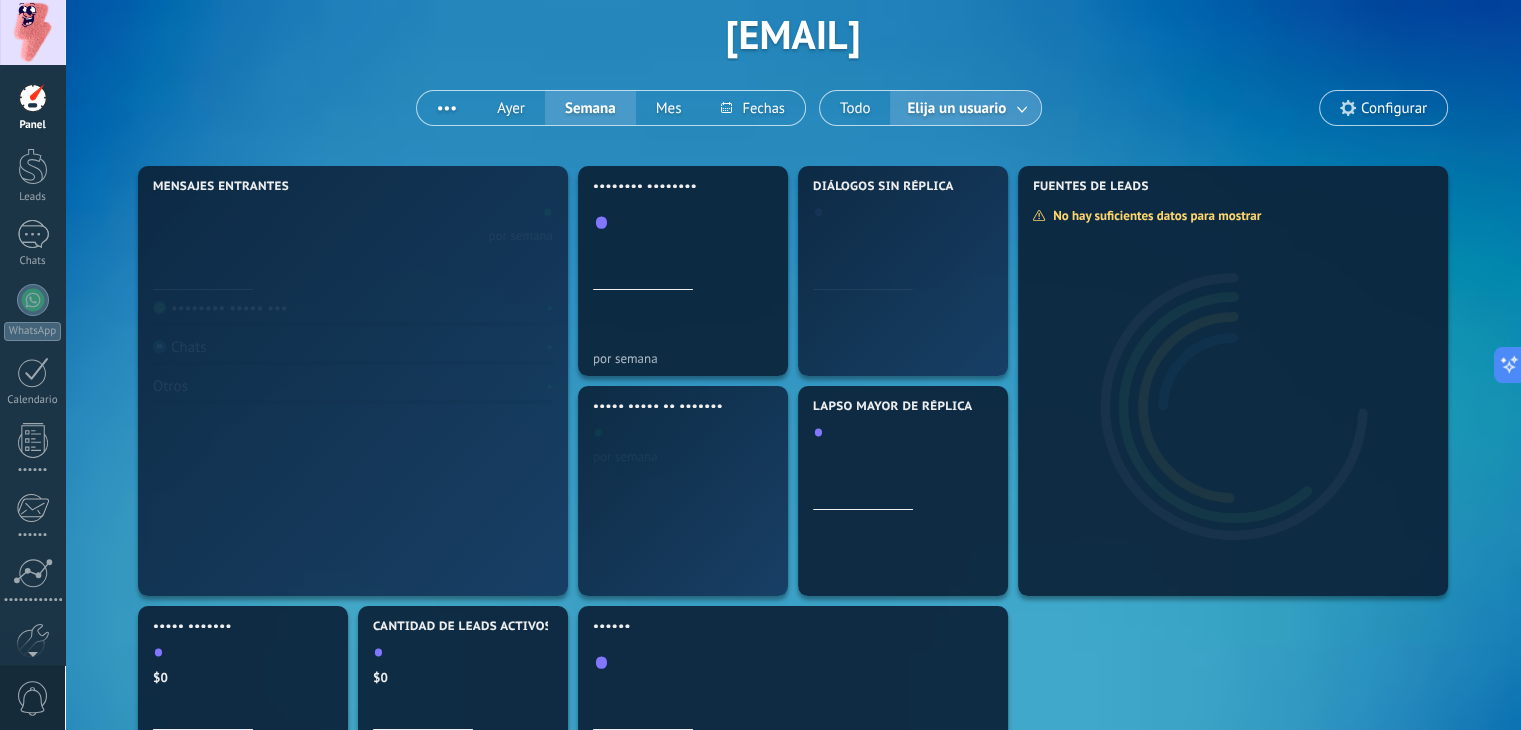 scroll, scrollTop: 200, scrollLeft: 0, axis: vertical 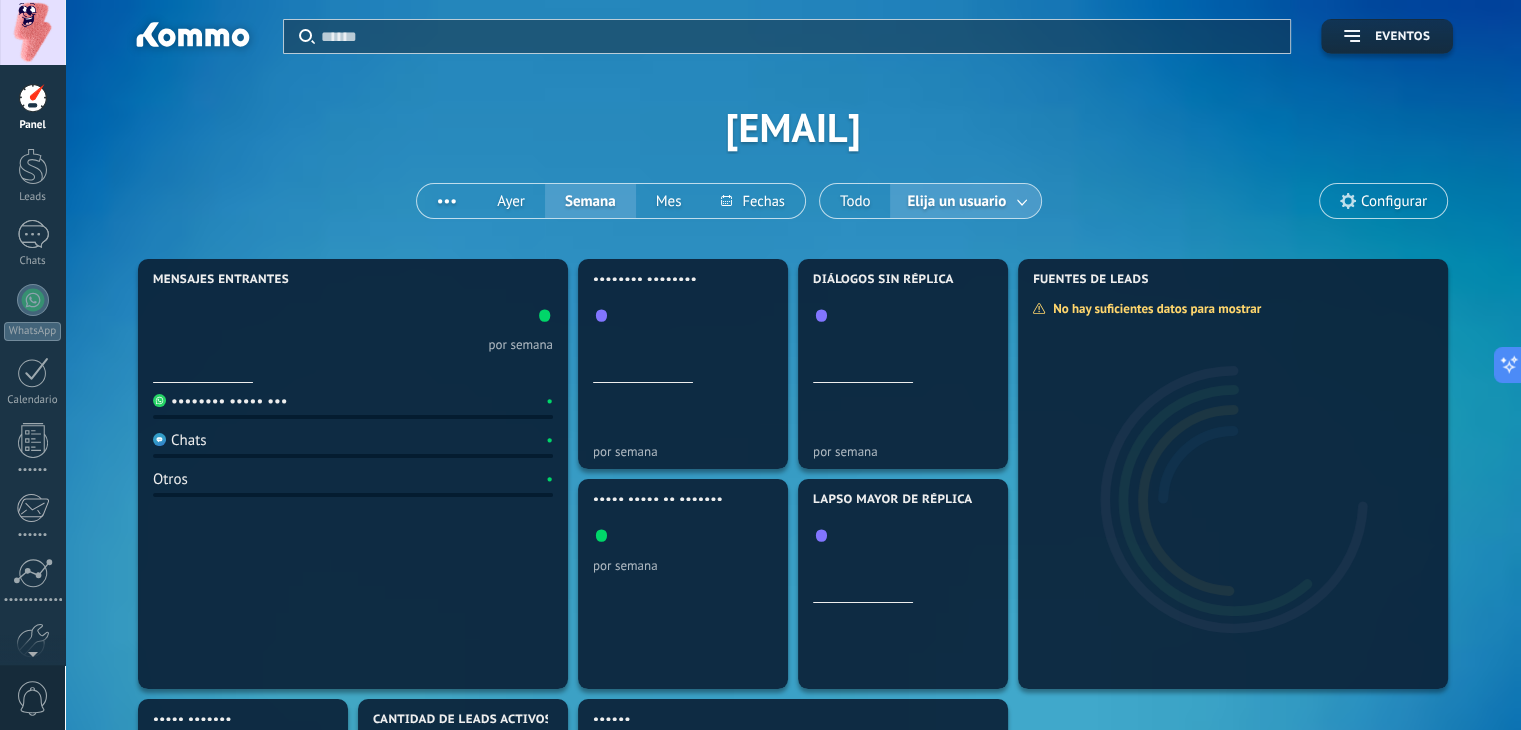 click on "Elija un usuario Configurar" at bounding box center (793, 127) 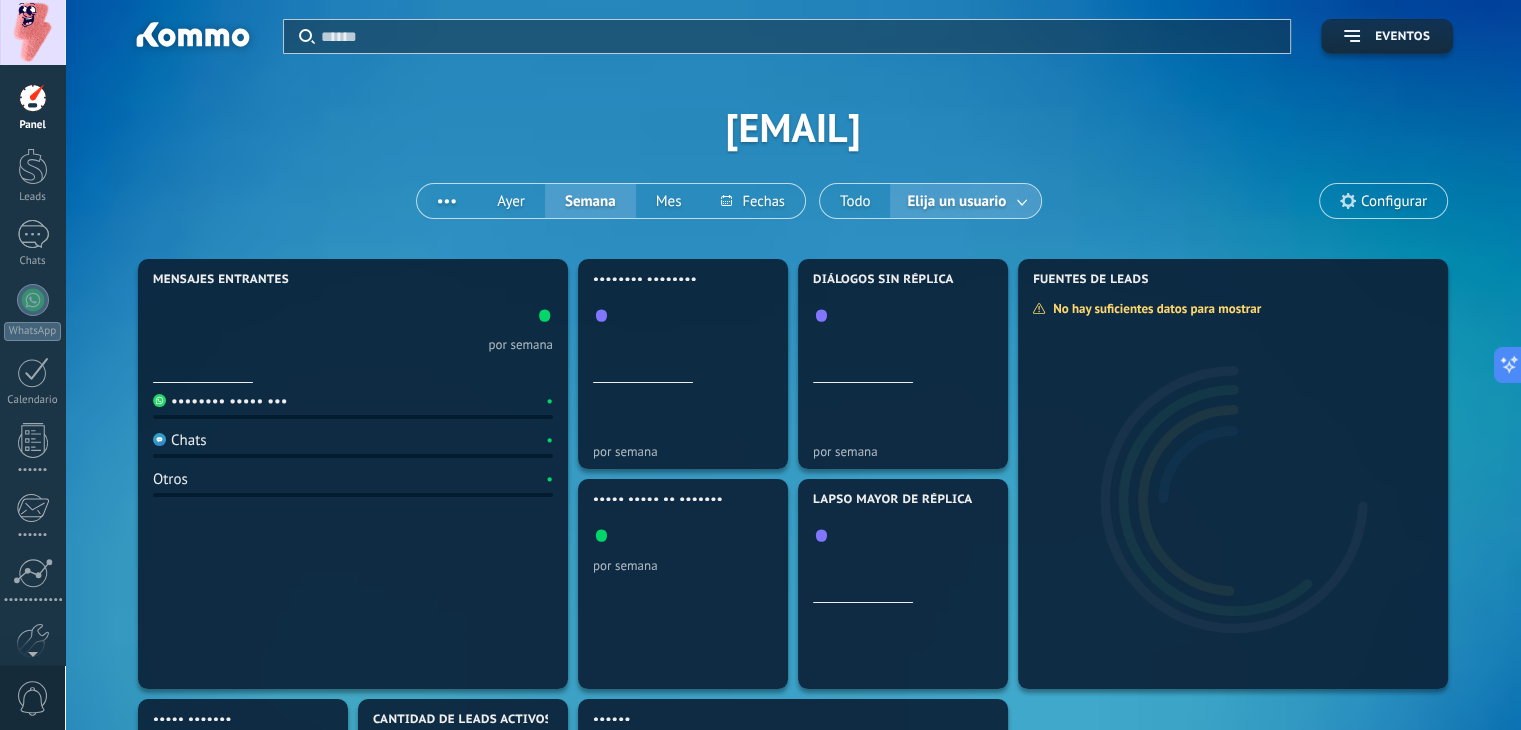 click on "Configurar" at bounding box center (1394, 201) 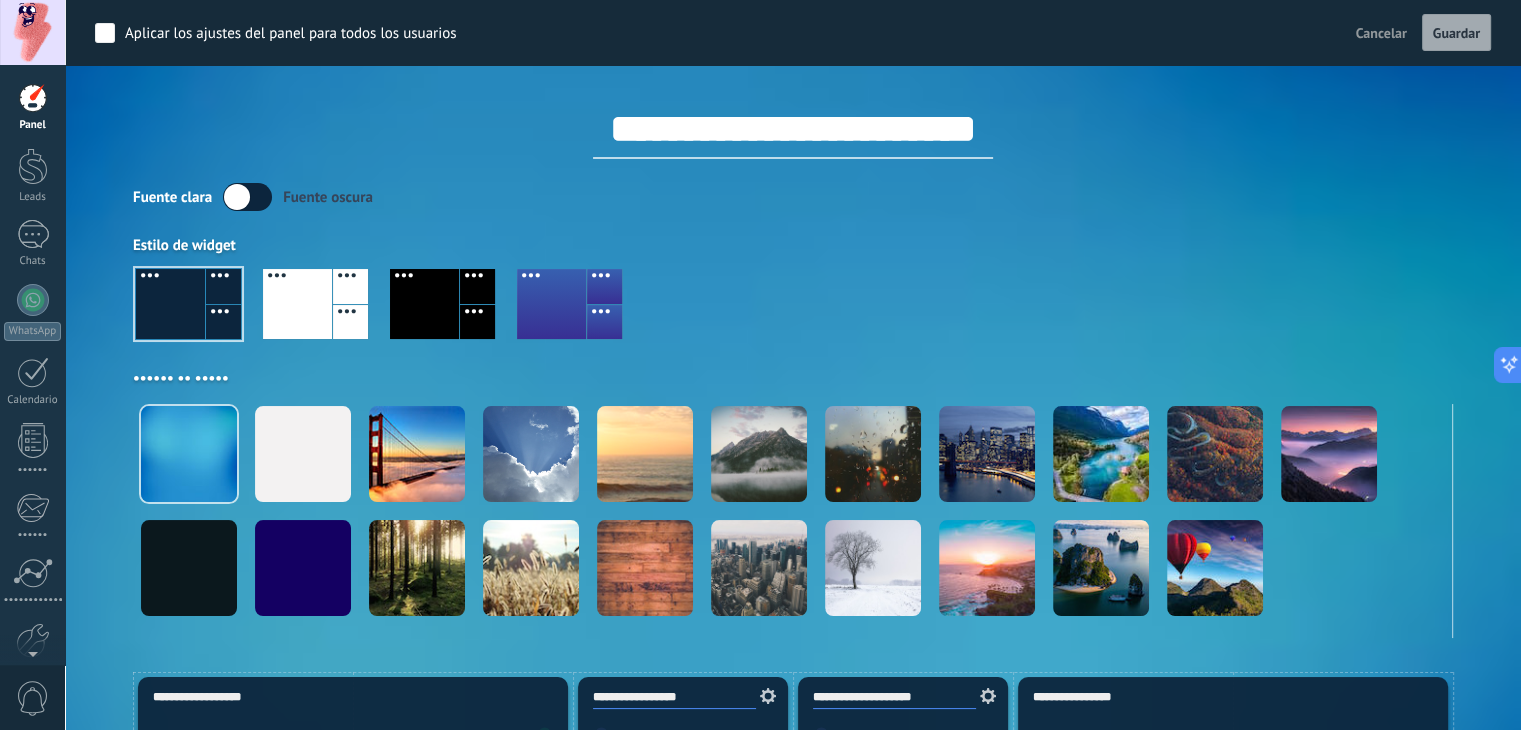 click at bounding box center [170, 304] 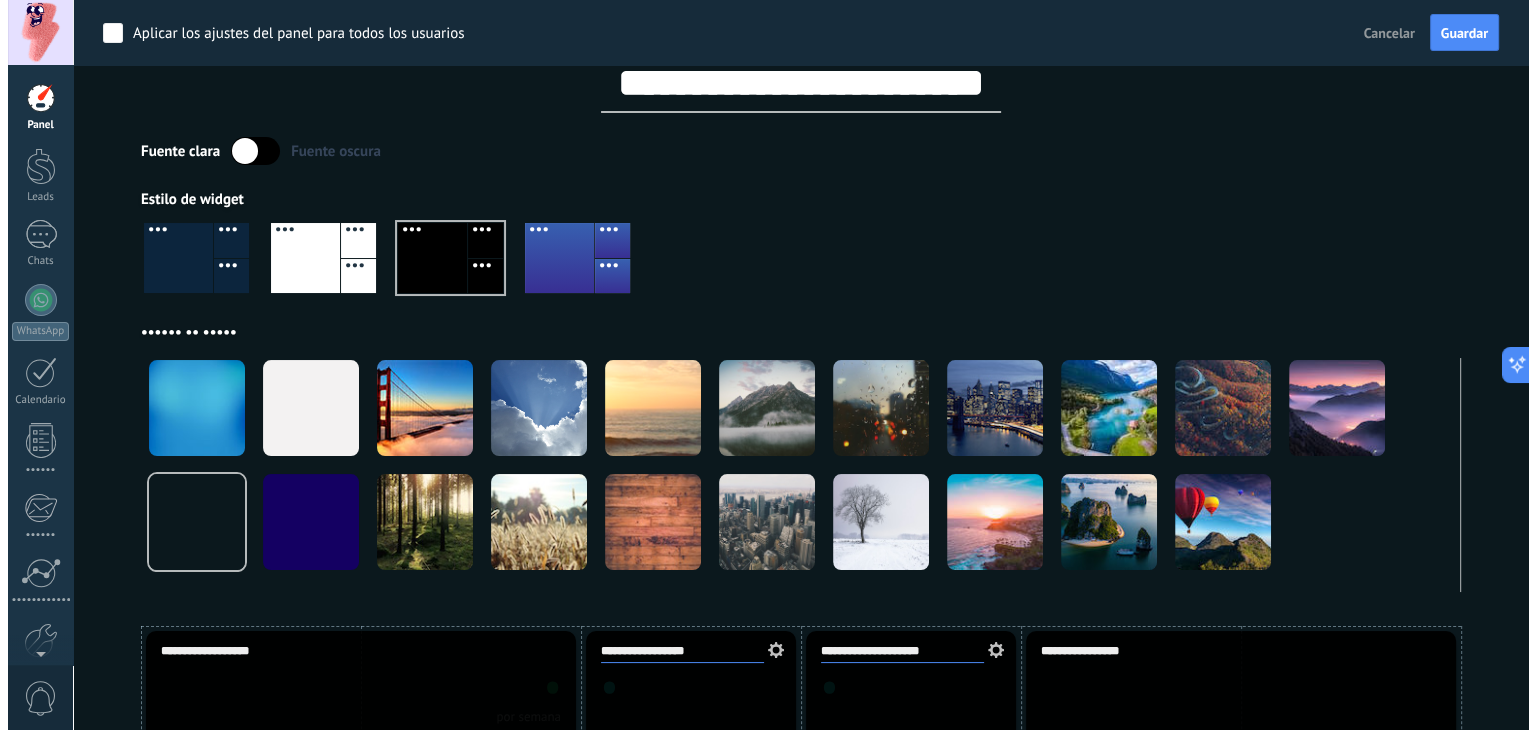 scroll, scrollTop: 0, scrollLeft: 0, axis: both 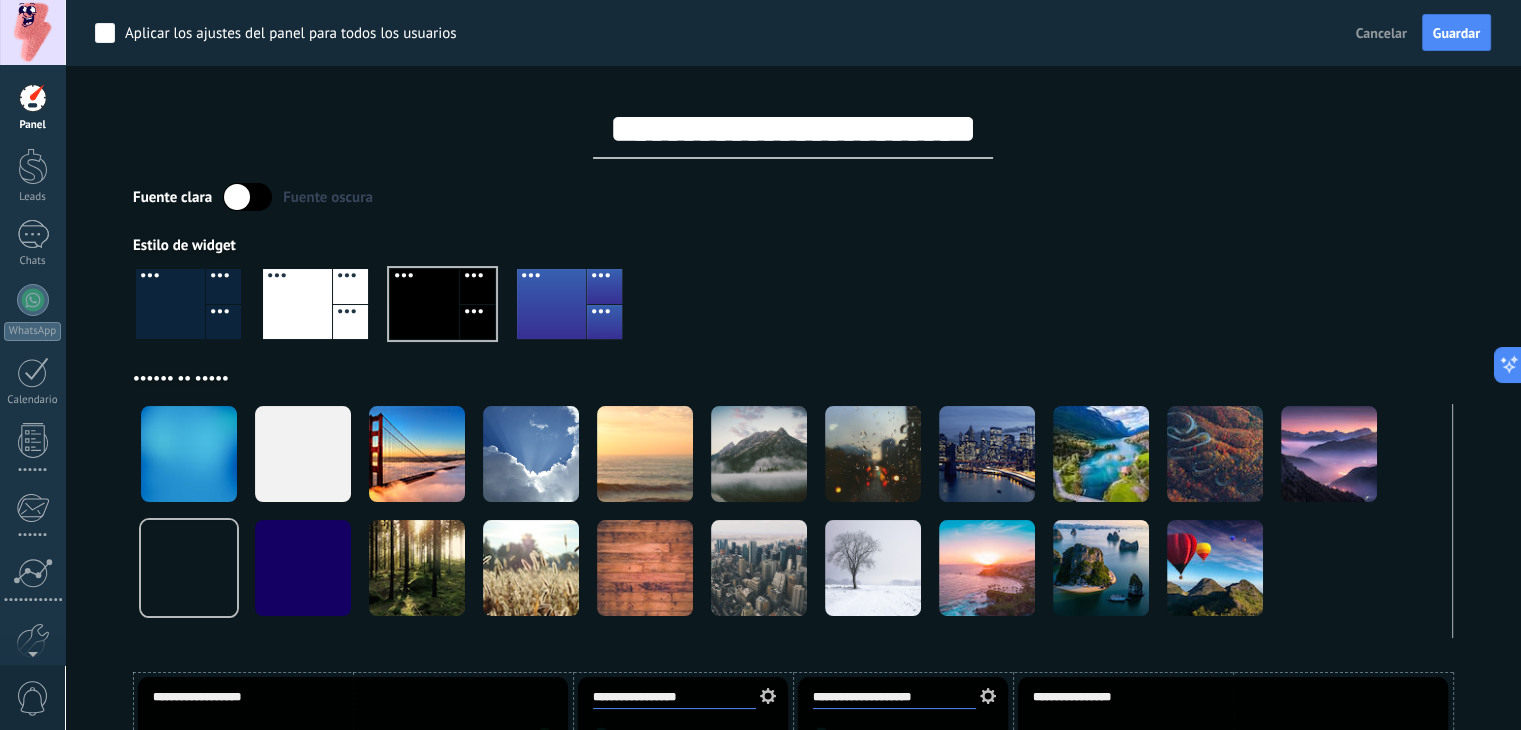 click at bounding box center (170, 304) 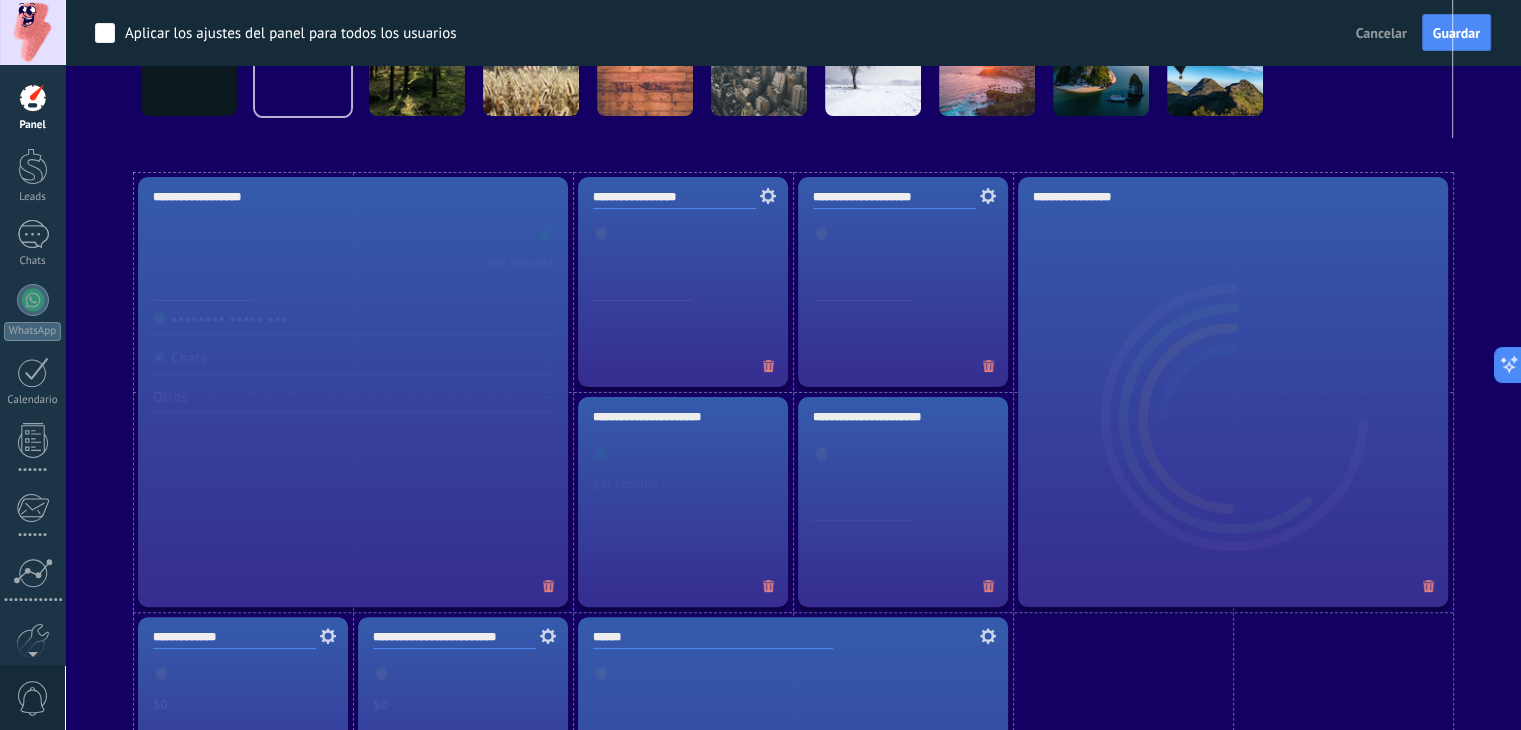 scroll, scrollTop: 100, scrollLeft: 0, axis: vertical 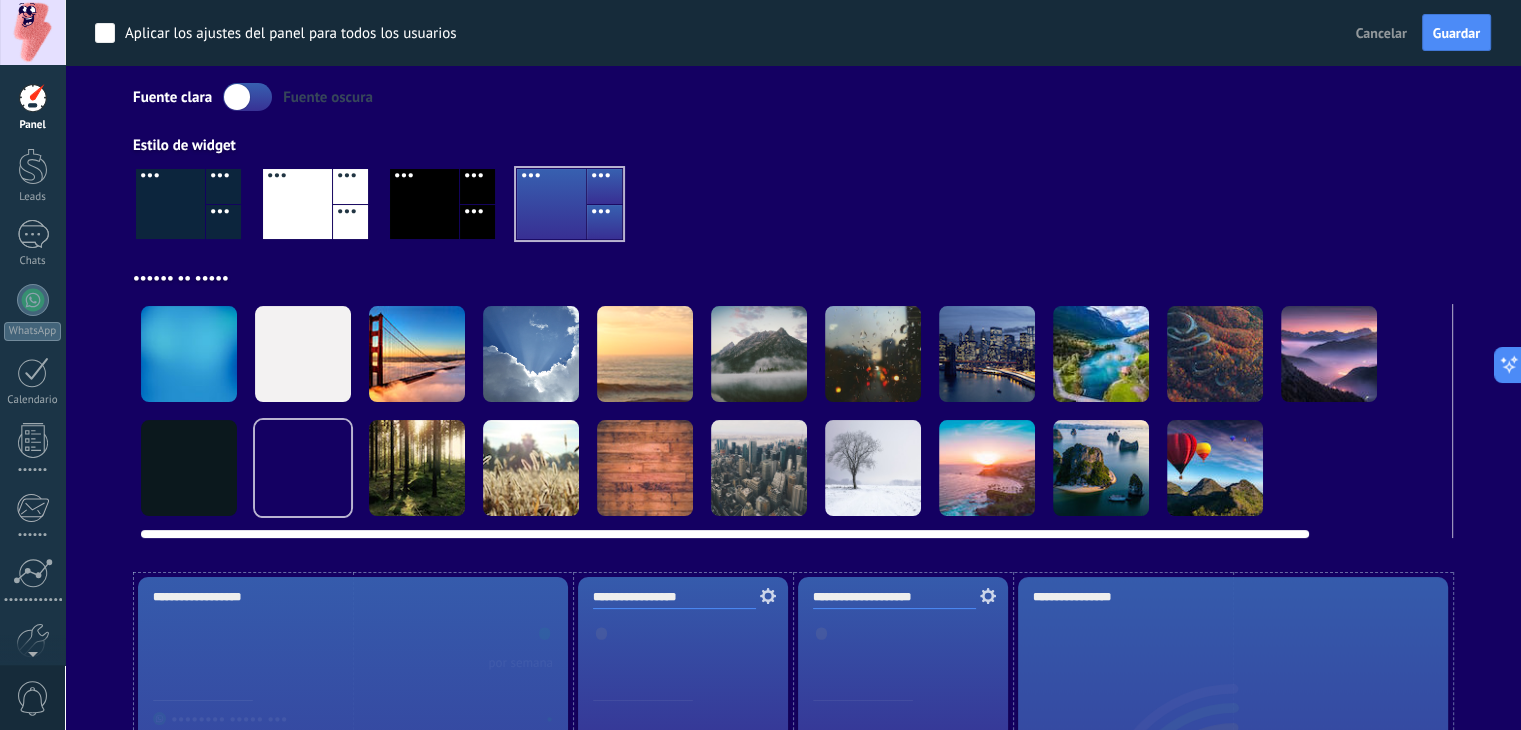 click at bounding box center (189, 354) 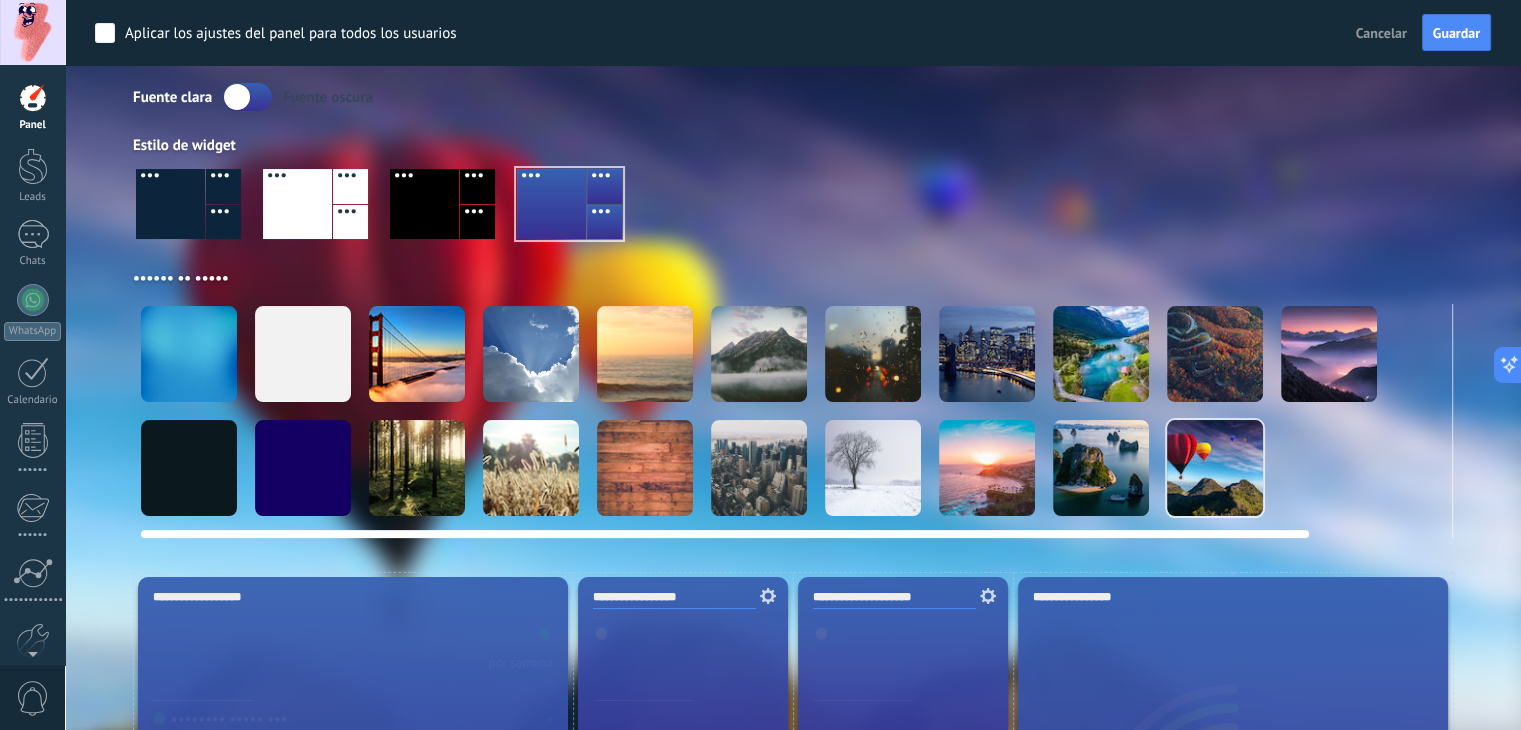 click at bounding box center [189, 354] 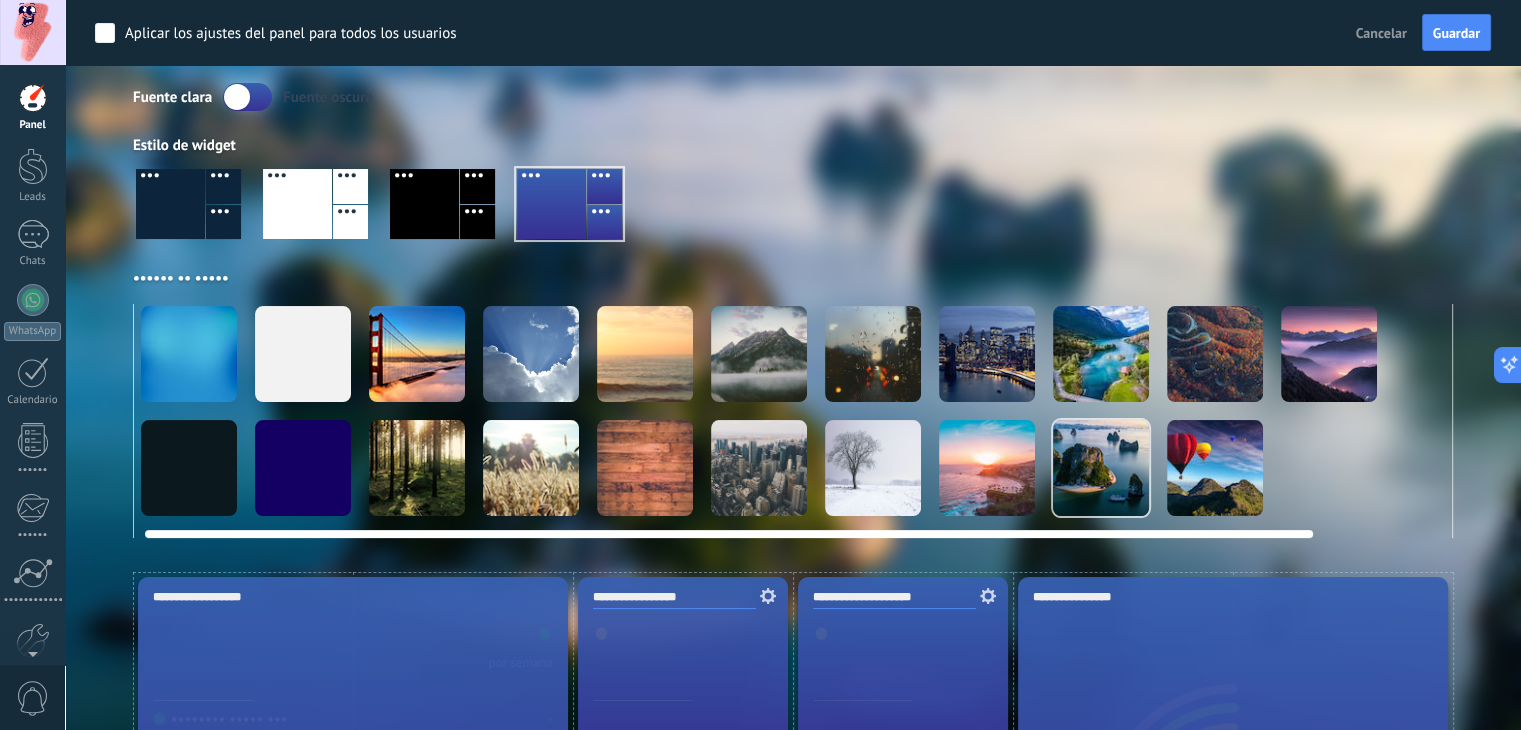 scroll, scrollTop: 0, scrollLeft: 4, axis: horizontal 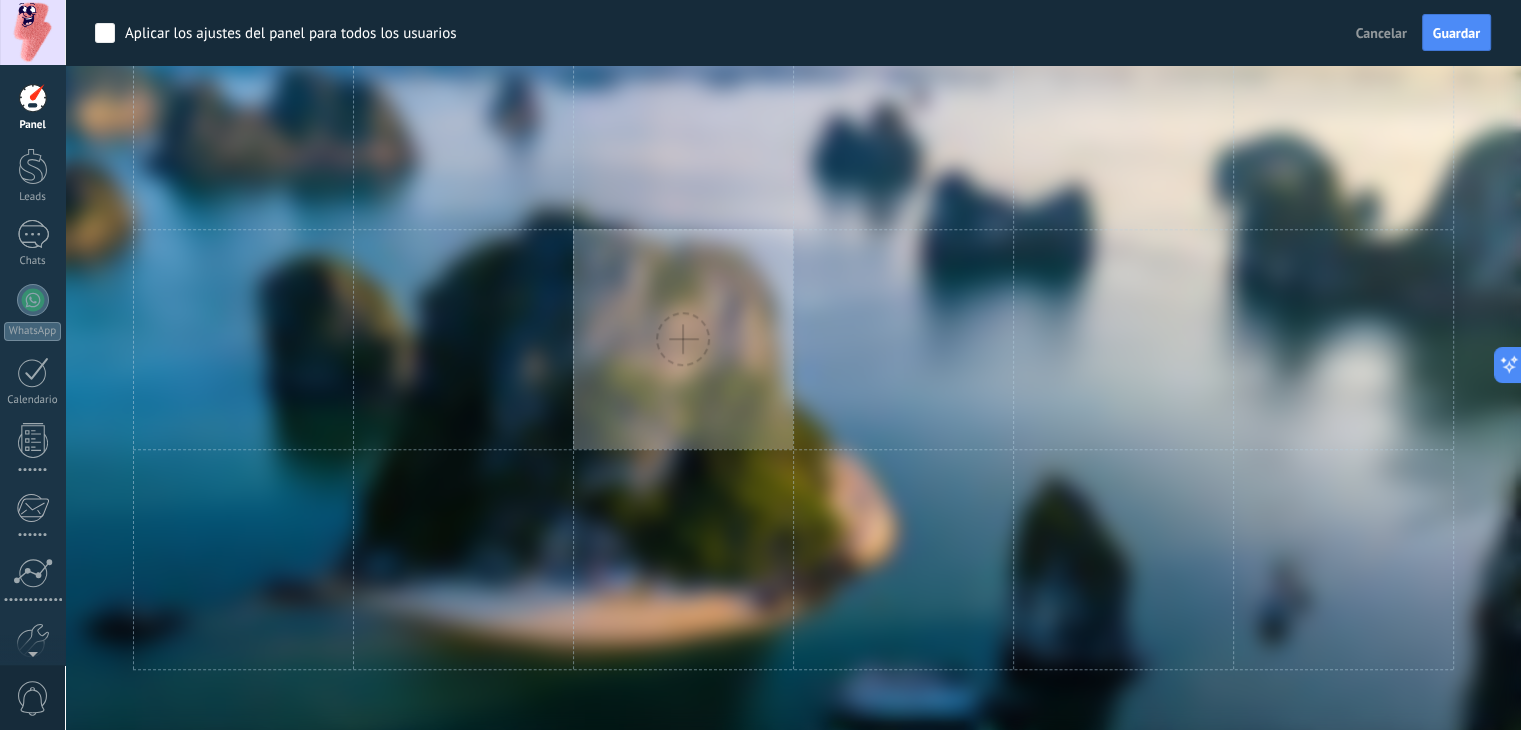 click at bounding box center [683, 339] 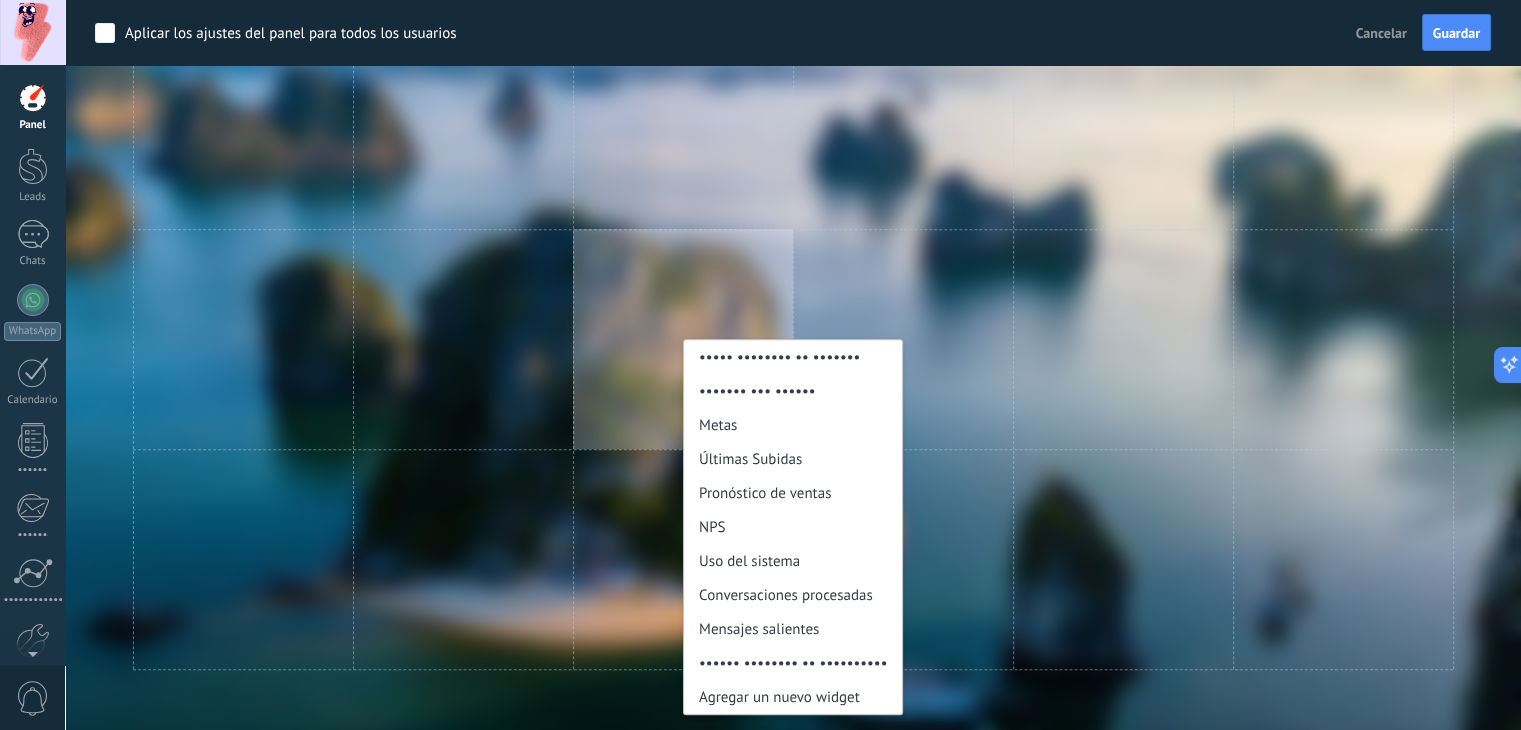 click on "Lapso promedio de réplica Reporte del embudo Metas Últimas Subidas Pronóstico de ventas NPS Uso del sistema Conversaciones procesadas Mensajes salientes Tiempo promedio de respuestas Agregar un nuevo widget" at bounding box center (683, 339) 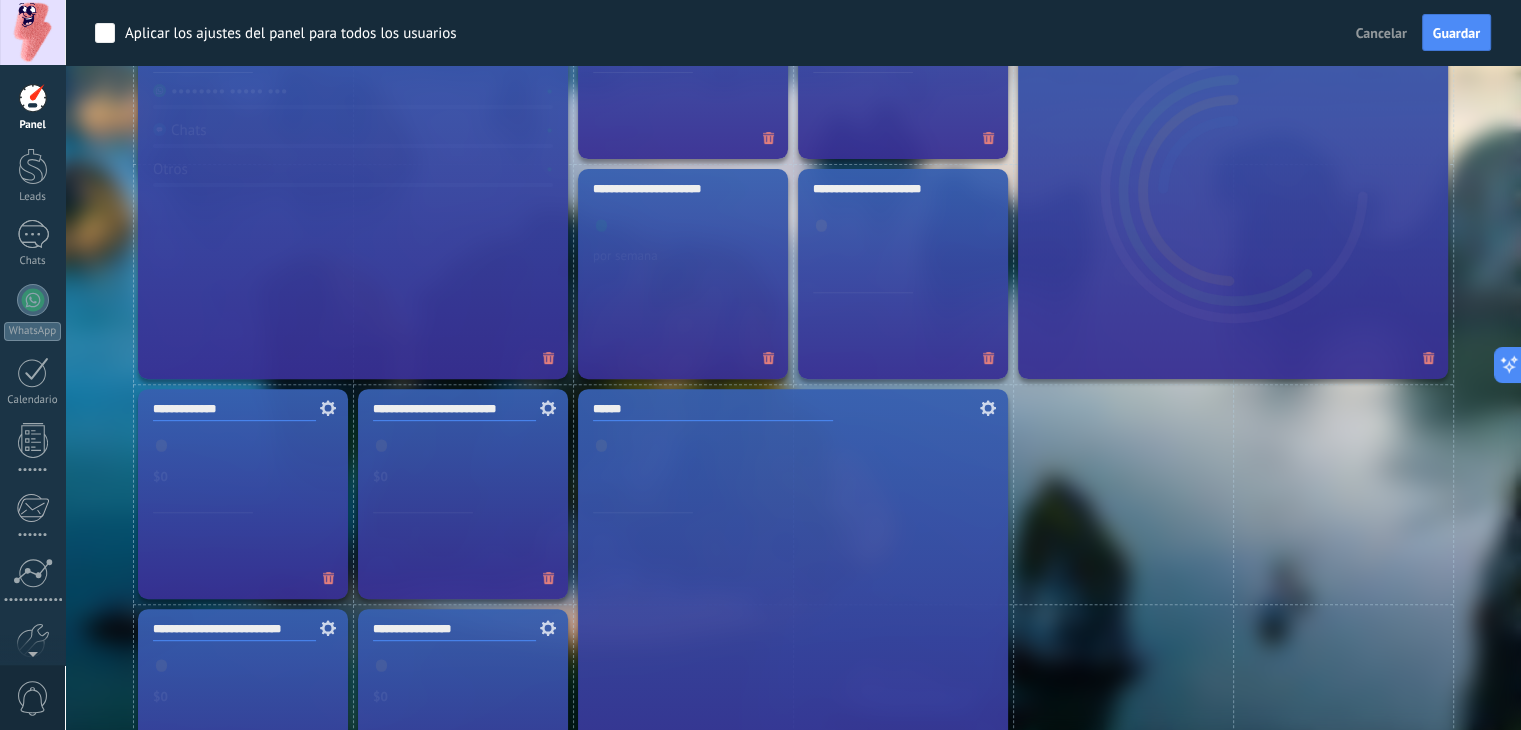 scroll, scrollTop: 643, scrollLeft: 0, axis: vertical 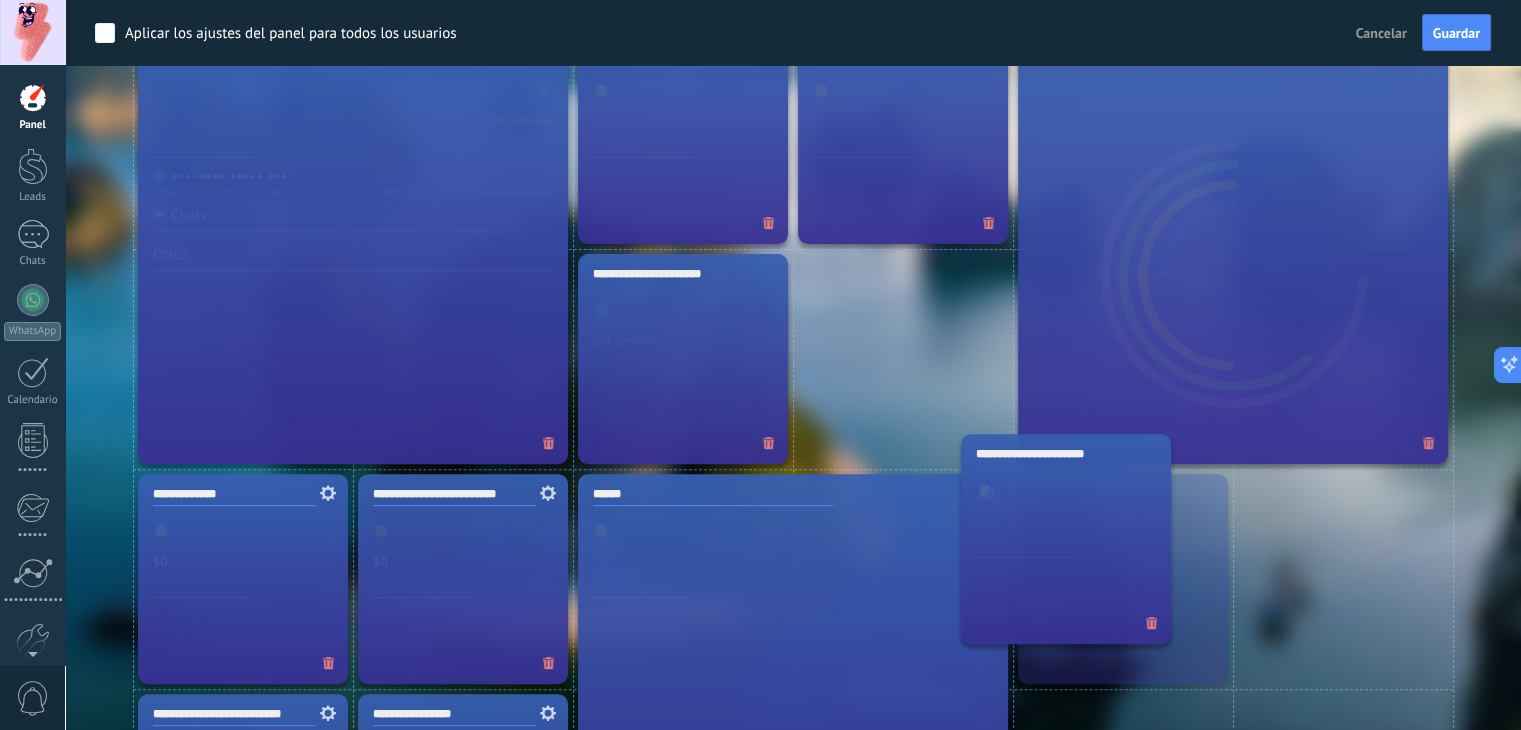 drag, startPoint x: 1007, startPoint y: 459, endPoint x: 1170, endPoint y: 639, distance: 242.83534 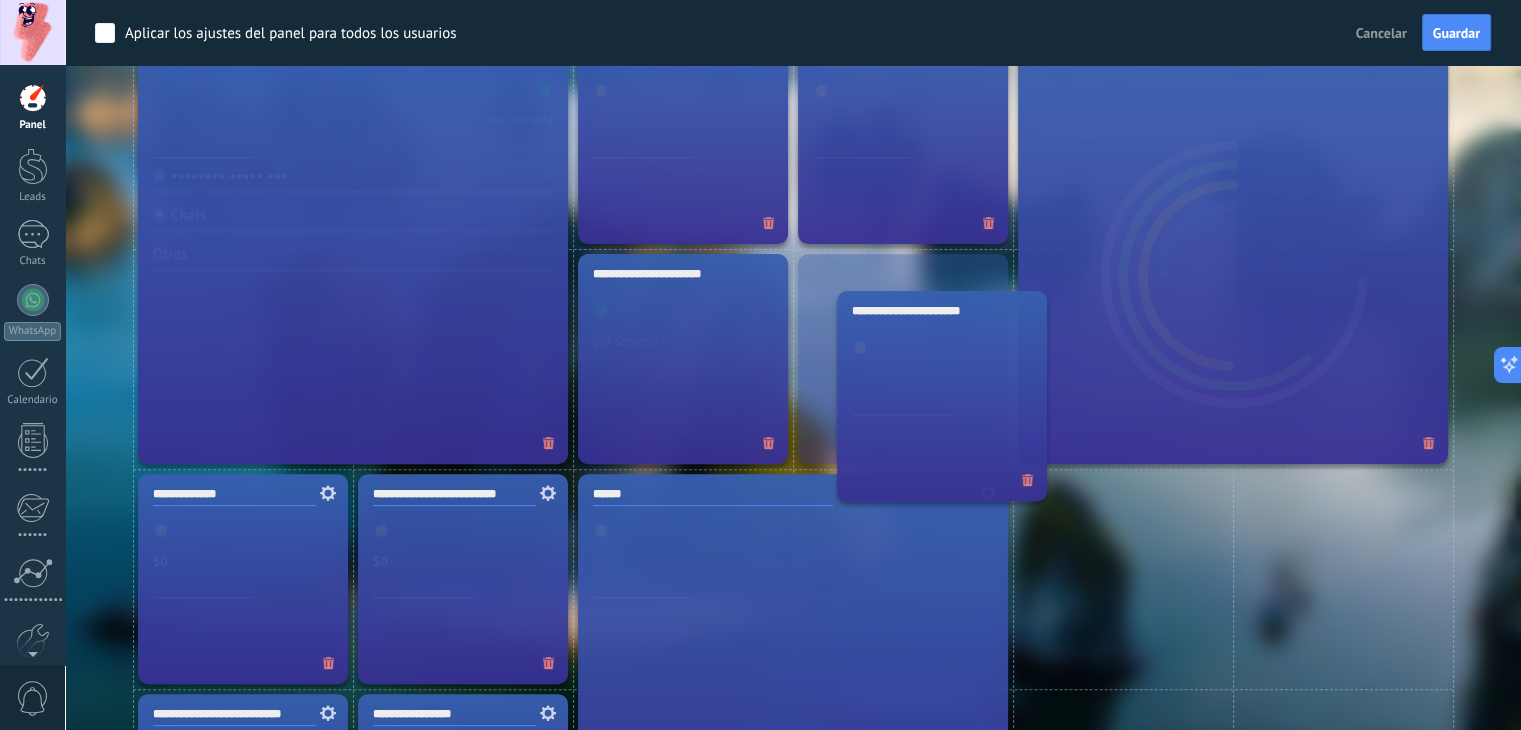 drag, startPoint x: 1170, startPoint y: 637, endPoint x: 968, endPoint y: 414, distance: 300.88702 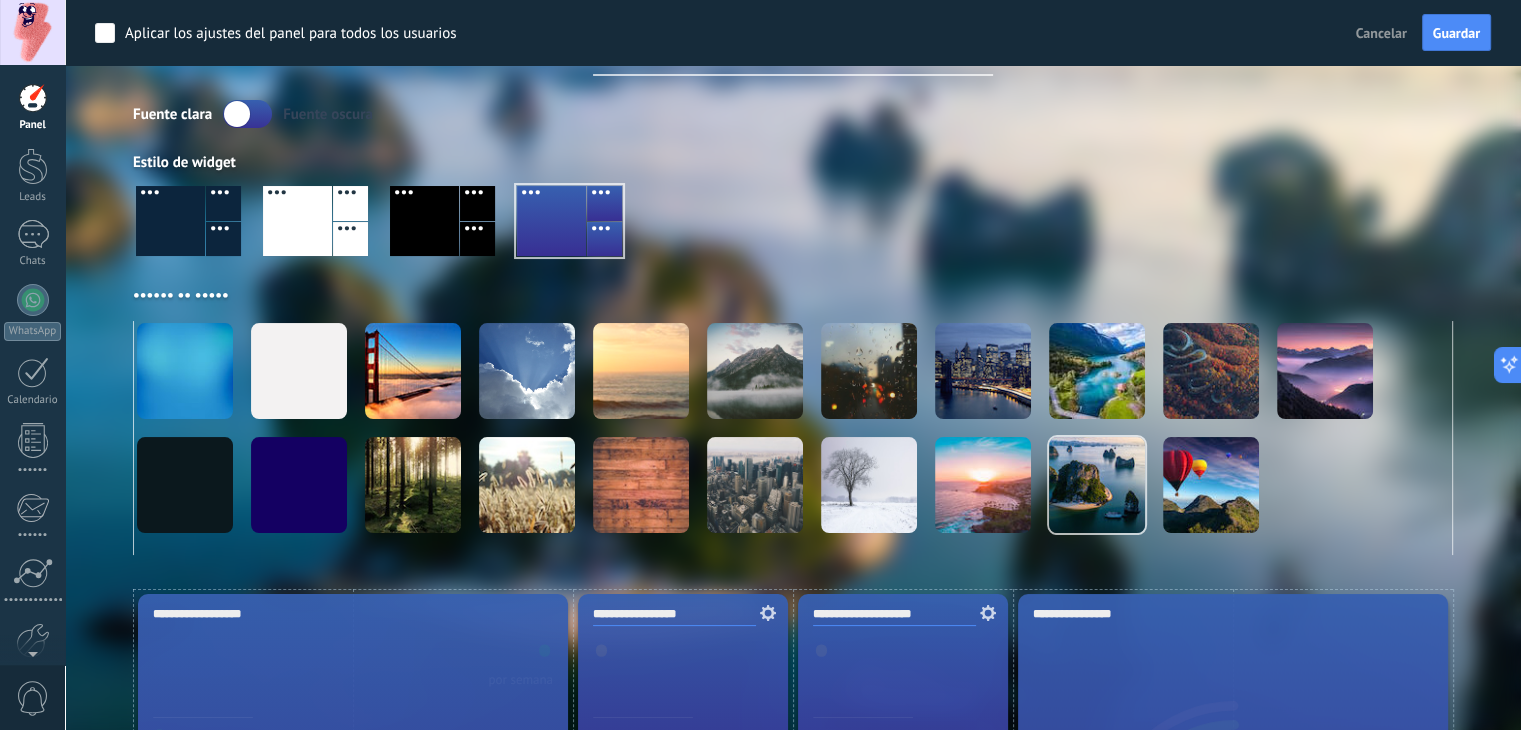 scroll, scrollTop: 0, scrollLeft: 0, axis: both 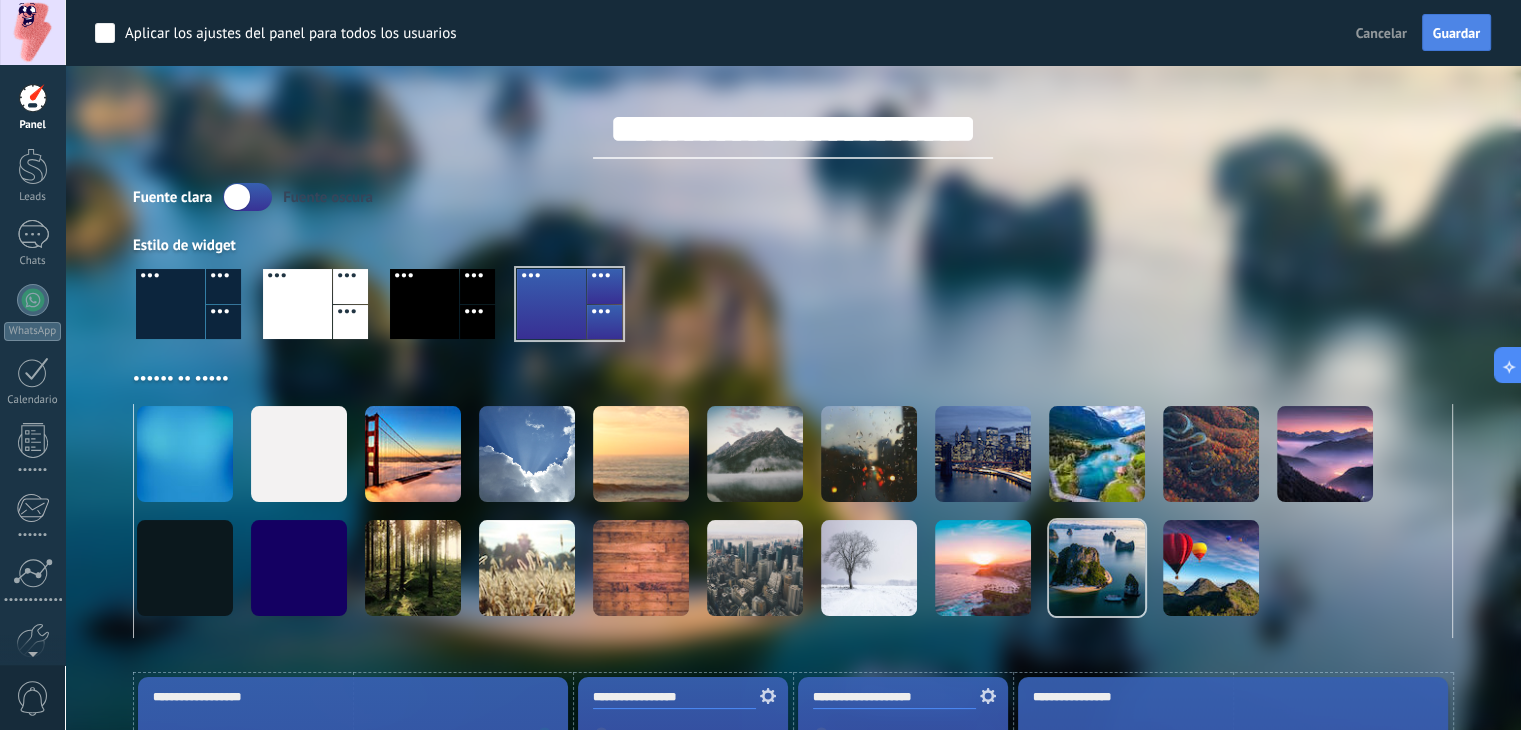 click on "Guardar" at bounding box center [1456, 33] 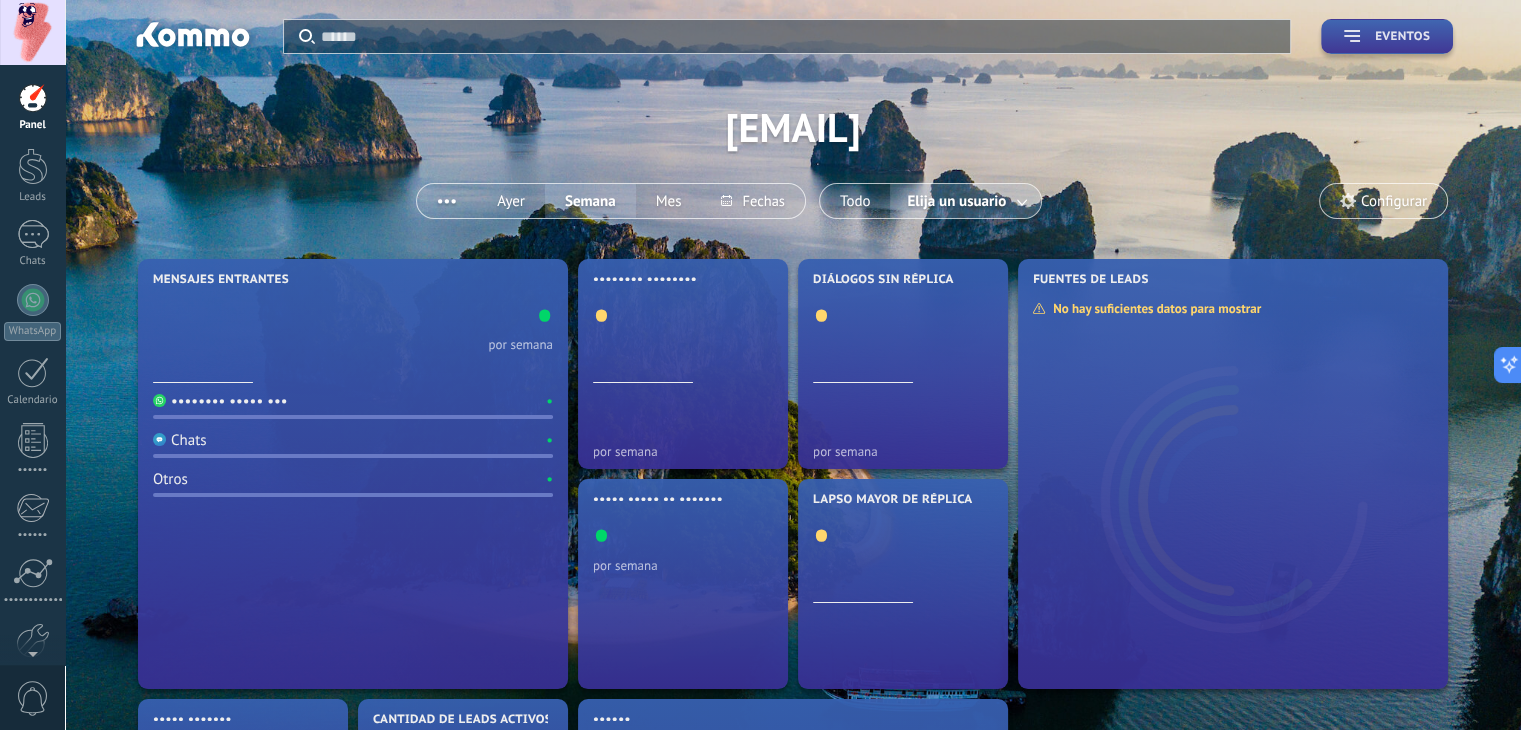 click on "Eventos" at bounding box center (1387, 36) 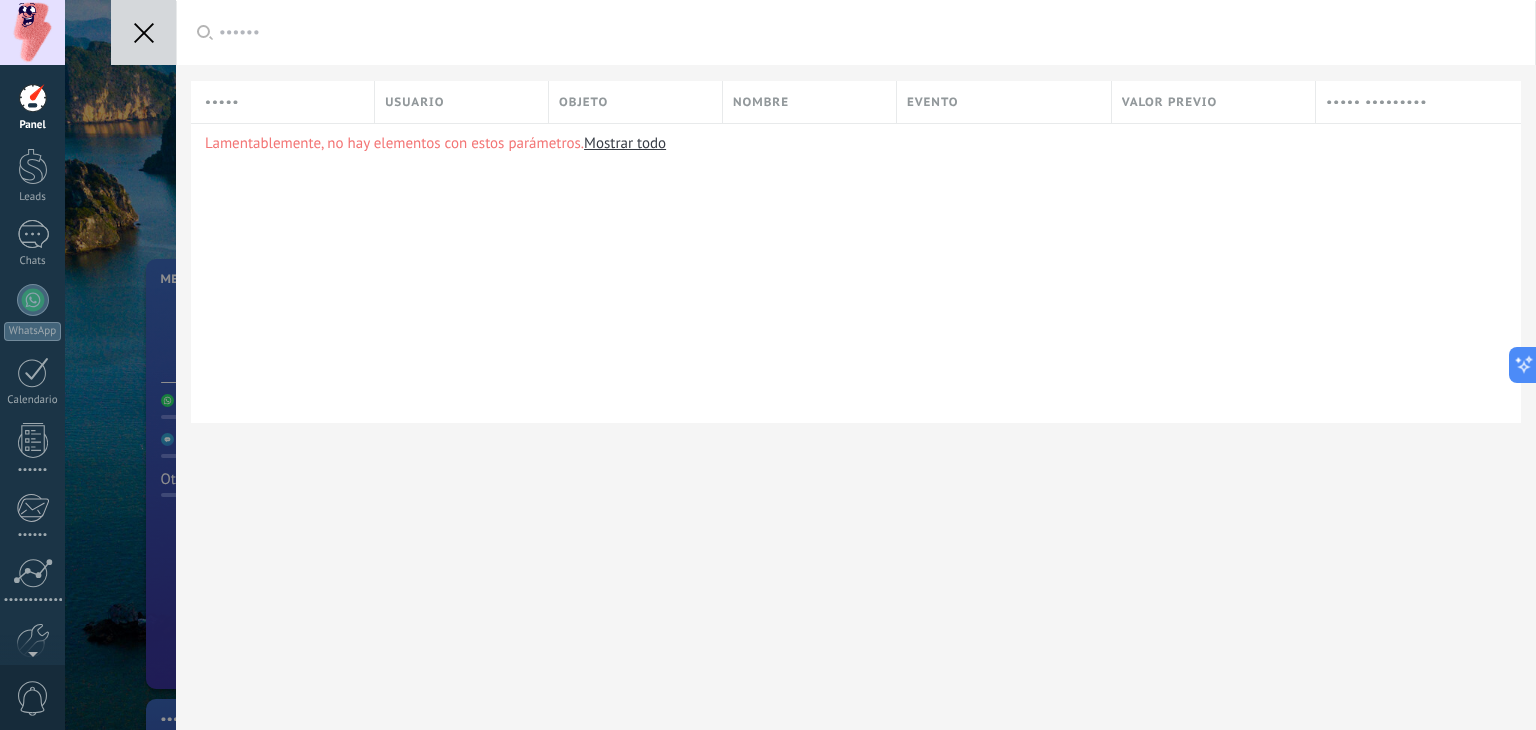 click at bounding box center (143, 32) 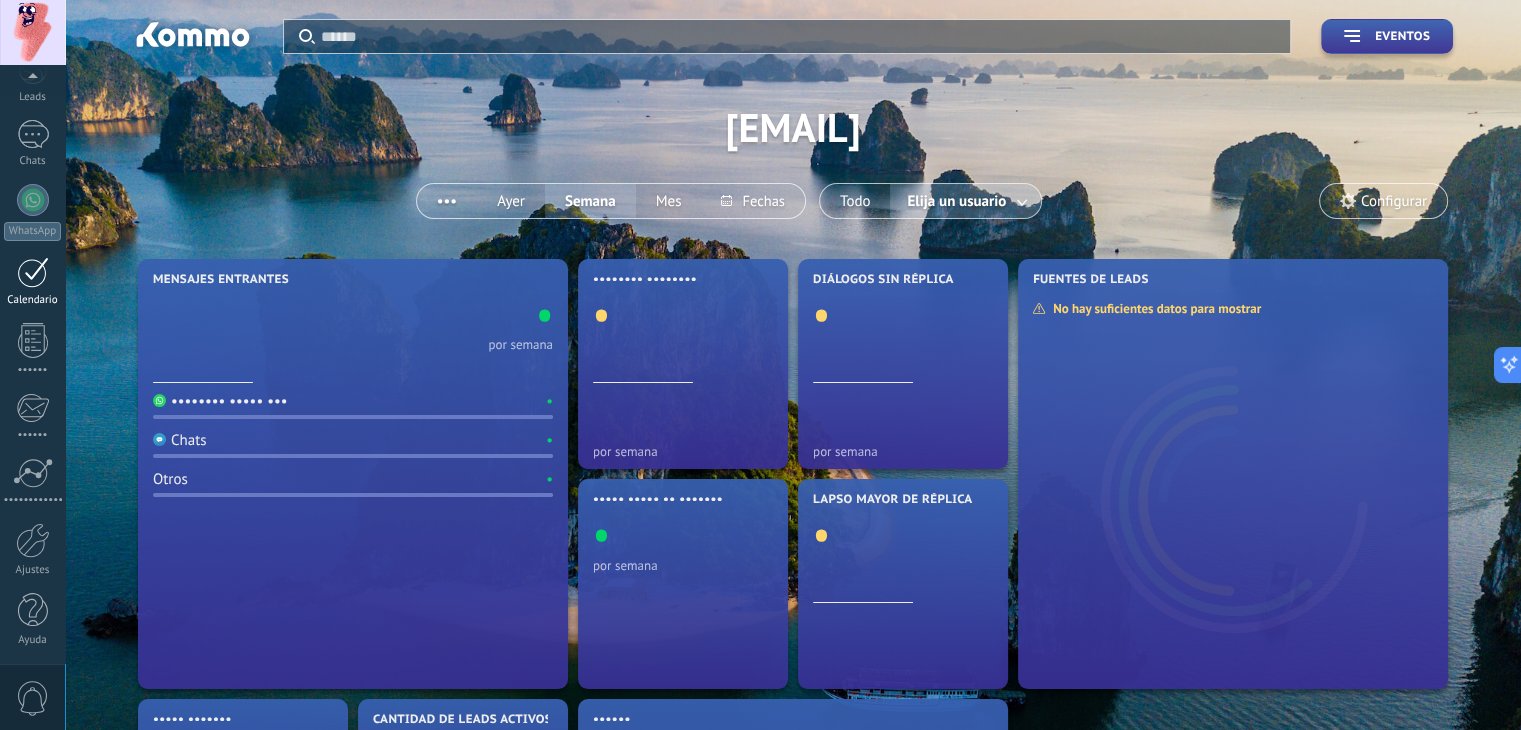 scroll, scrollTop: 101, scrollLeft: 0, axis: vertical 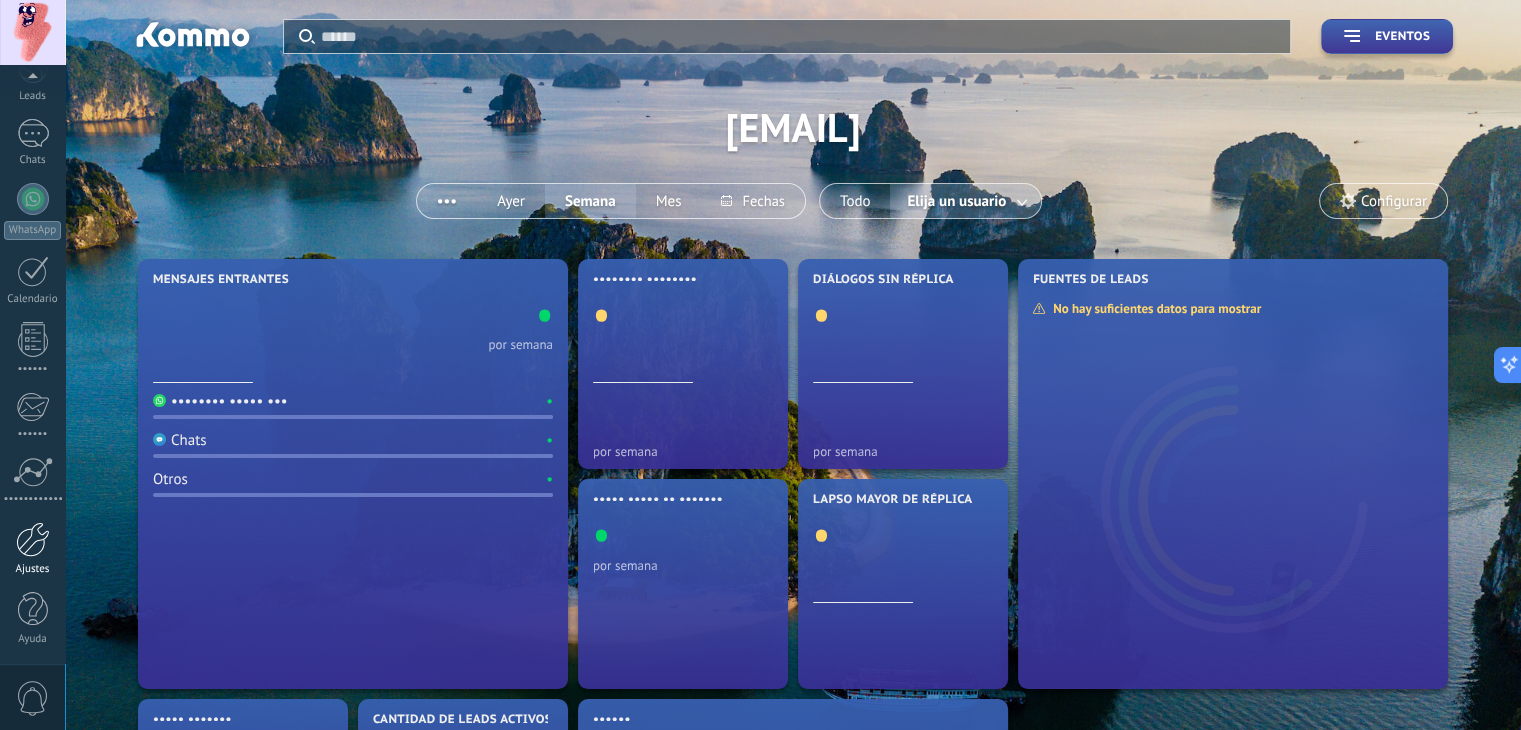 click on "Ajustes" at bounding box center (32, 549) 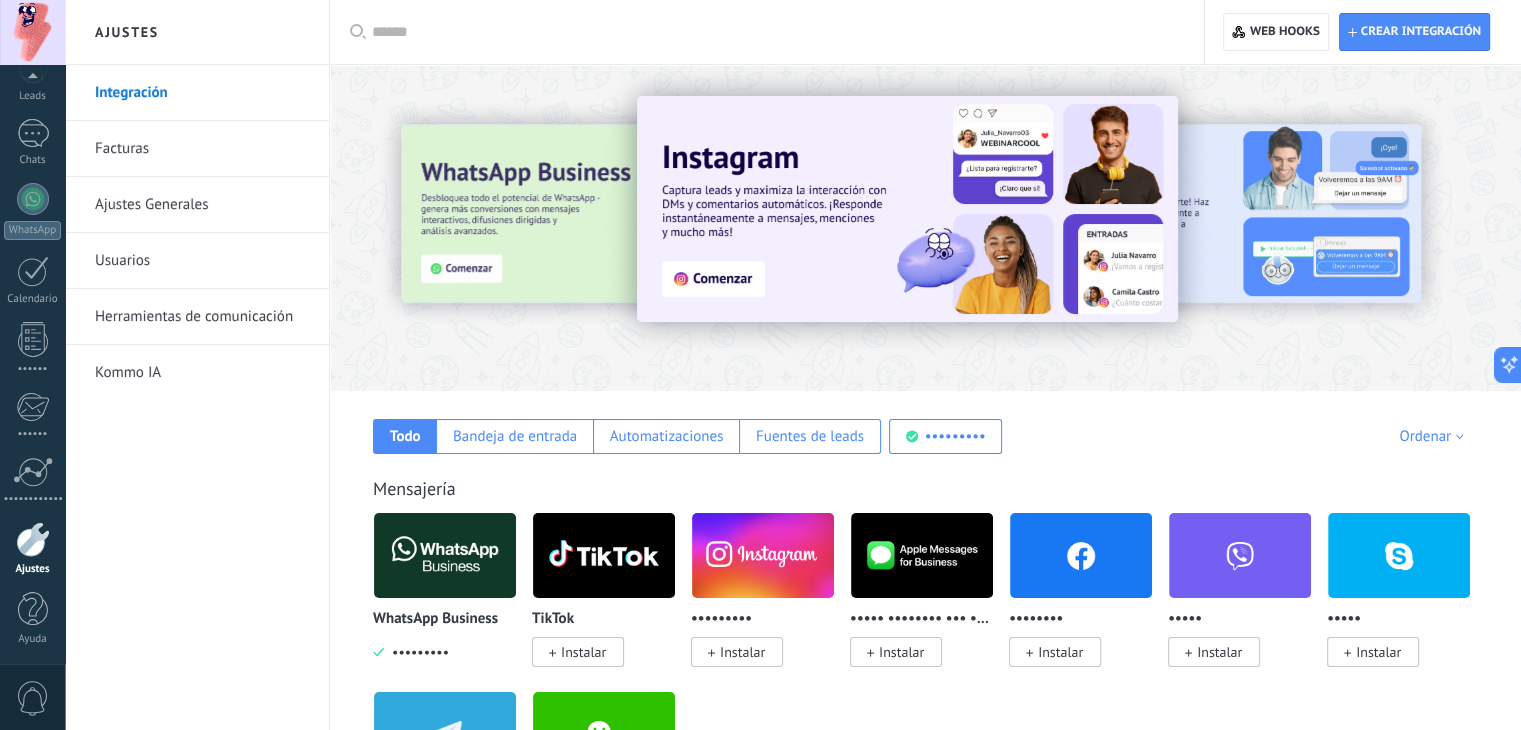 click on "Facturas" at bounding box center (202, 149) 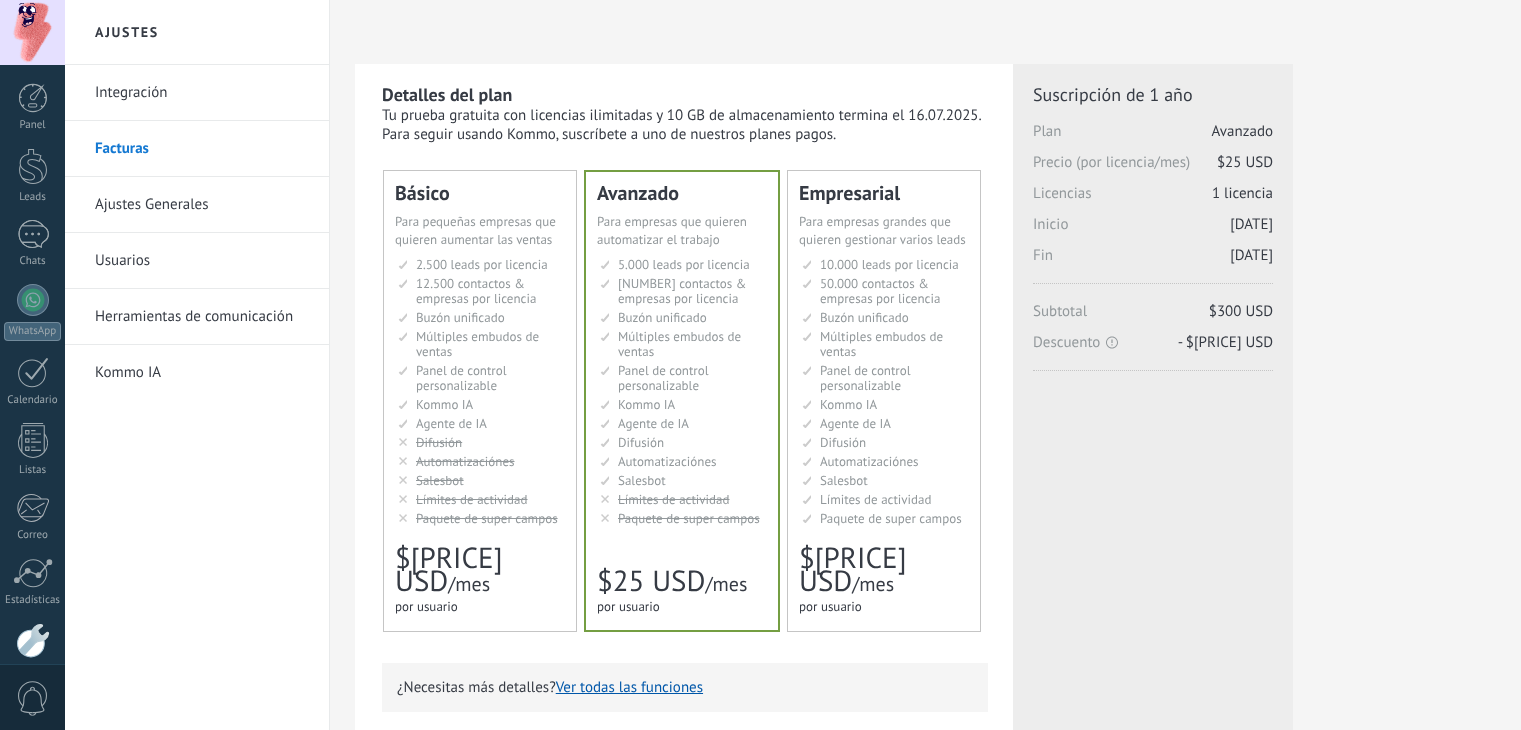 scroll, scrollTop: 0, scrollLeft: 0, axis: both 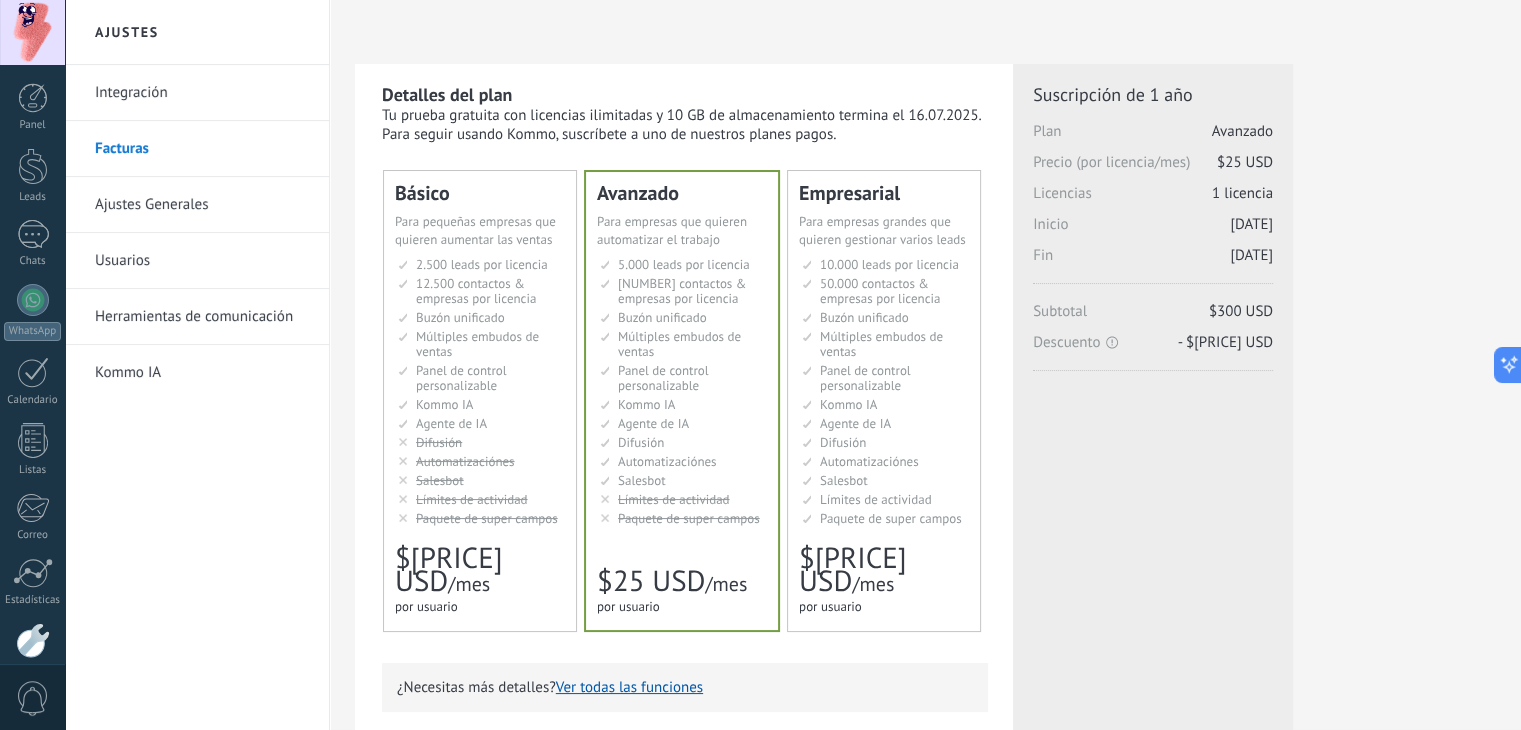 click on "[NUMBER] сделок на место
[NUMBER] leads per seat
[NUMBER] leads por licencia
添加线索和联系人
[NUMBER] leads por licença
[NUMBER] lead per slot
Lisans başına [NUMBER] müşteri
[NUMBER] контактов & компаний на место
[NUMBER] contacts & companies per seat
[NUMBER] contactos & empresas por licencia
定制销售阶段并与销售渠道合作
[NUMBER] contatos & empresas por licença
[NUMBER] kontak & perusahaan per slot
Lisans başına [NUMBER] kişi & şirket kaydı
Общий inbox
Unified inbox
Buzón unificado
Inbox unificado
Inbox terpadu
Birleşik gelen kutusu
Множество воронок" at bounding box center (885, 391) 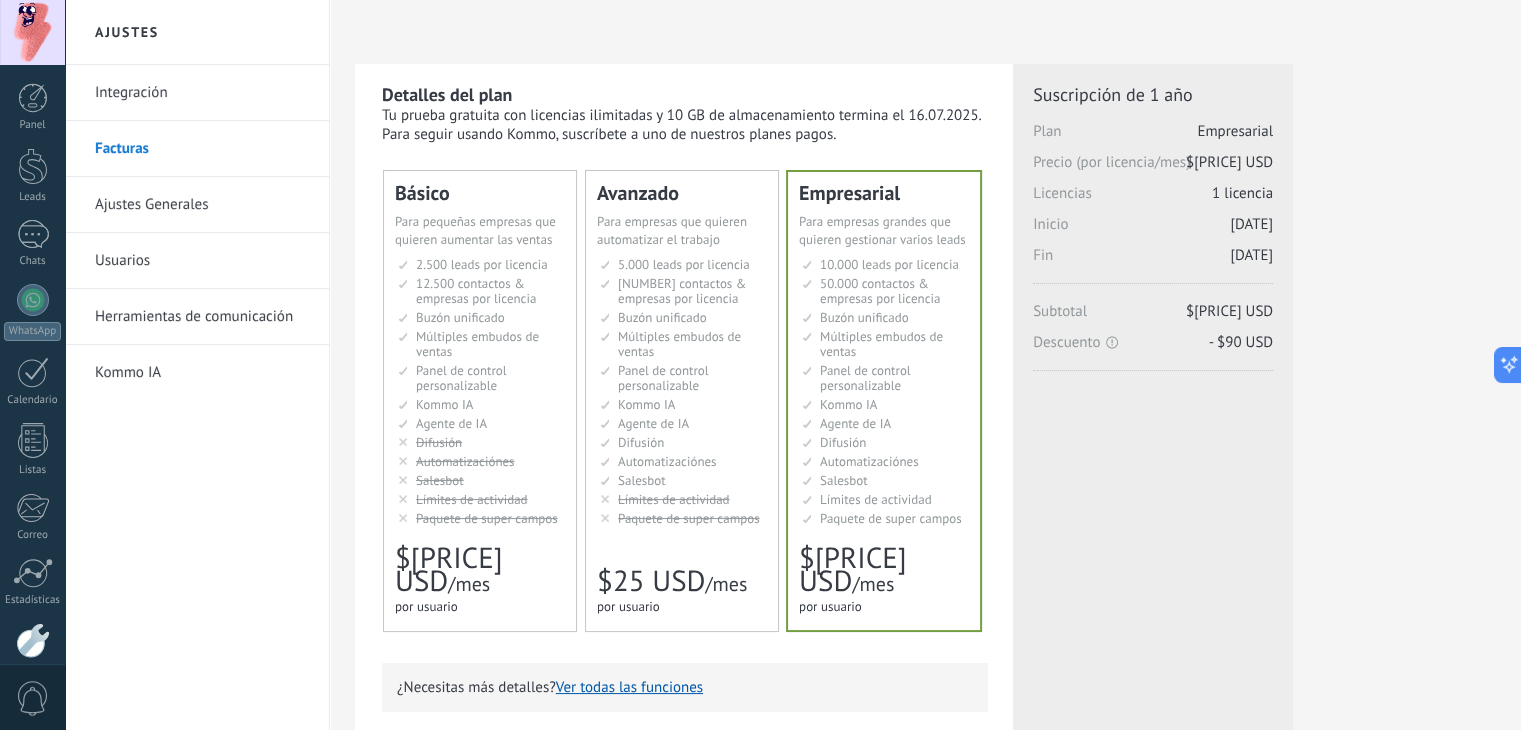 click on "Buzón unificado" at bounding box center (684, 264) 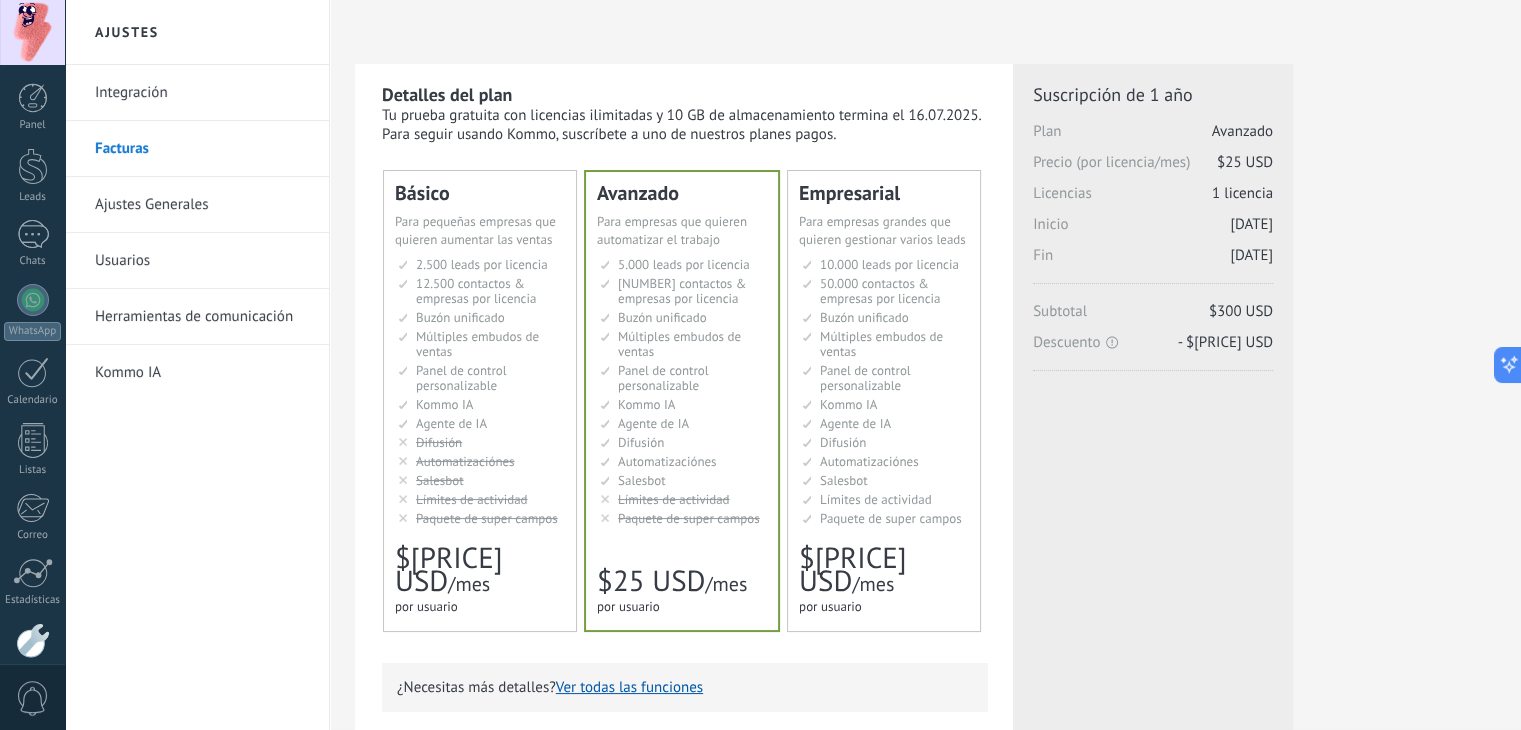 click on "Buzón unificado" at bounding box center [482, 264] 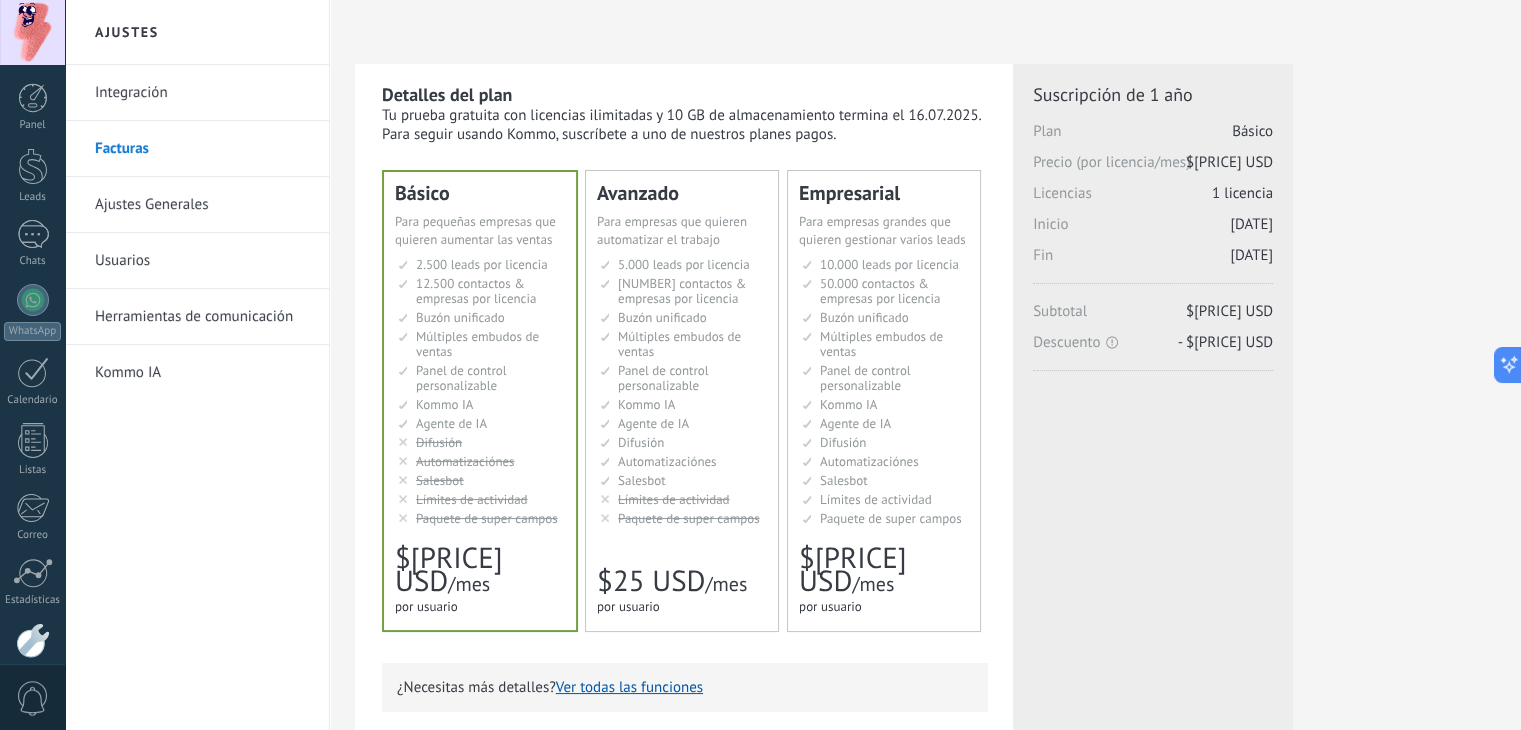 click on "[NUMBER] contactos & empresas por licencia" at bounding box center (684, 264) 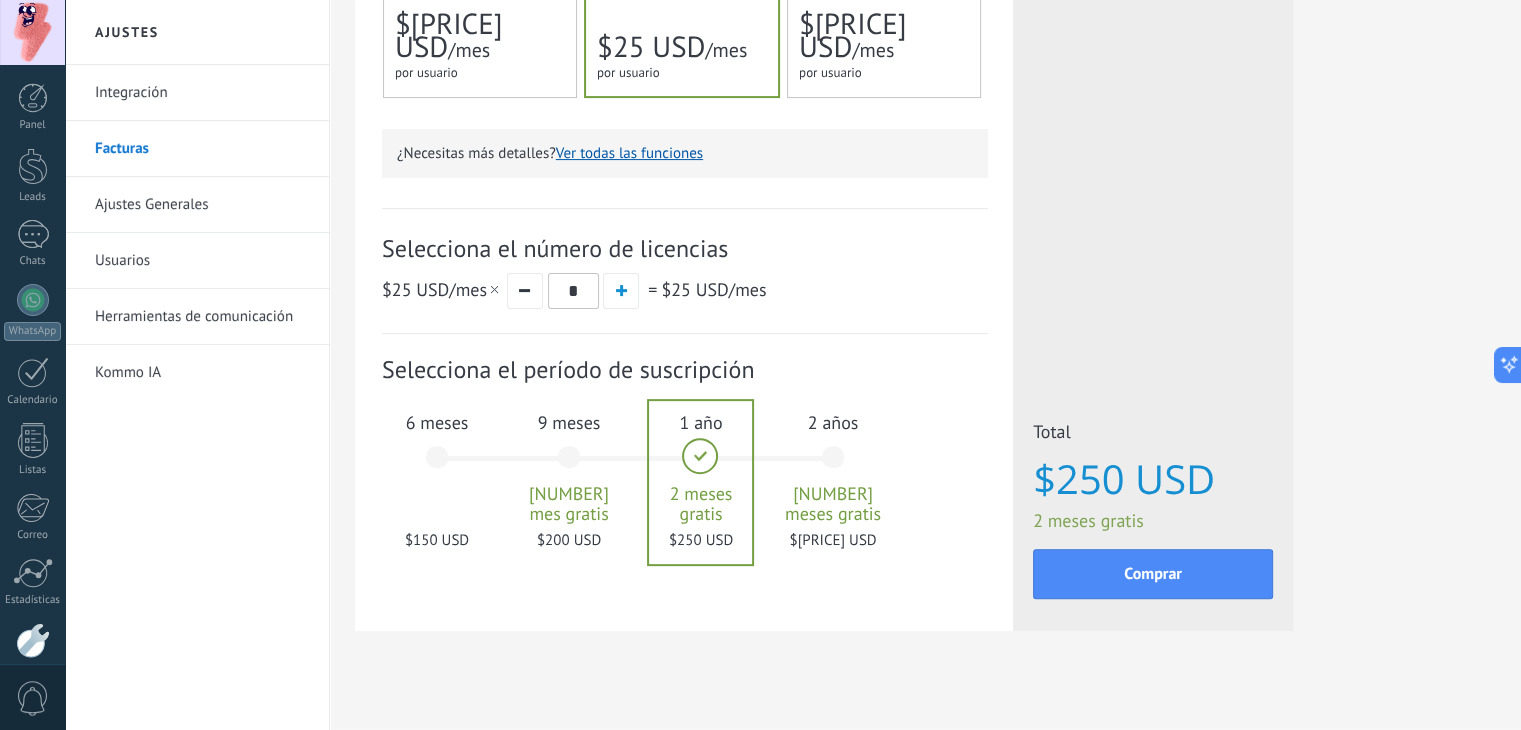 scroll, scrollTop: 552, scrollLeft: 0, axis: vertical 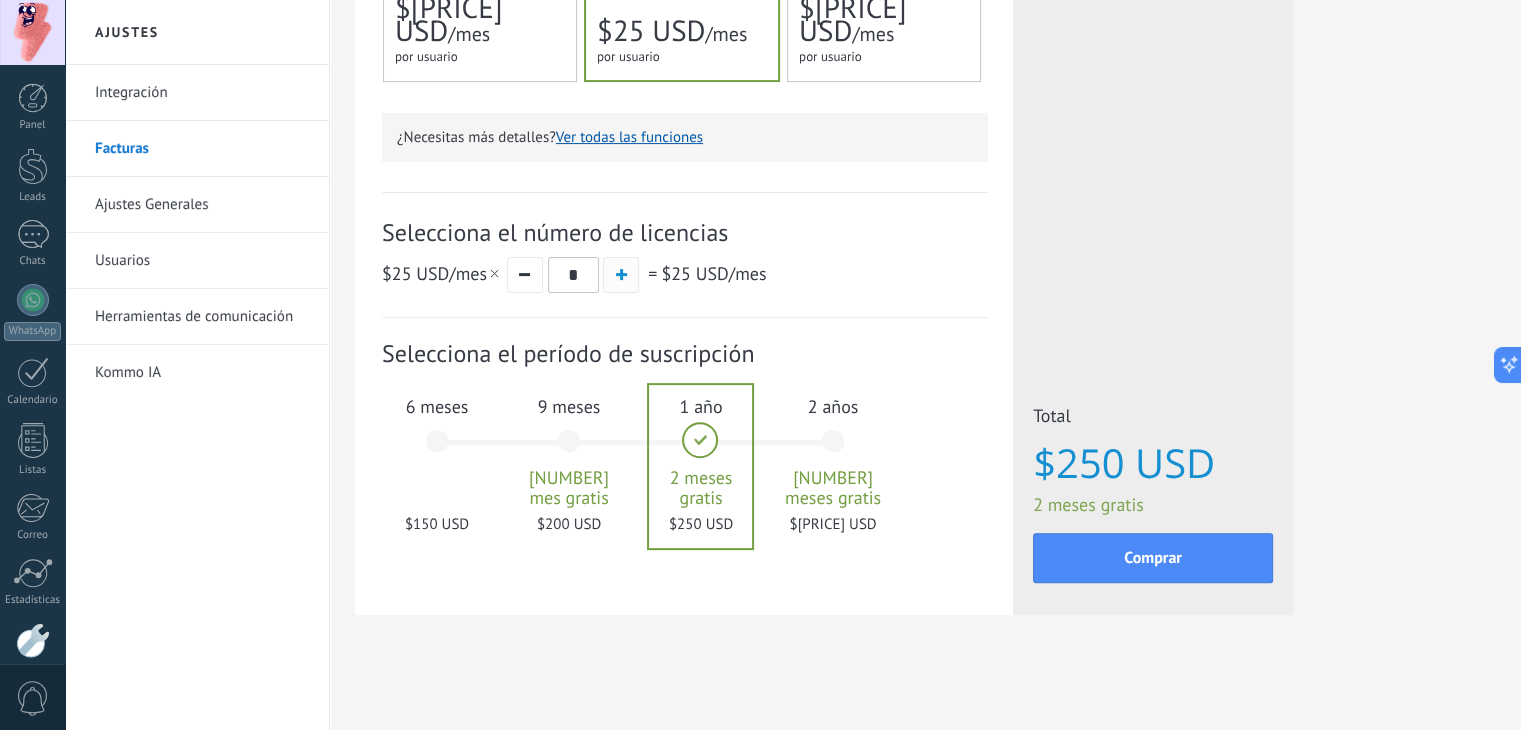 click at bounding box center [621, 275] 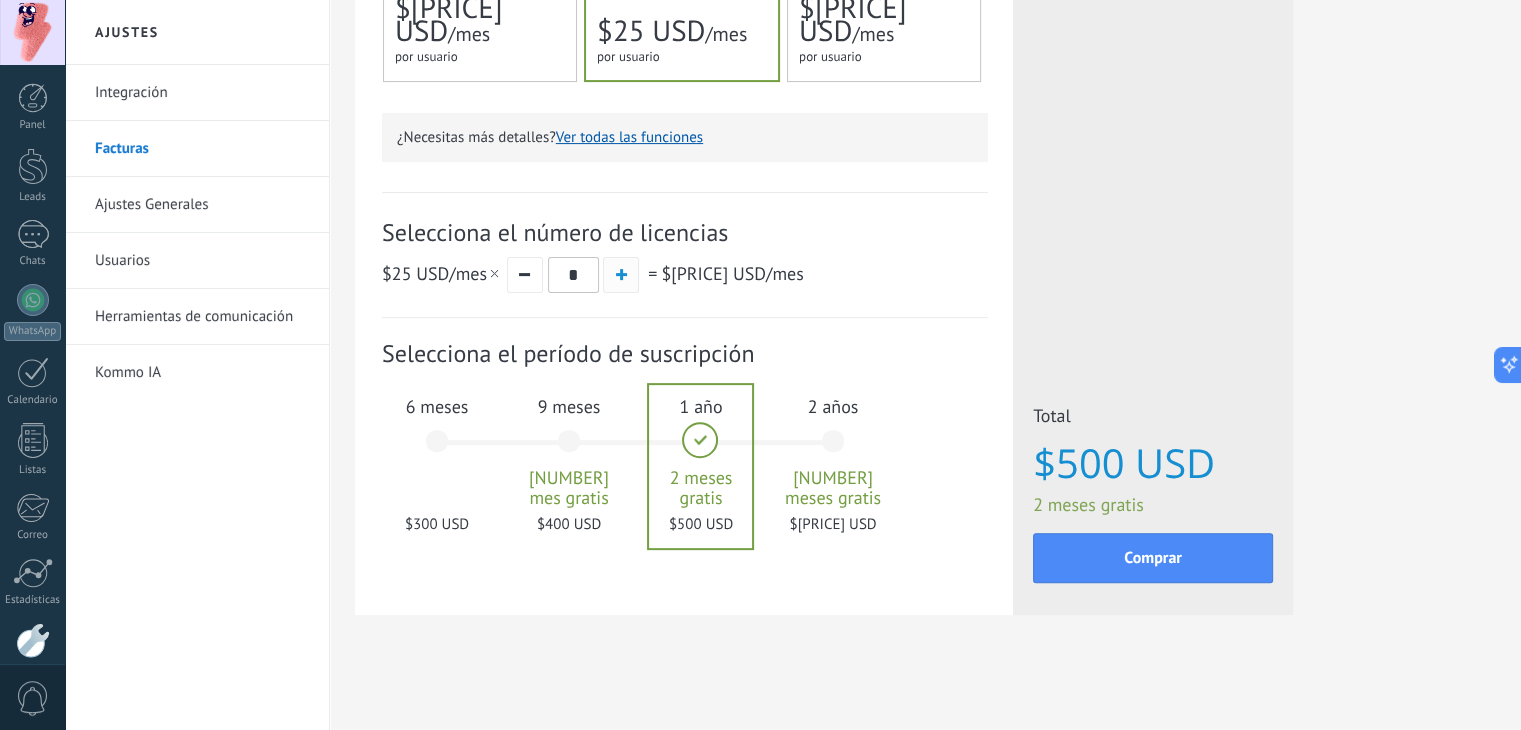 click at bounding box center [621, 275] 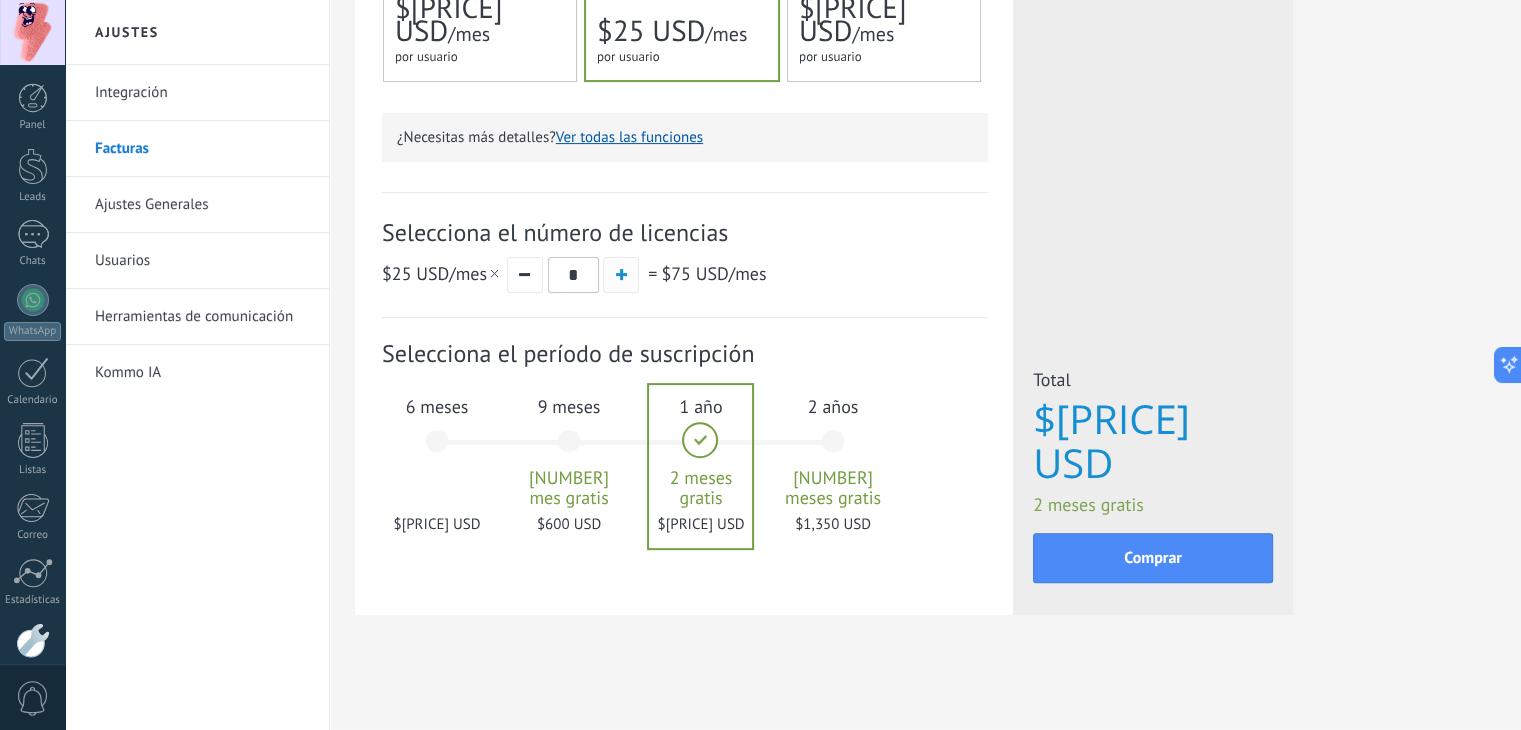 click at bounding box center (621, 275) 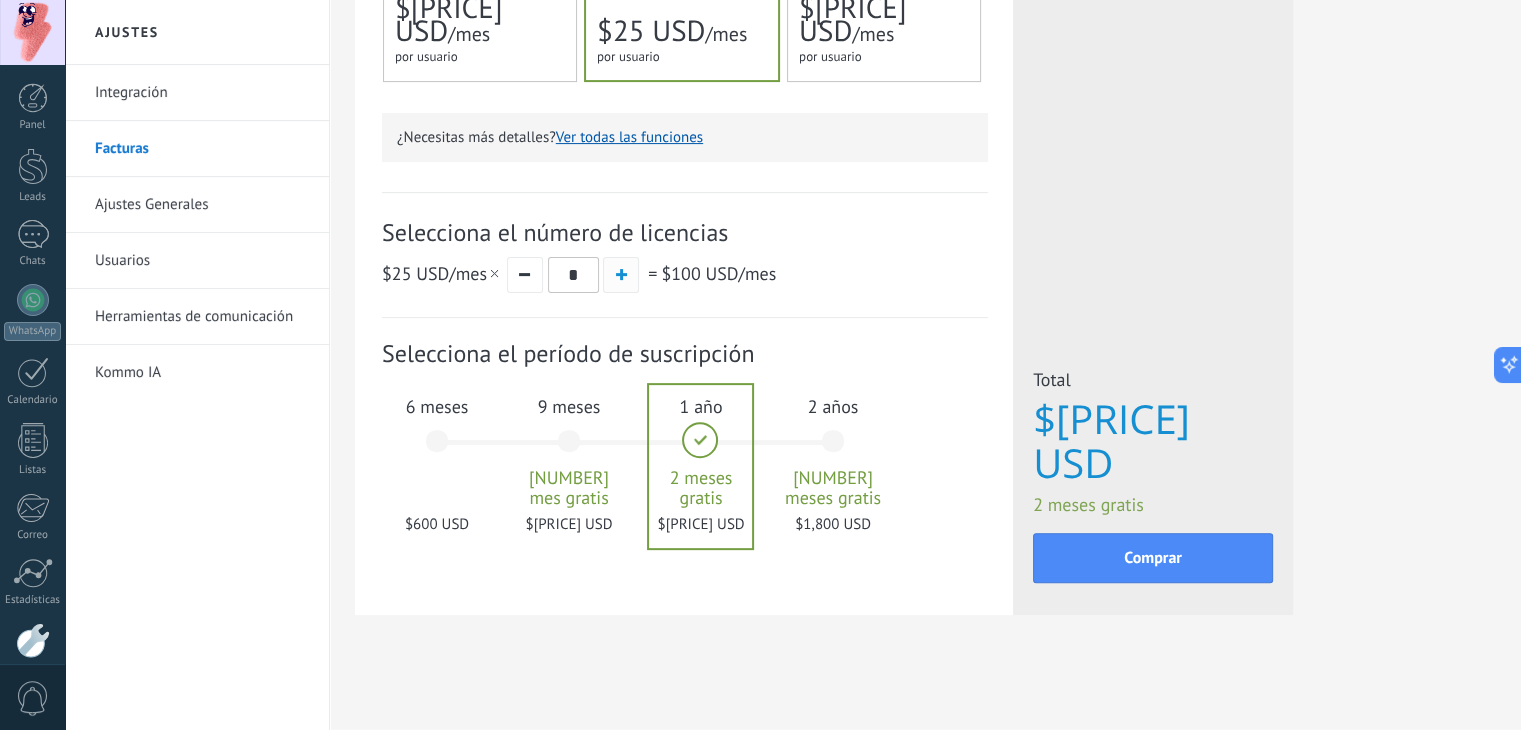 click at bounding box center [621, 275] 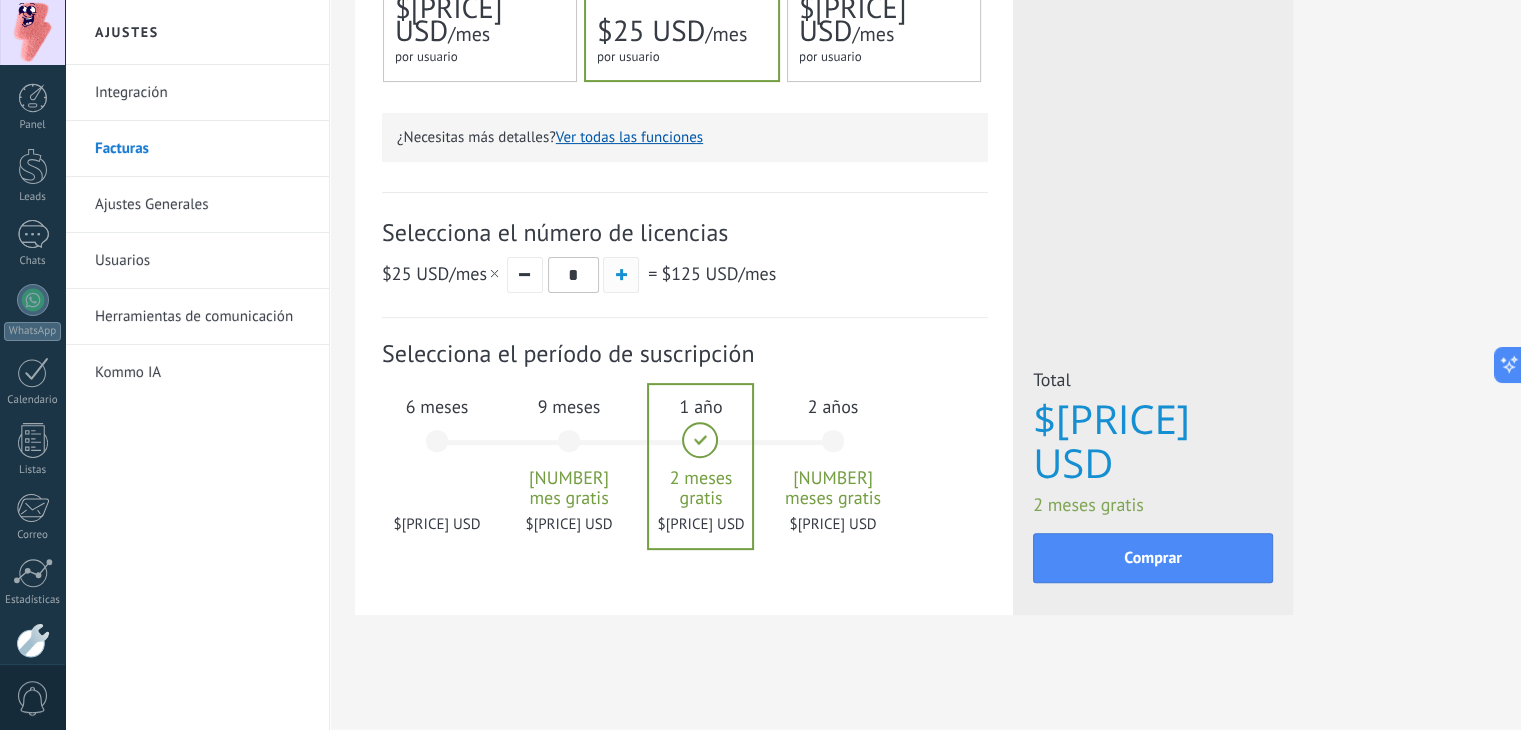 click at bounding box center [621, 275] 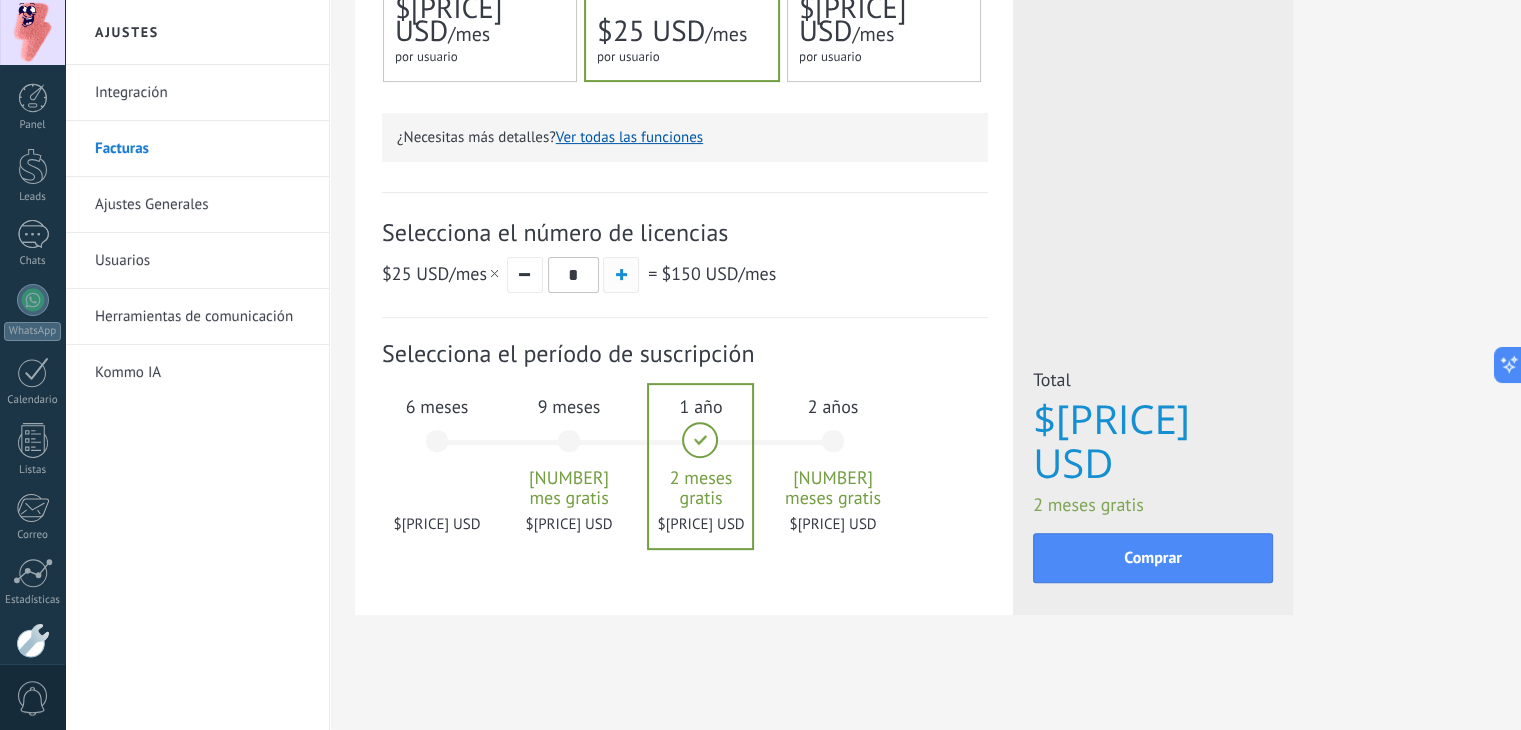click at bounding box center [621, 275] 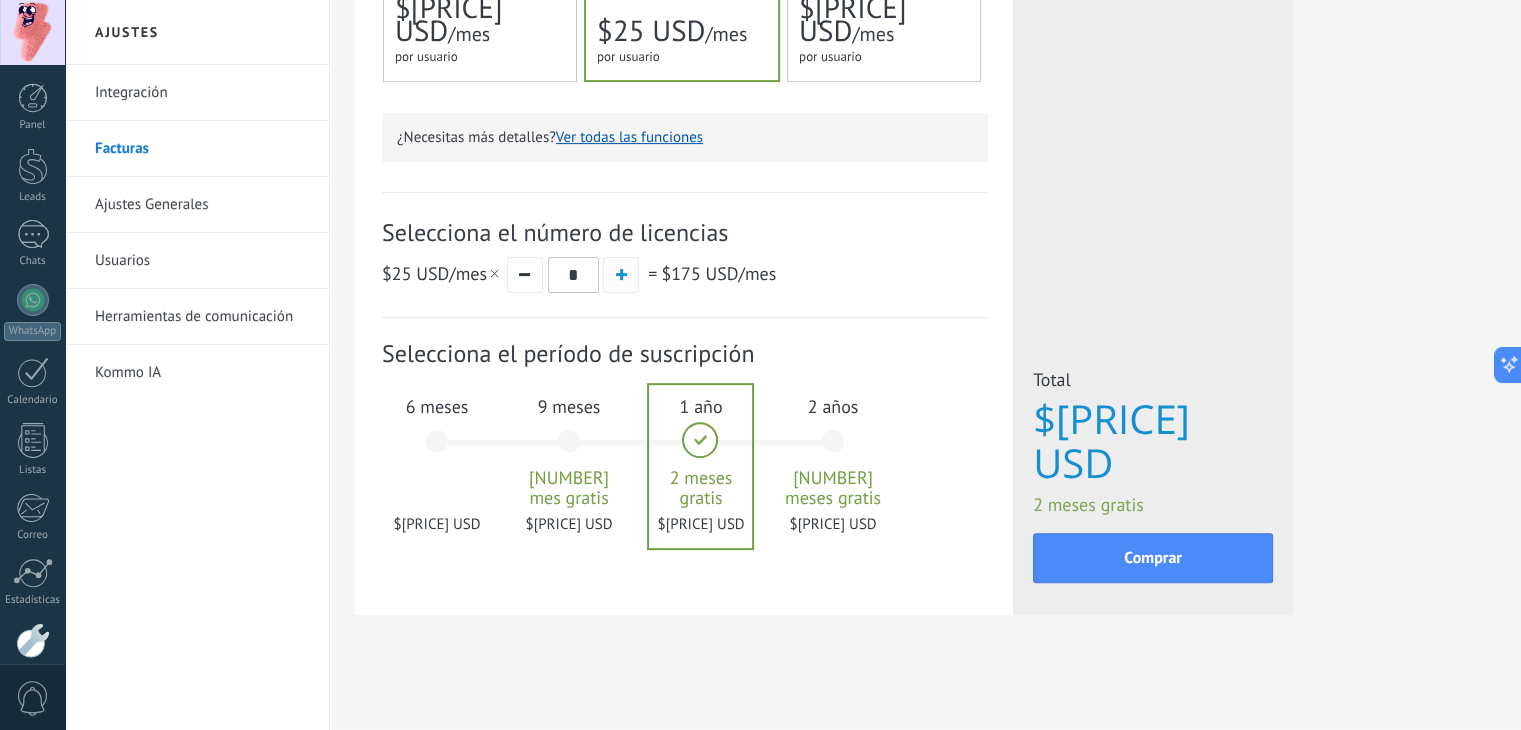 click at bounding box center (621, 275) 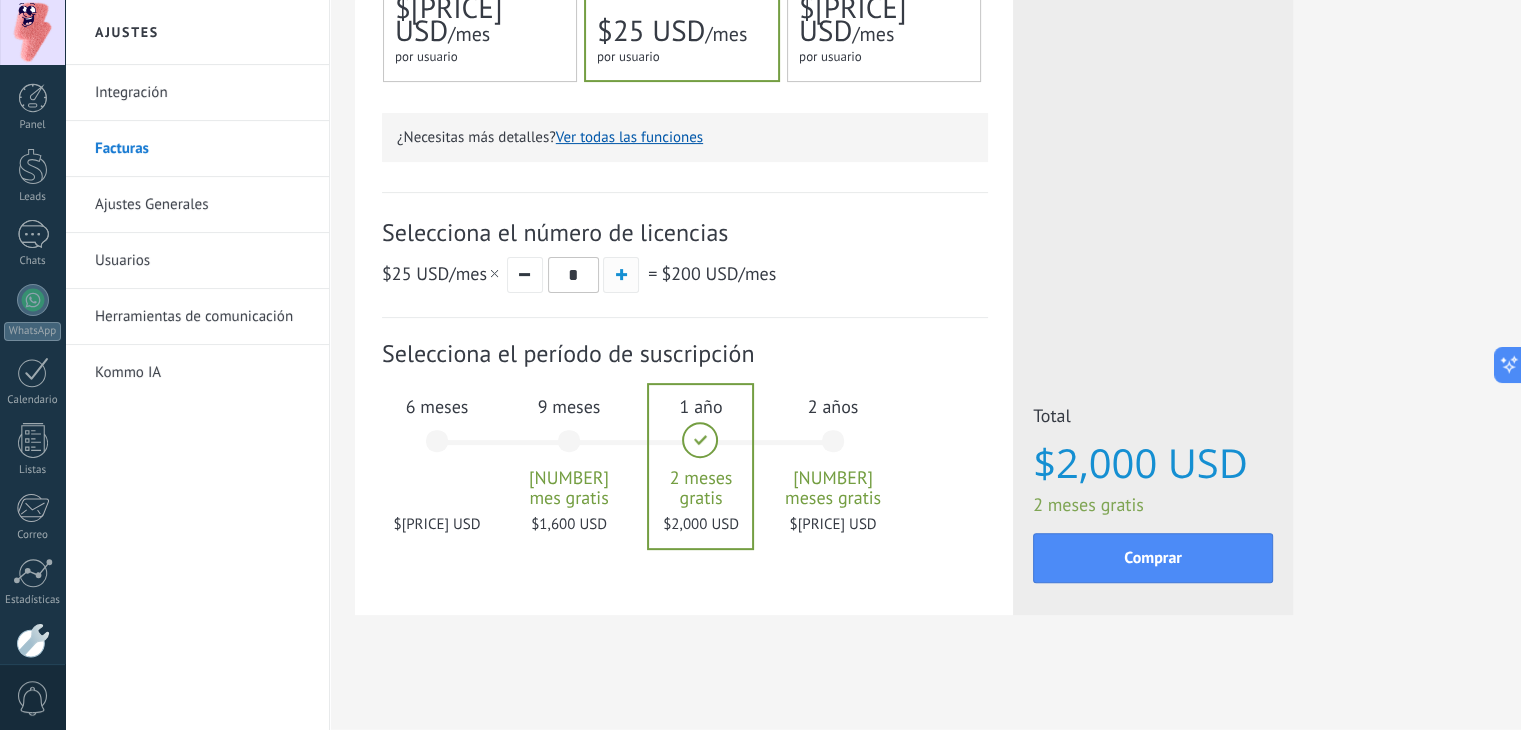 click at bounding box center (621, 275) 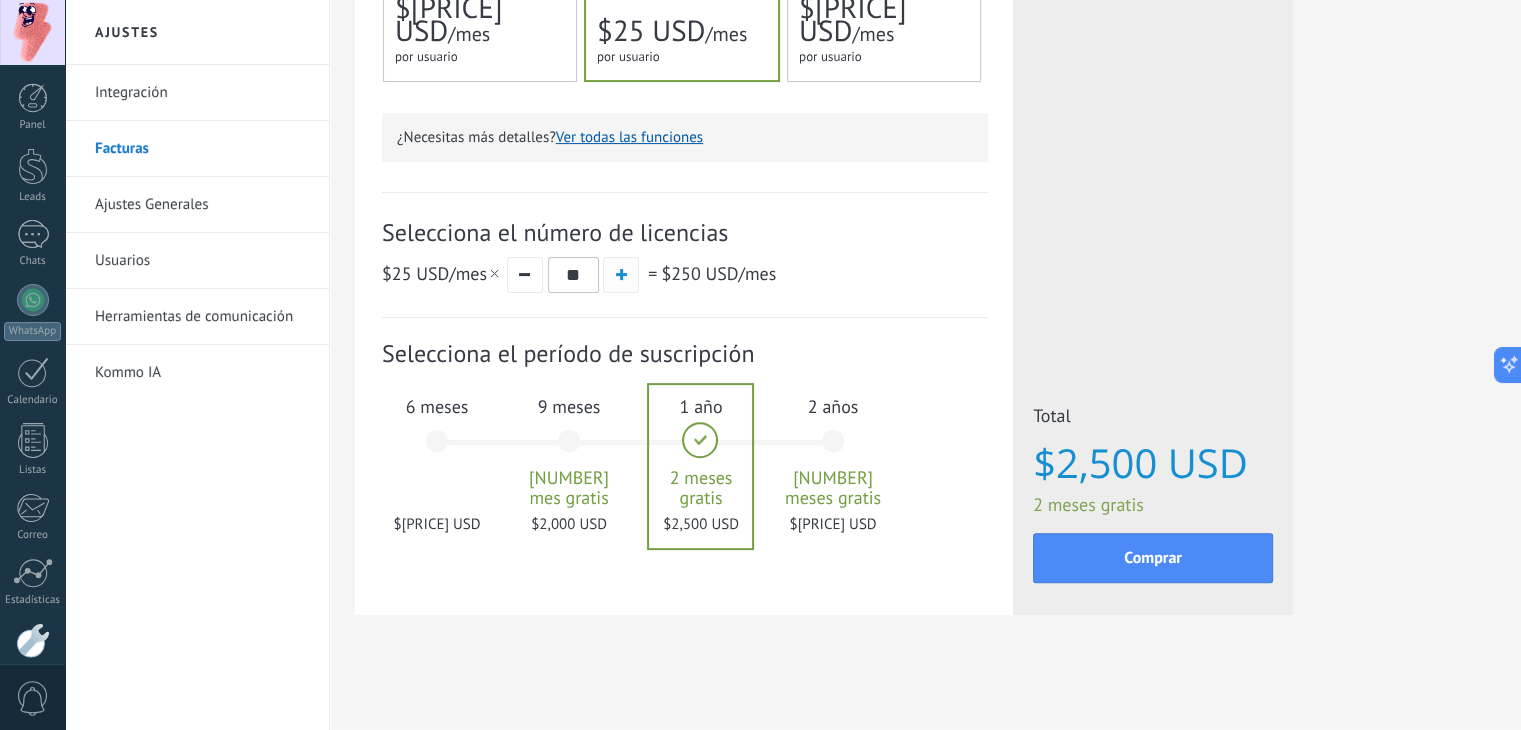 click at bounding box center [621, 275] 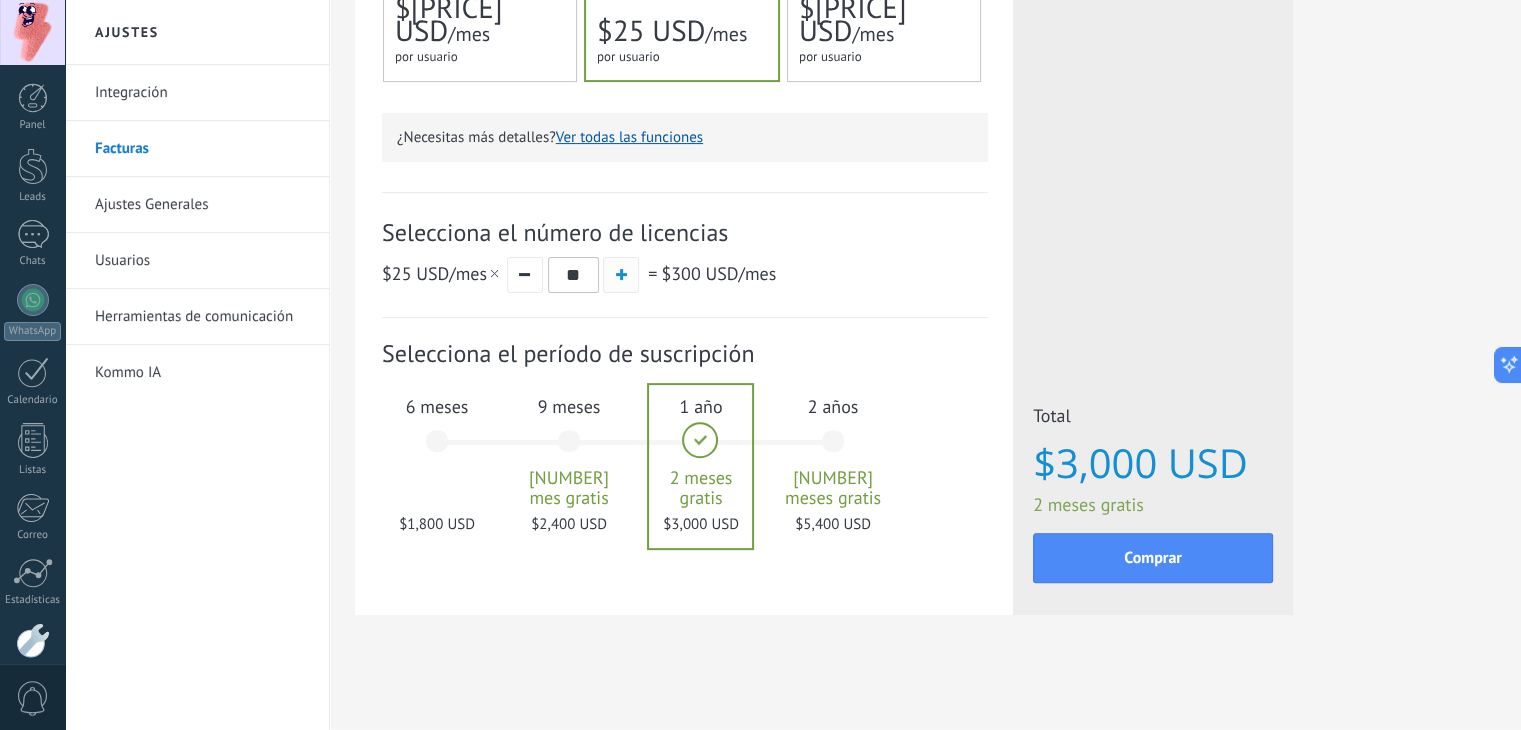 click at bounding box center [621, 275] 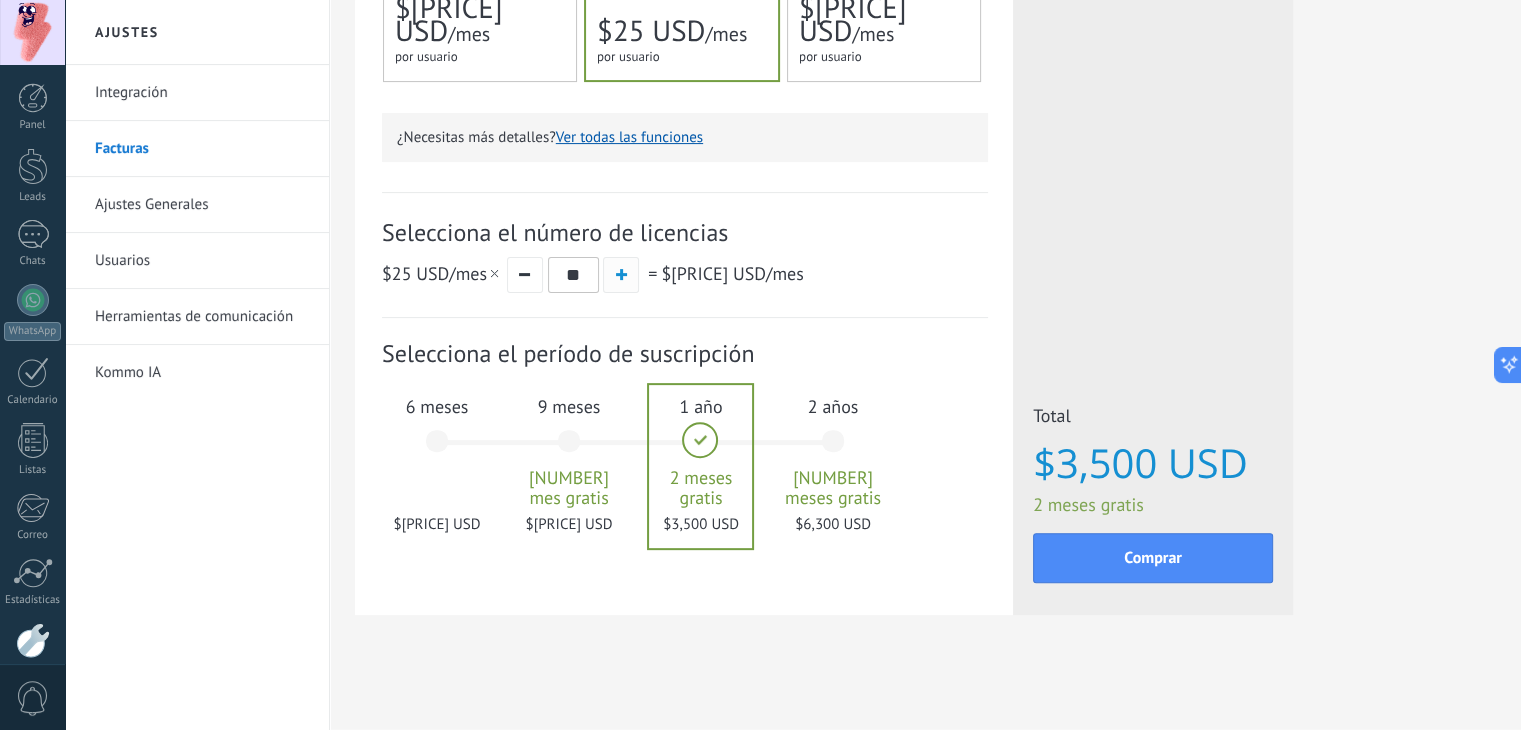 click at bounding box center (621, 275) 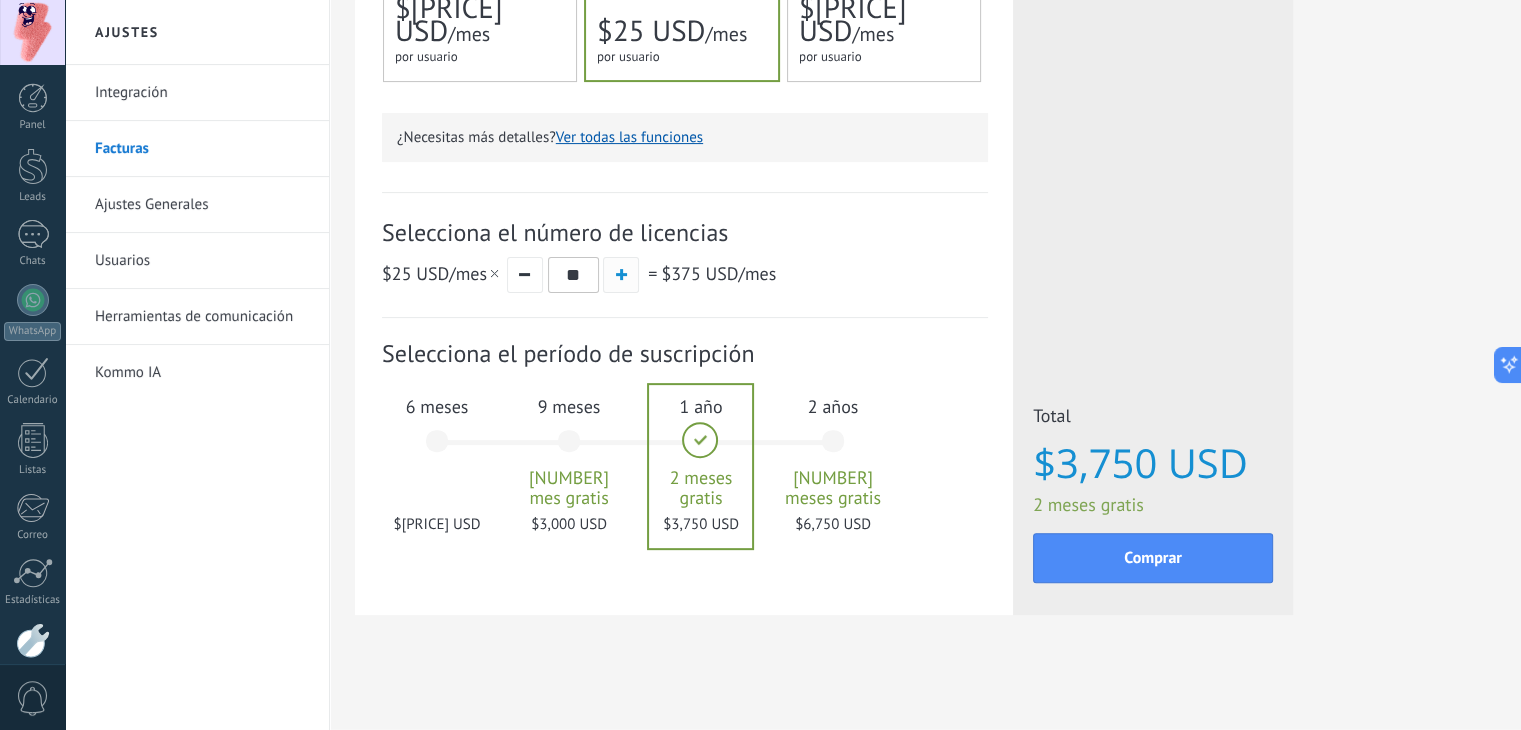 click at bounding box center (621, 275) 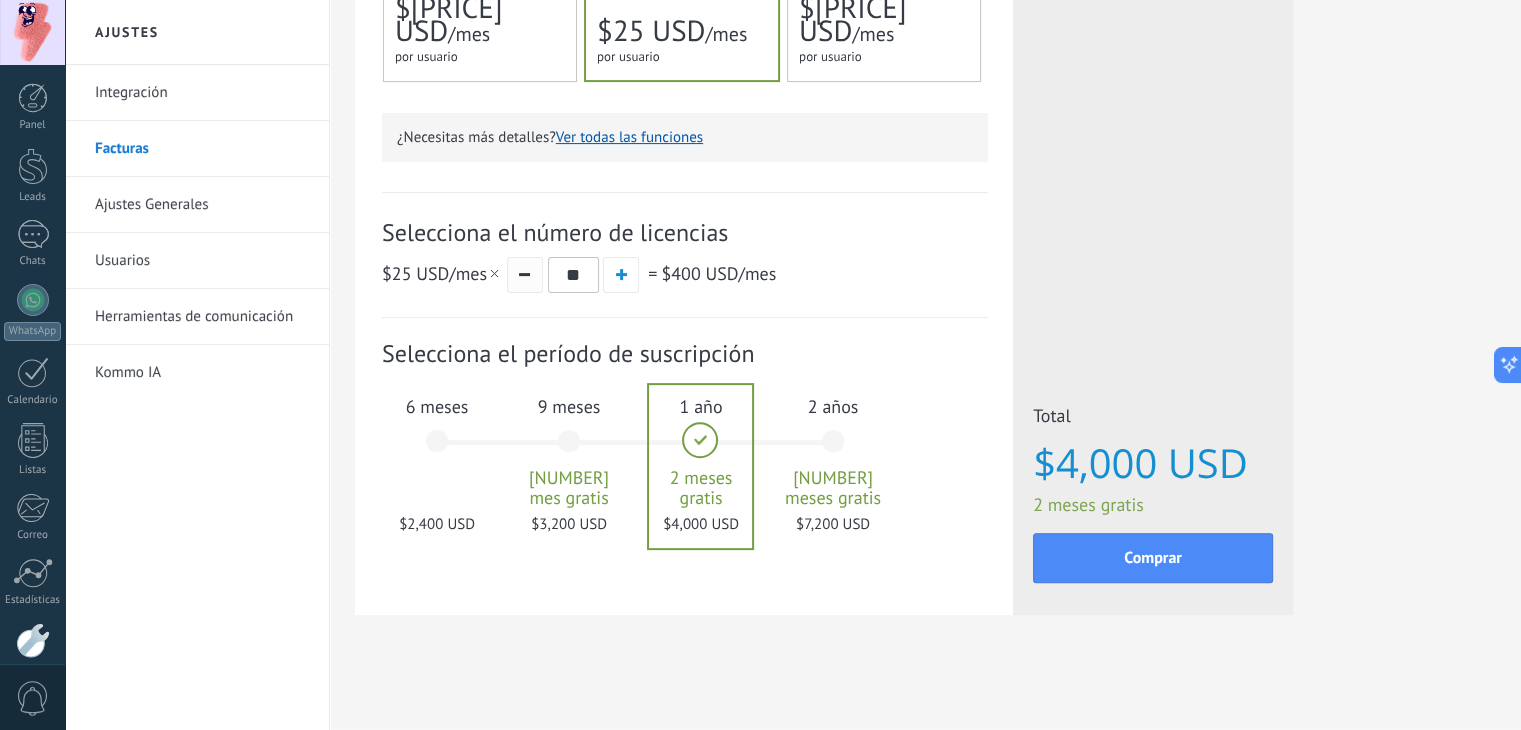 click at bounding box center [525, 275] 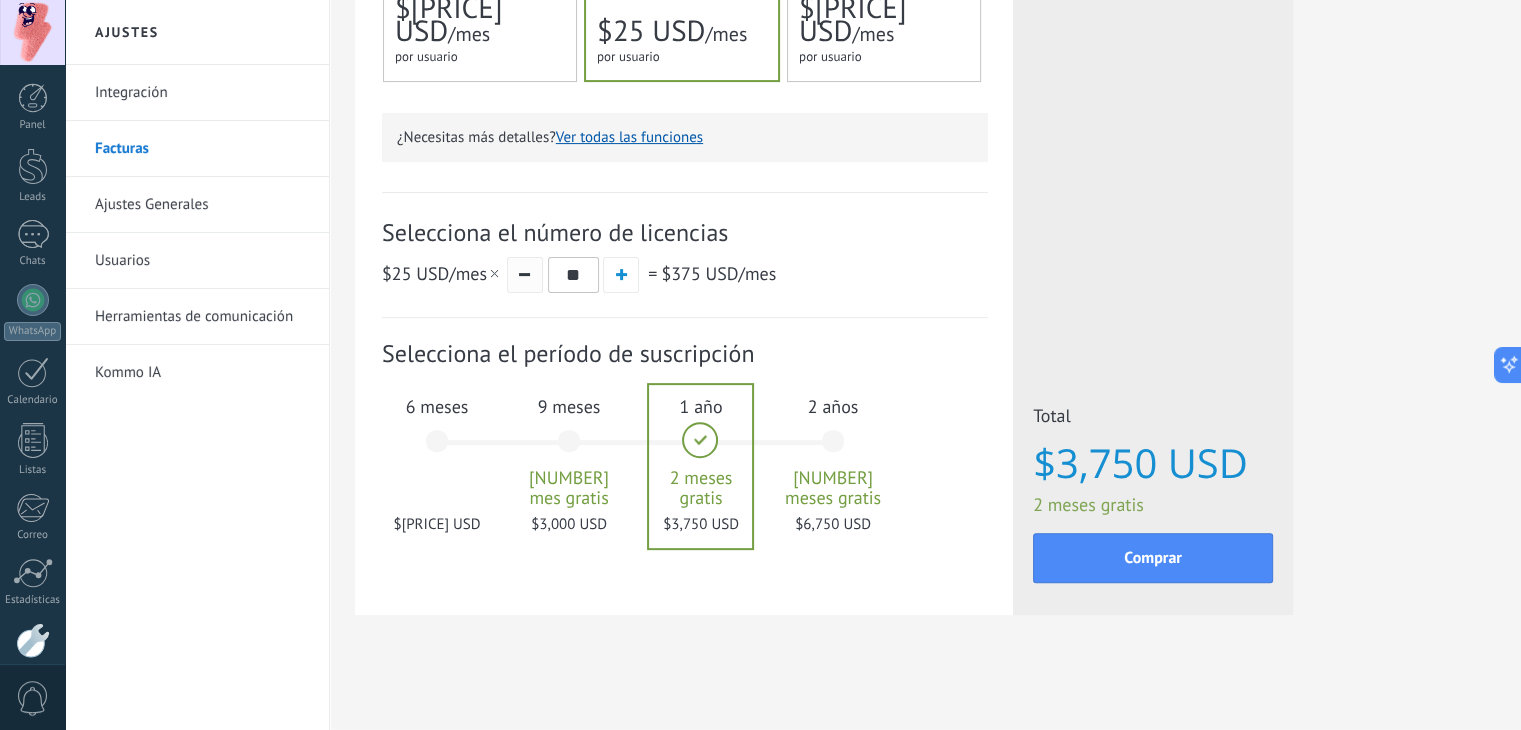 click at bounding box center (525, 275) 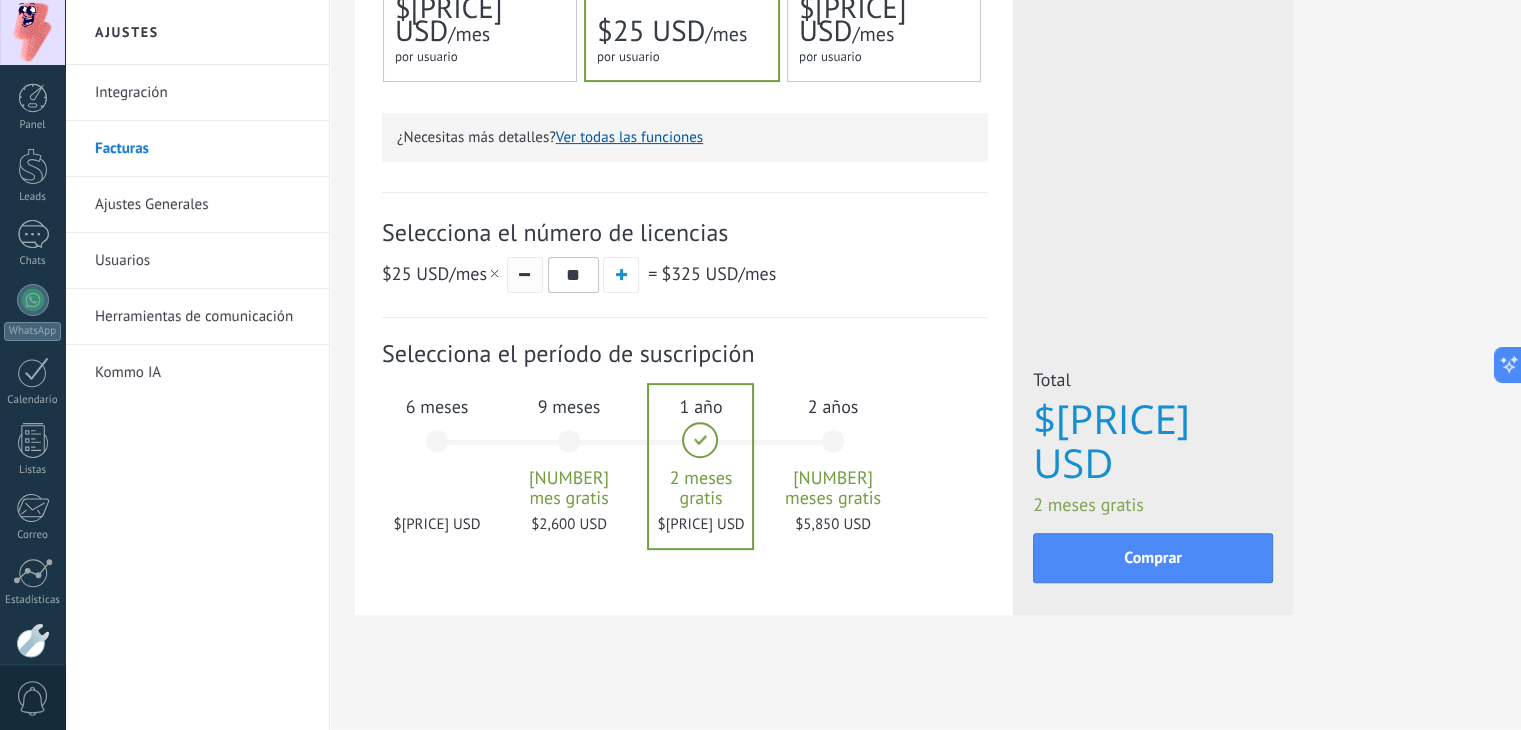 click at bounding box center [525, 275] 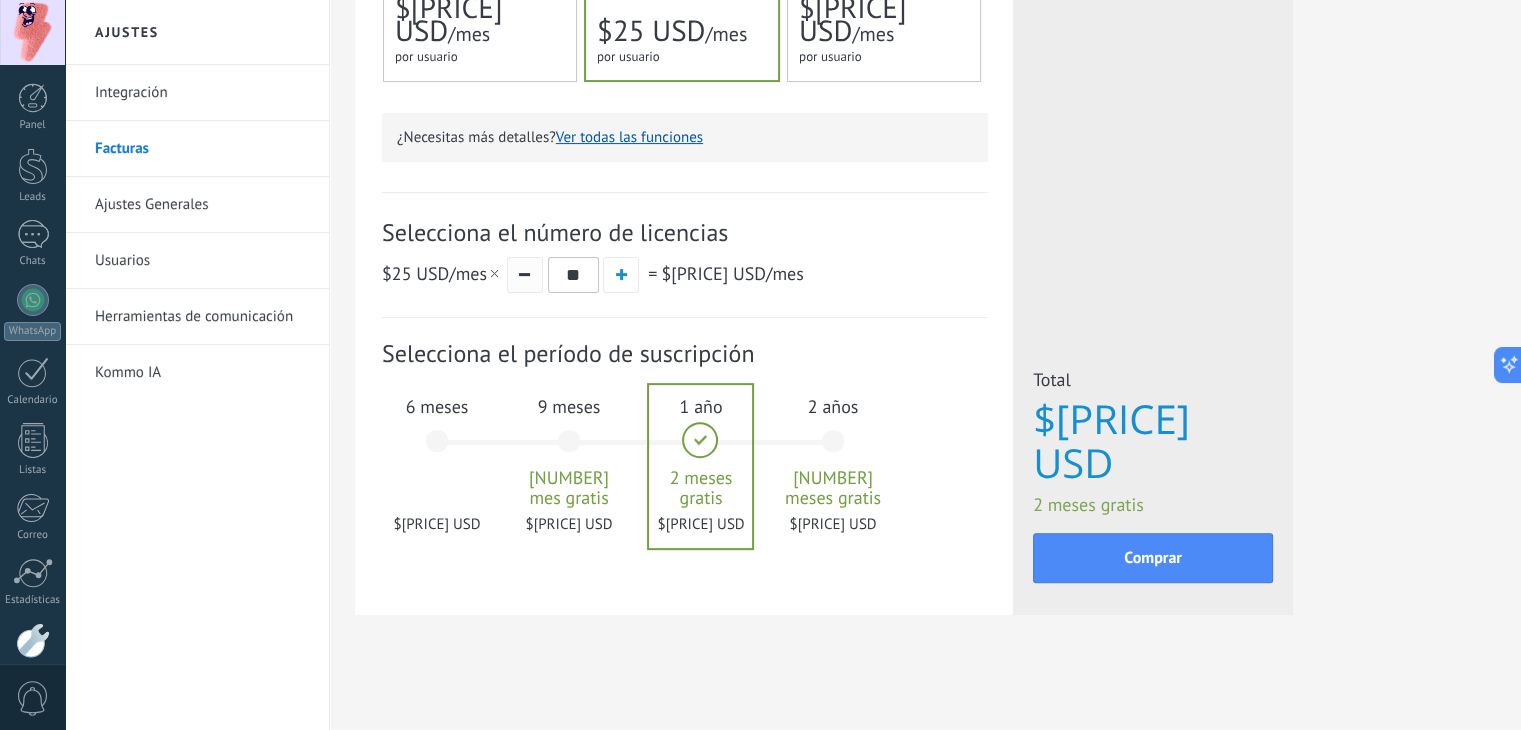 click at bounding box center (525, 275) 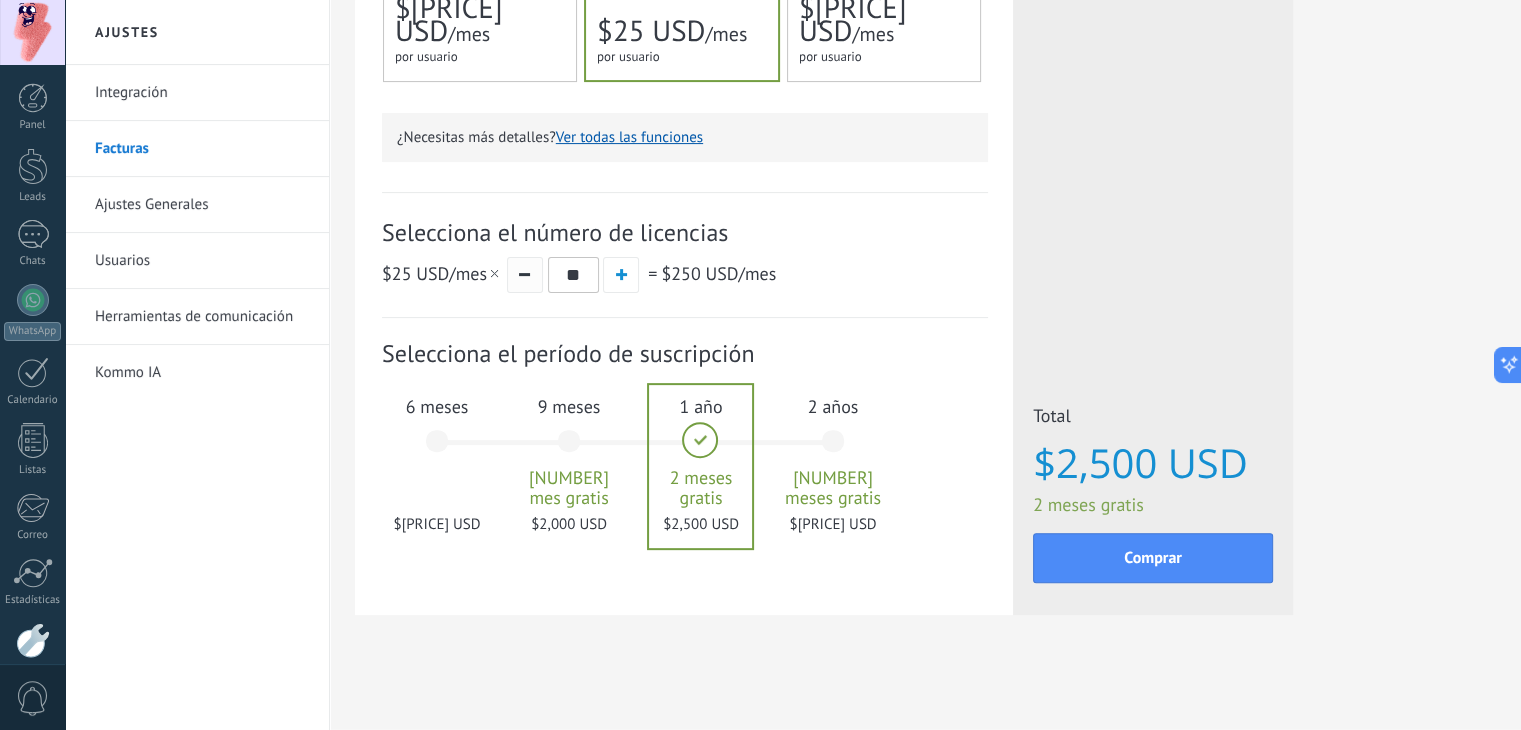 click at bounding box center (525, 275) 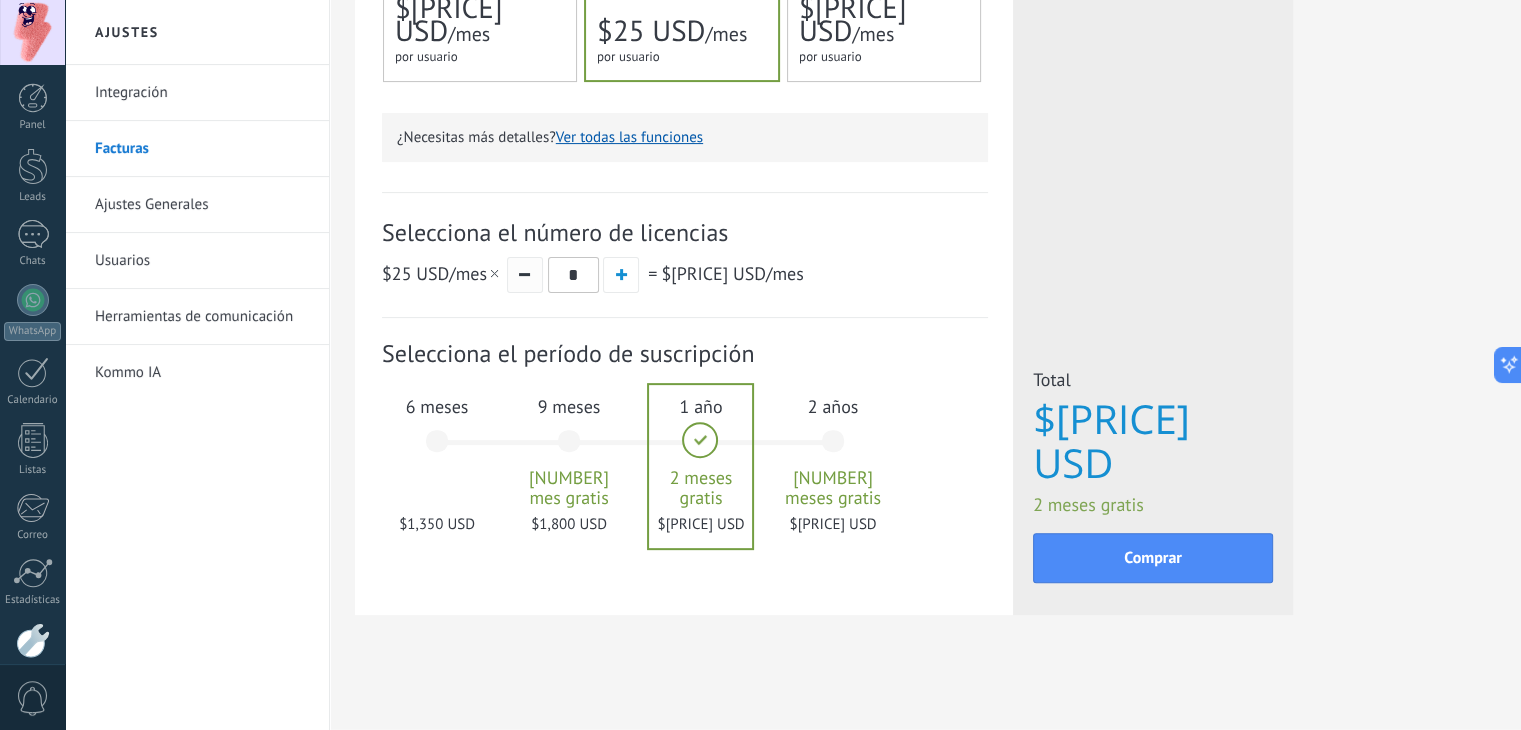 click at bounding box center [525, 275] 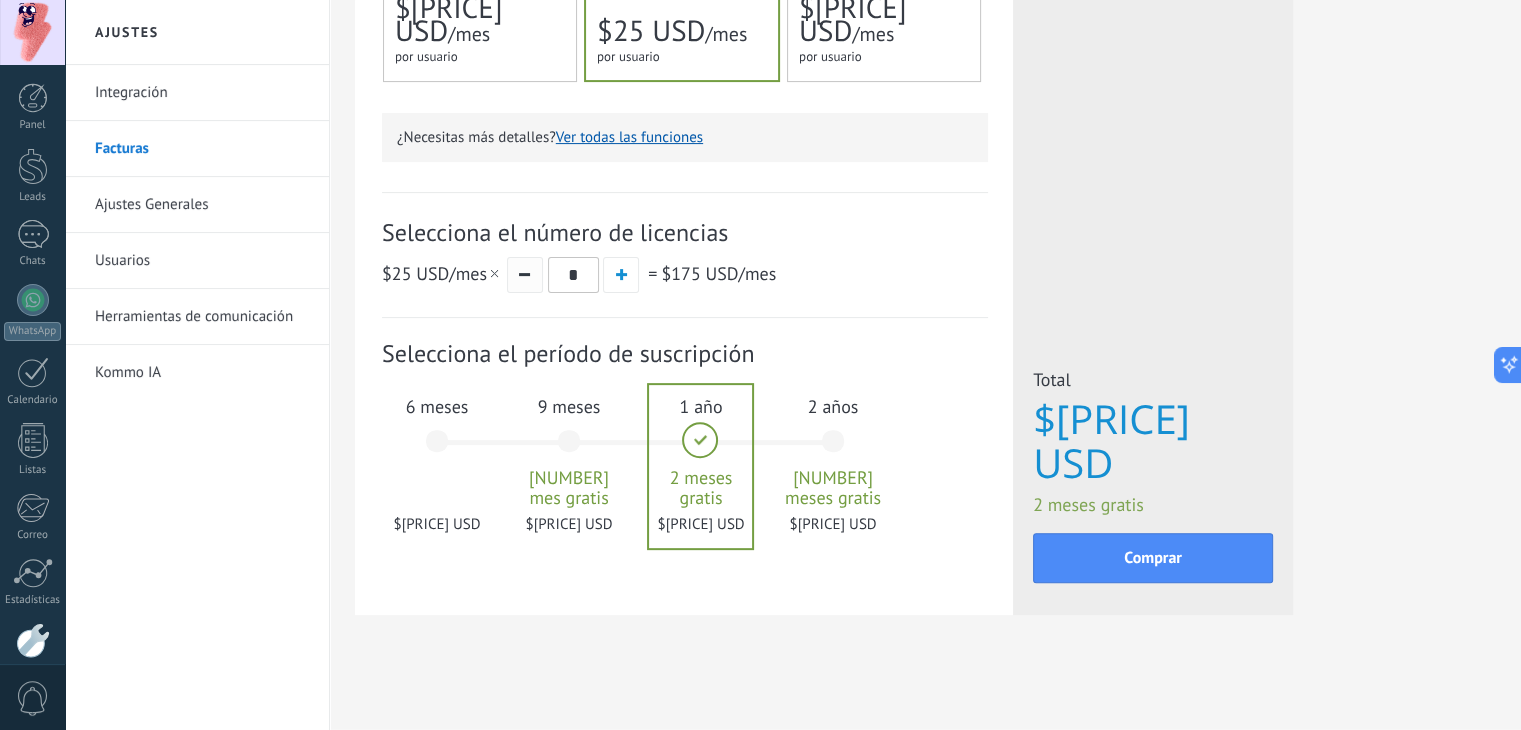 click at bounding box center (525, 275) 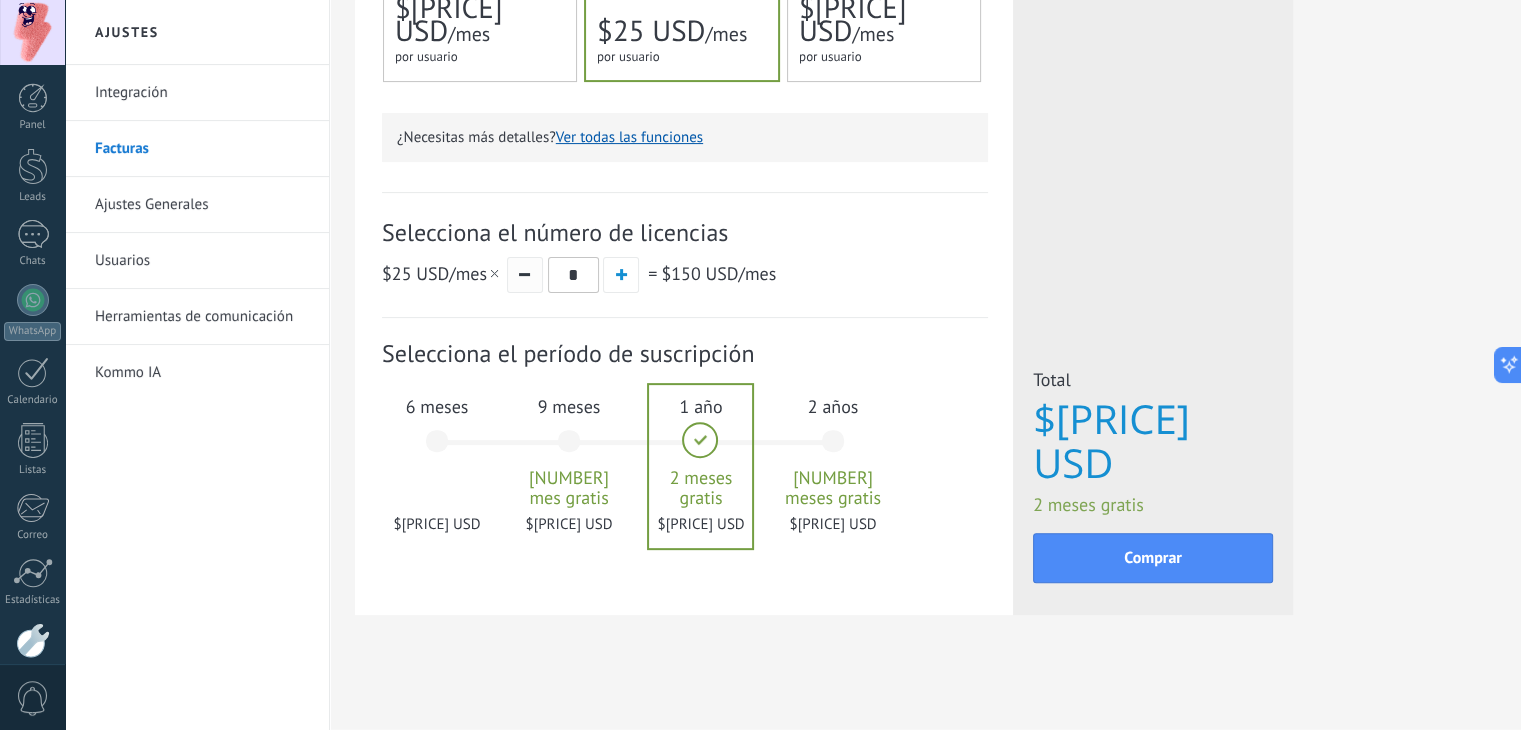click at bounding box center [525, 275] 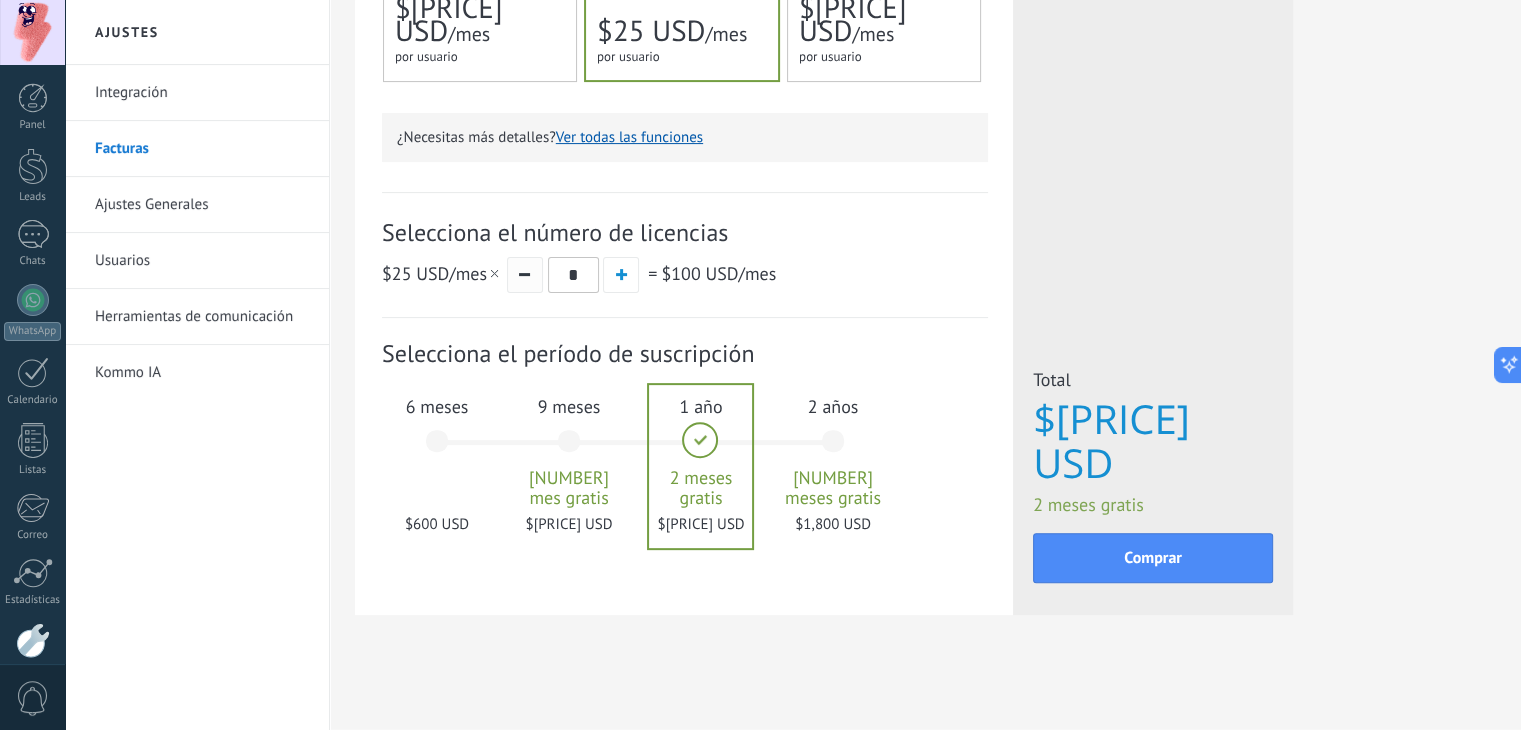 click at bounding box center (525, 275) 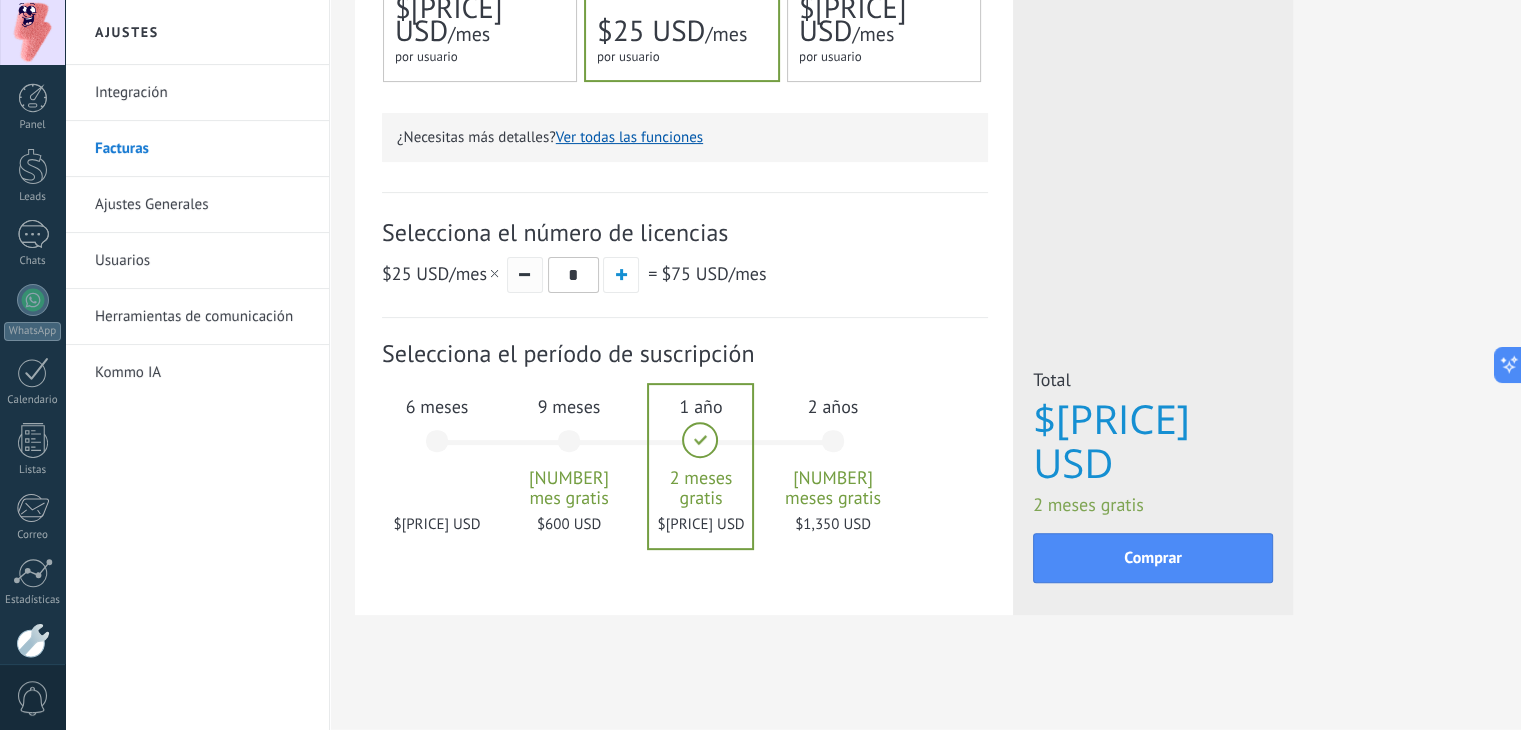 click at bounding box center (525, 275) 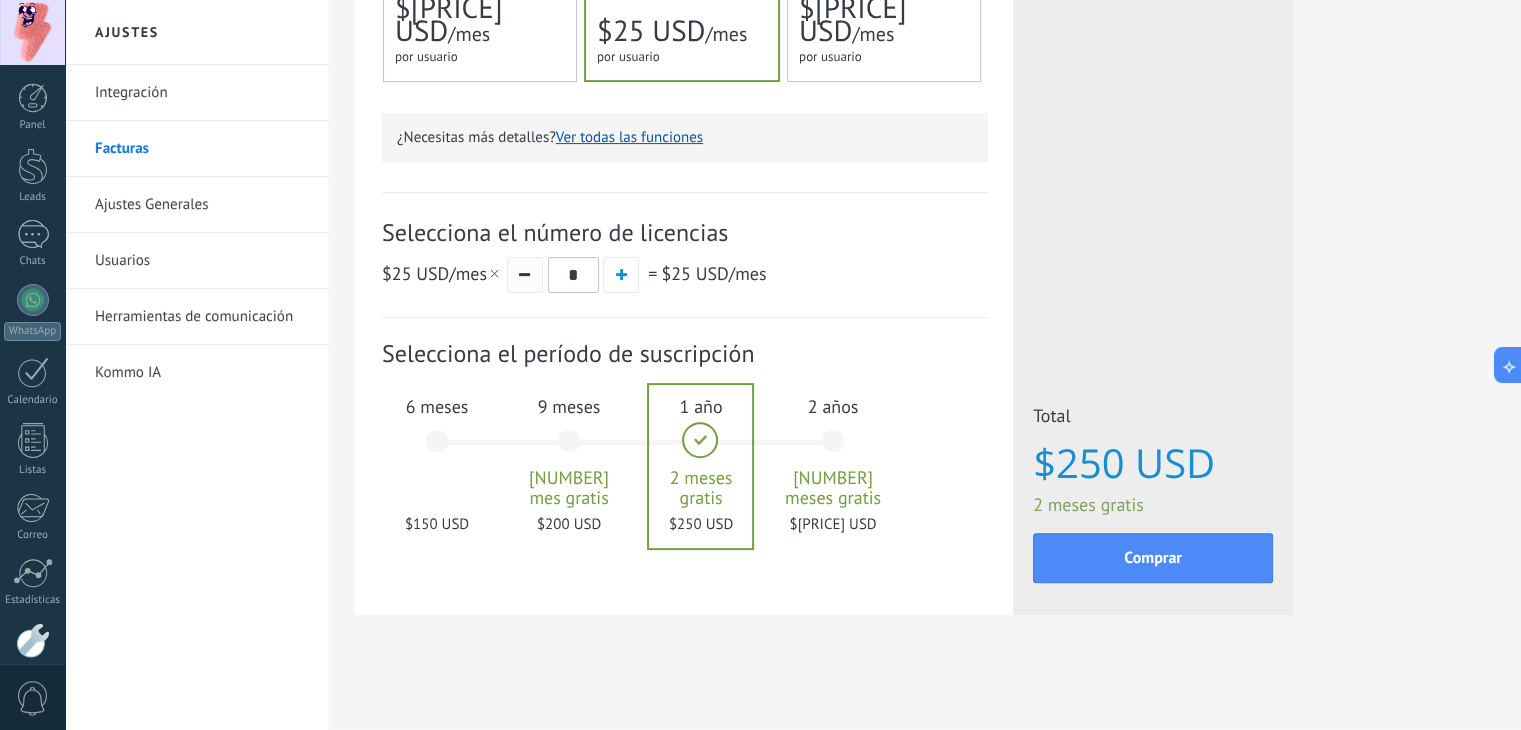 click at bounding box center (525, 275) 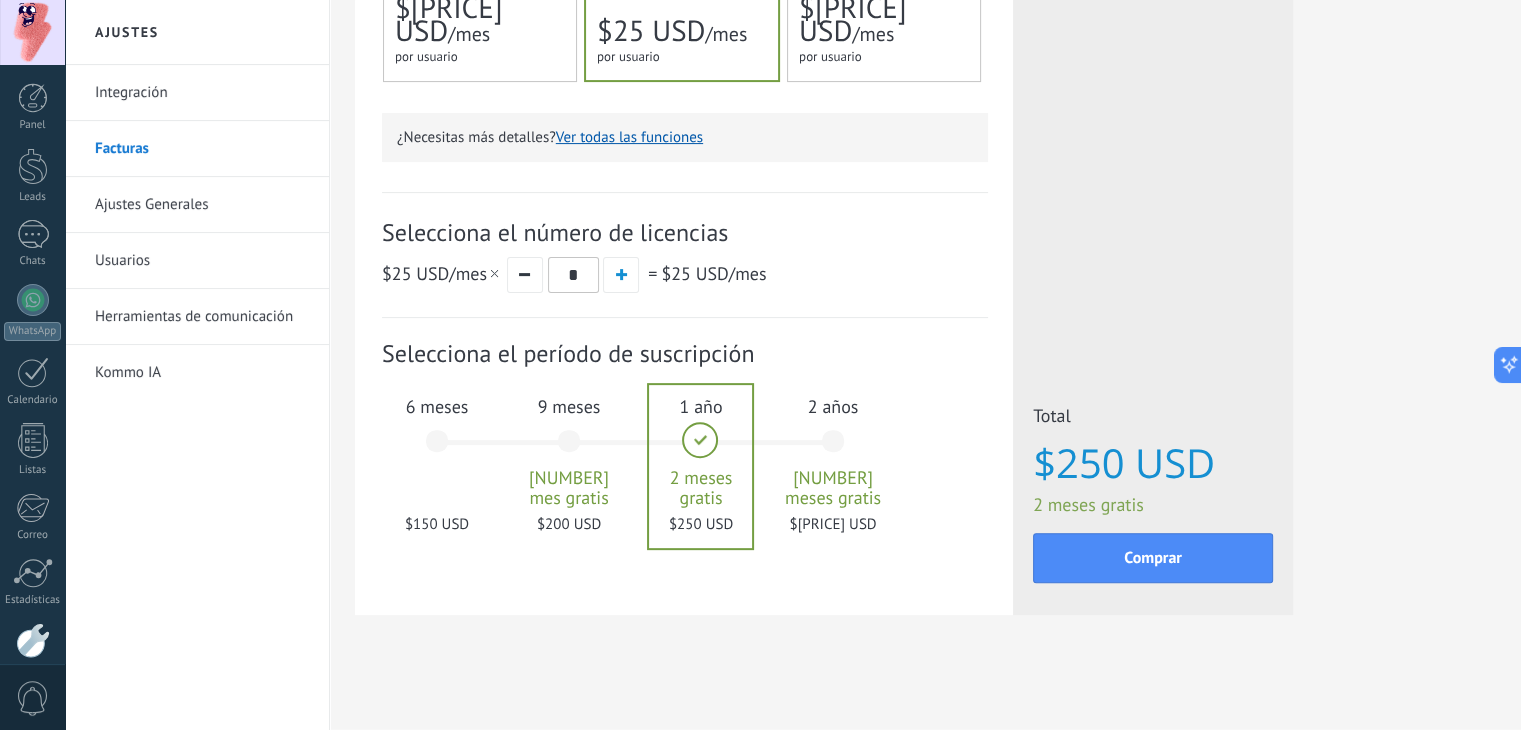 click on "6 meses" at bounding box center (437, 406) 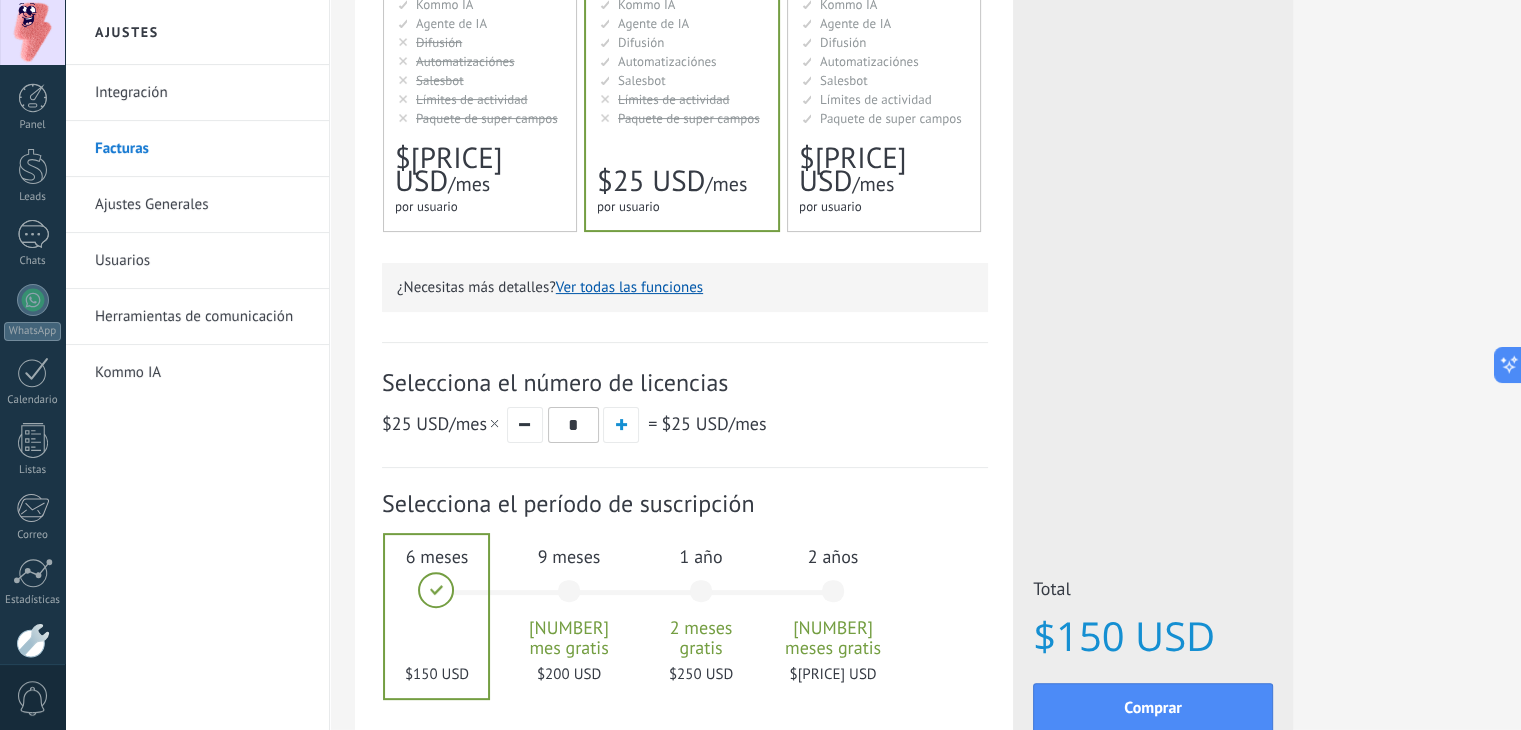 scroll, scrollTop: 552, scrollLeft: 0, axis: vertical 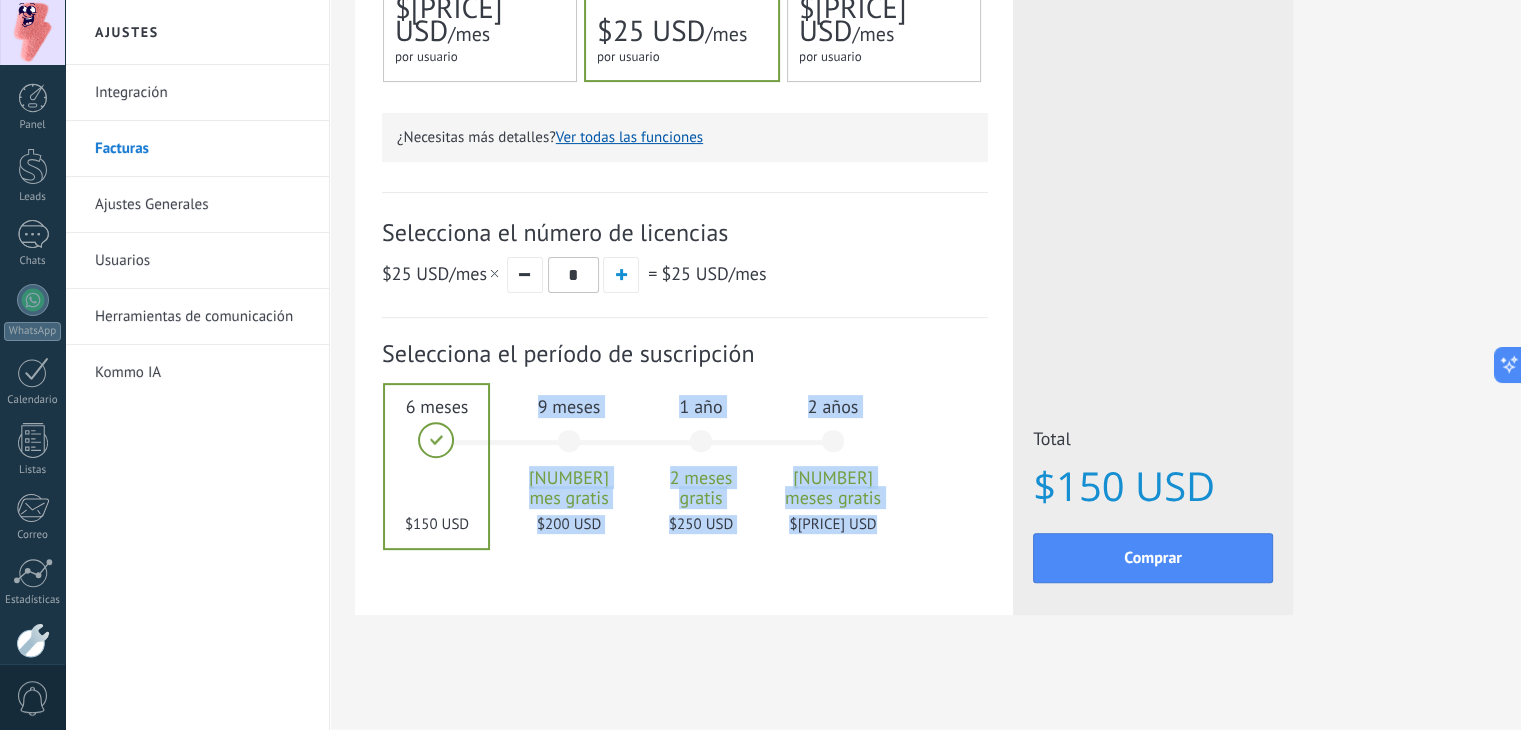drag, startPoint x: 473, startPoint y: 436, endPoint x: 569, endPoint y: 446, distance: 96.519424 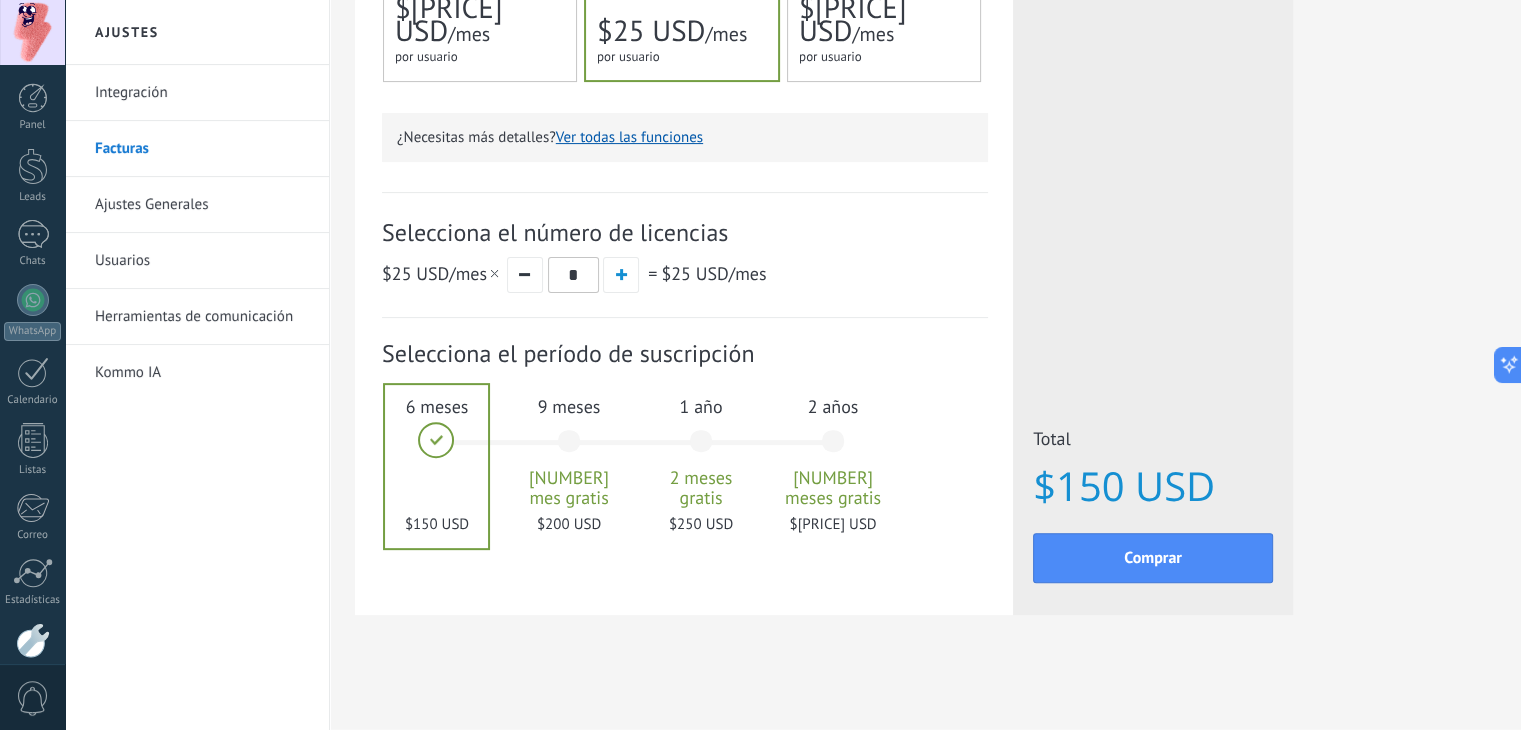 click on "Suscripción:
Selecciona el período de suscripción
1 mes" at bounding box center [685, 452] 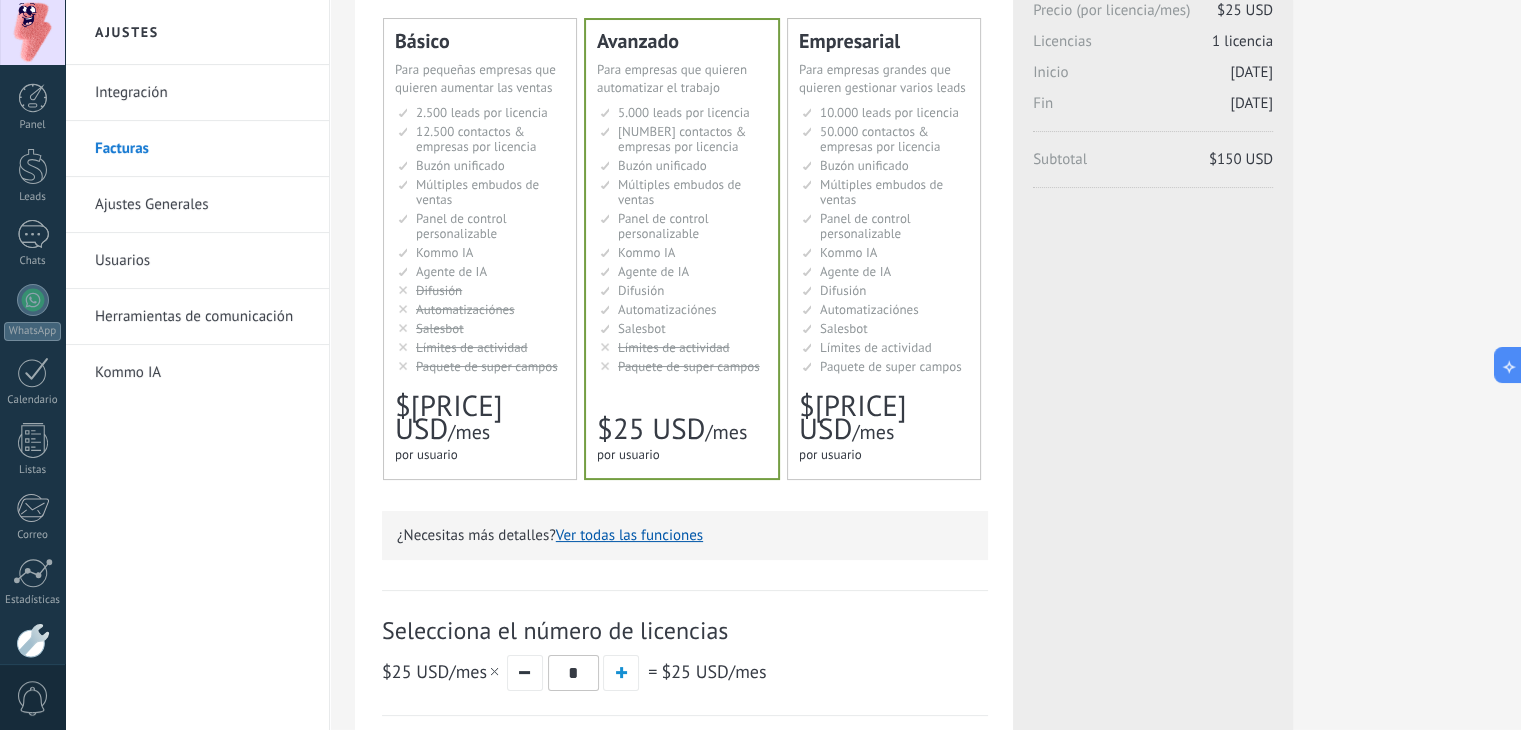 scroll, scrollTop: 0, scrollLeft: 0, axis: both 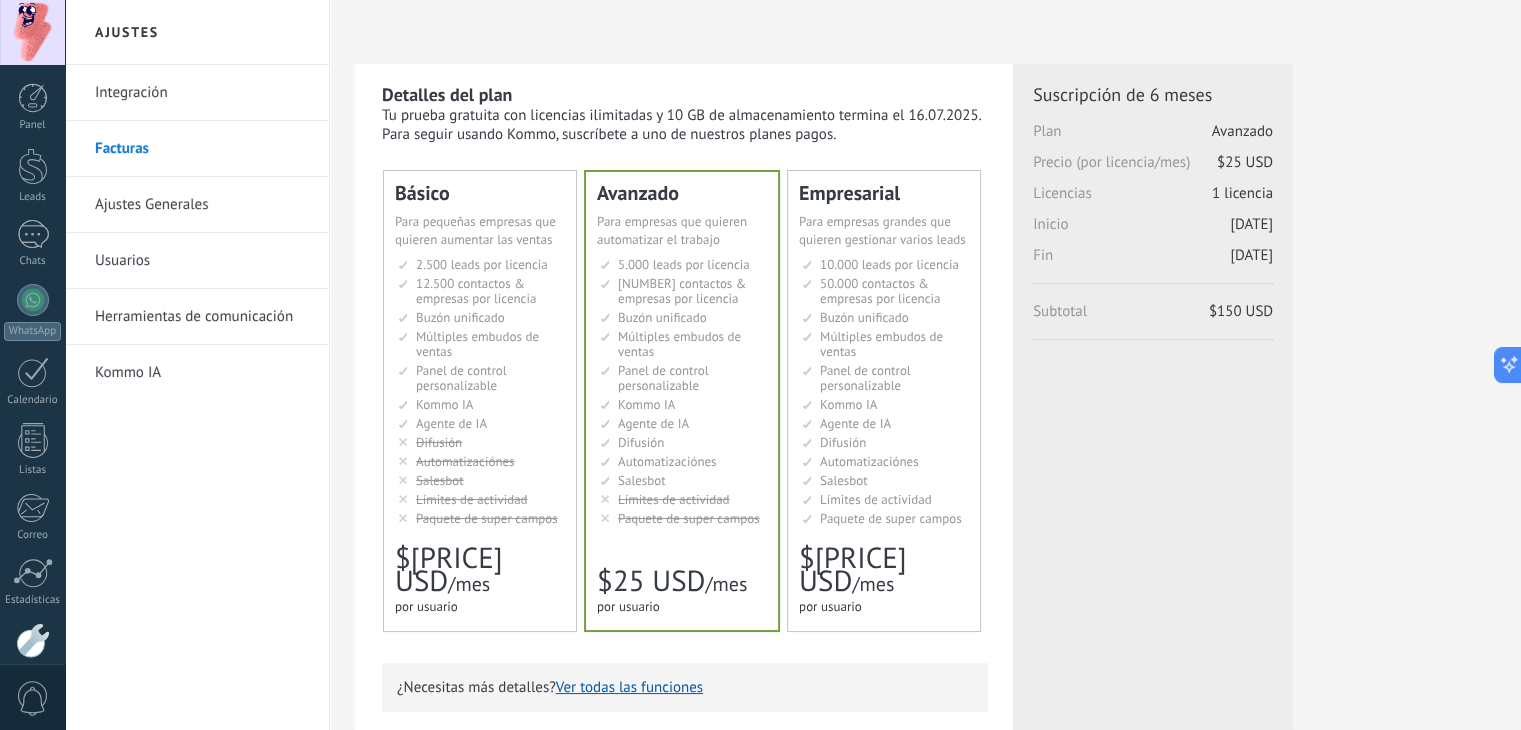 drag, startPoint x: 1172, startPoint y: 184, endPoint x: 1240, endPoint y: 206, distance: 71.470276 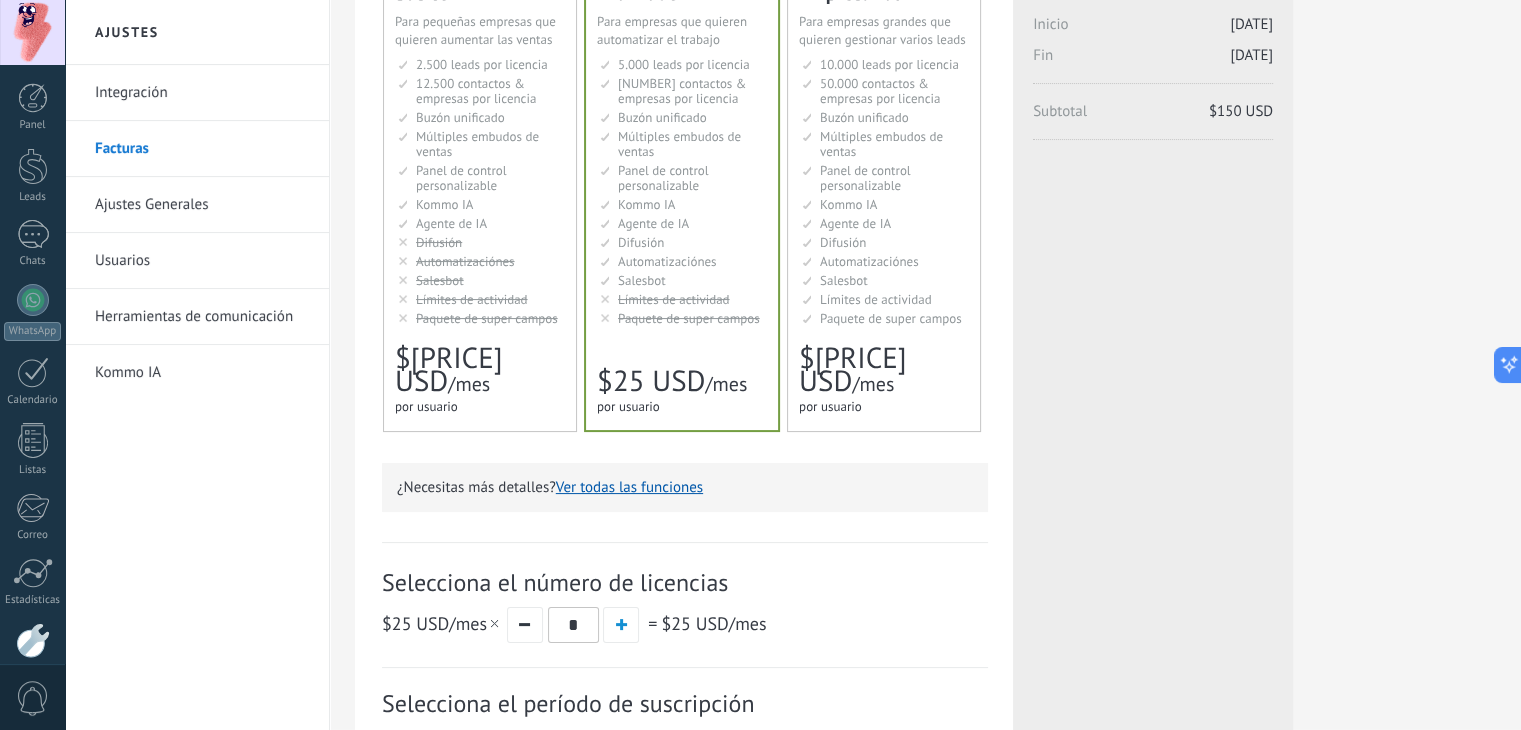 scroll, scrollTop: 100, scrollLeft: 0, axis: vertical 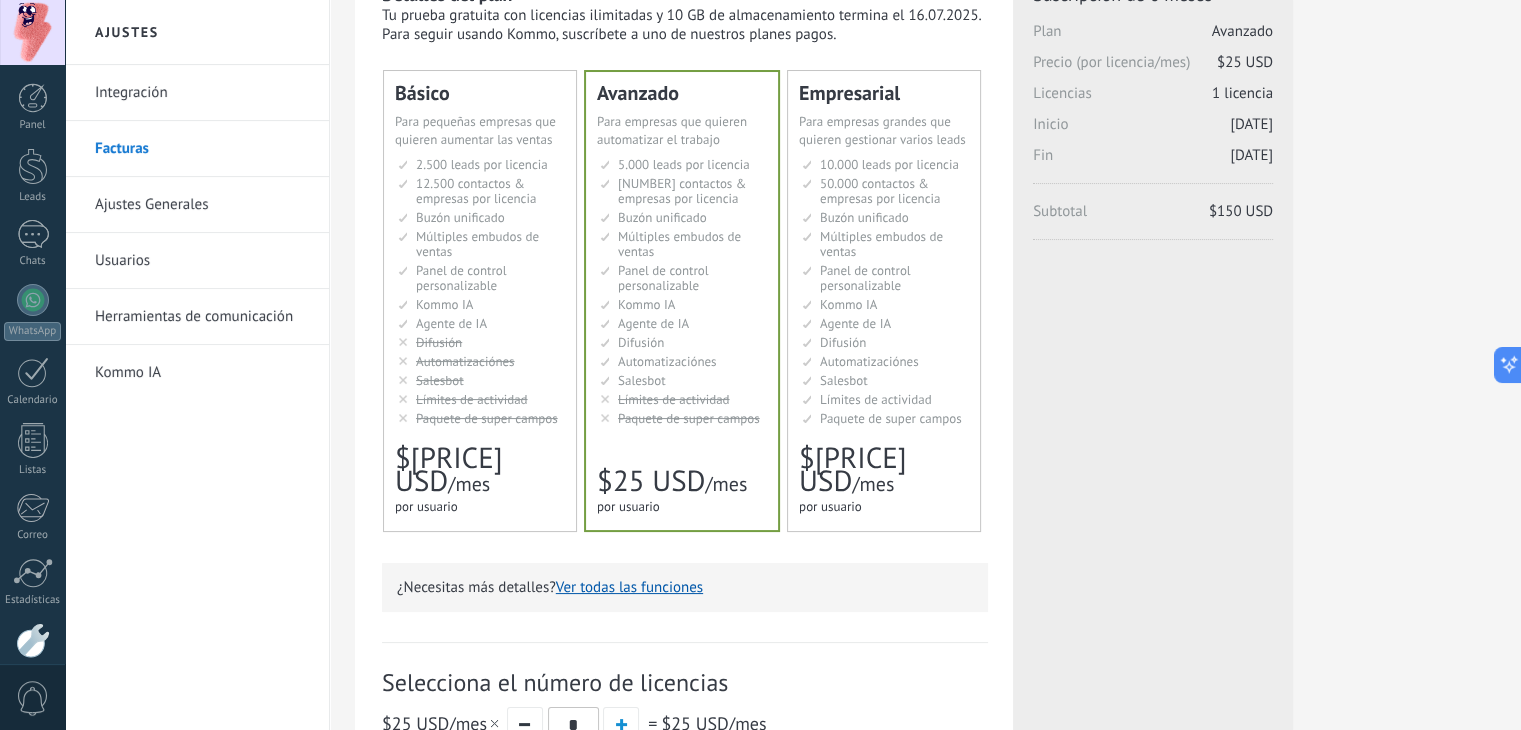 drag, startPoint x: 1260, startPoint y: 156, endPoint x: 1204, endPoint y: 157, distance: 56.008926 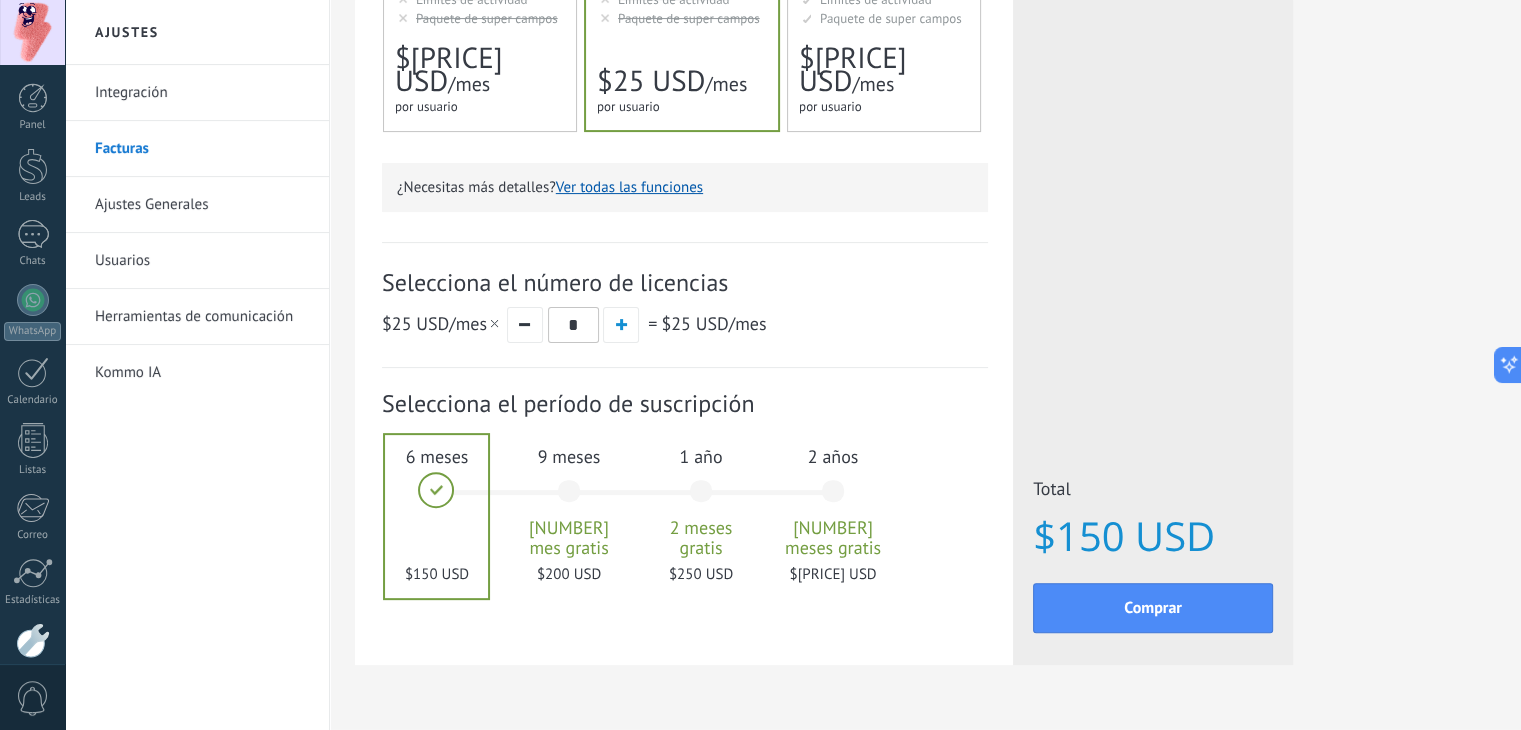scroll, scrollTop: 552, scrollLeft: 0, axis: vertical 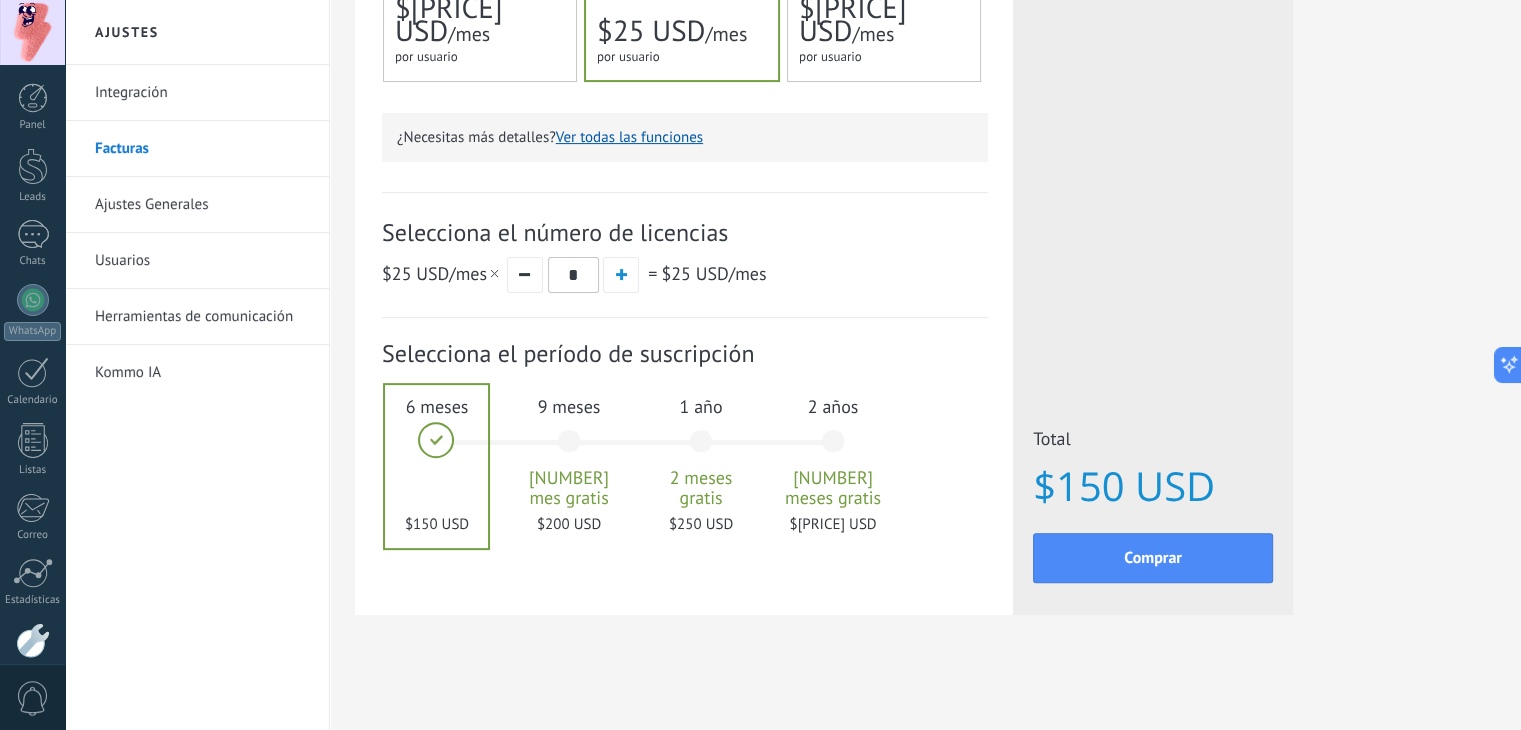 click on "Usuarios" at bounding box center (202, 261) 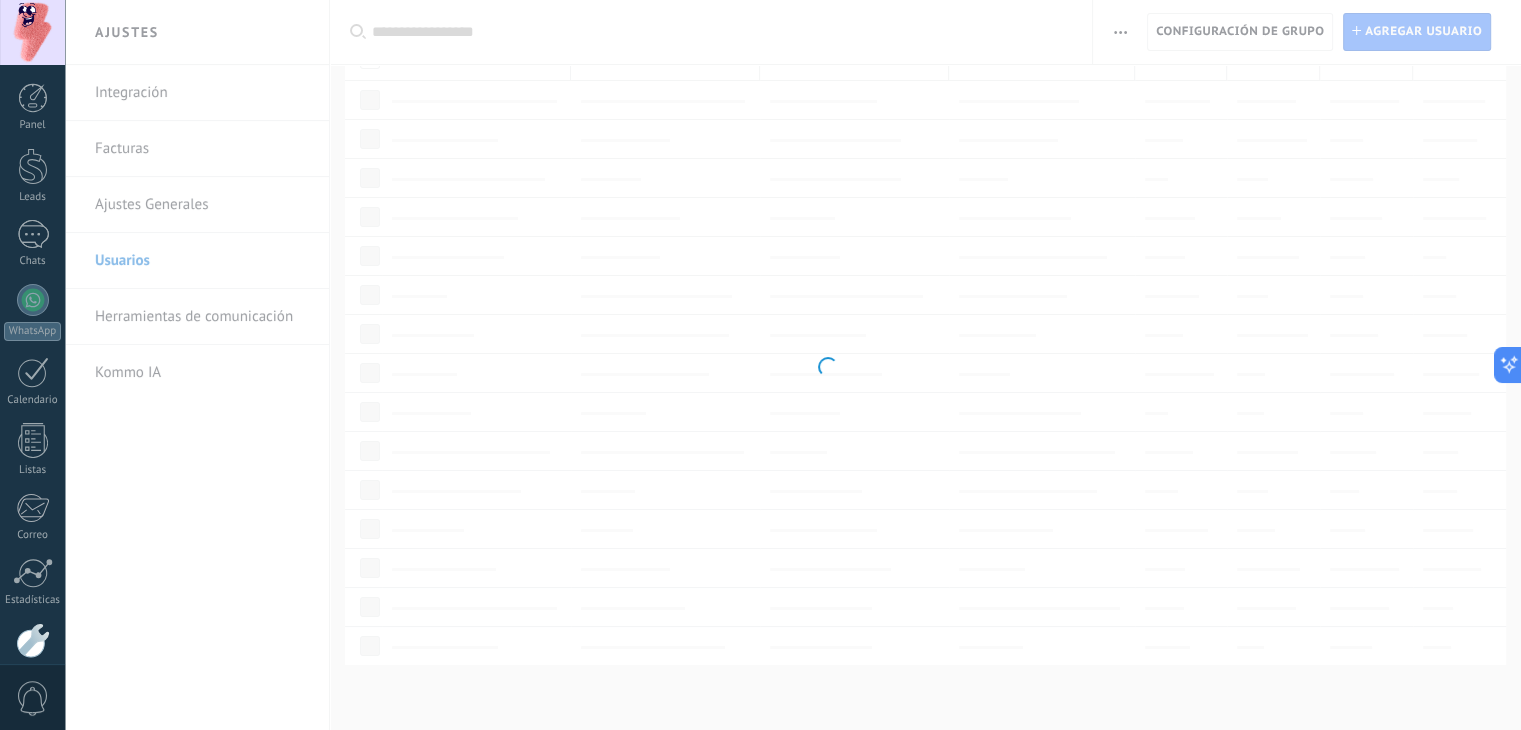 scroll, scrollTop: 0, scrollLeft: 0, axis: both 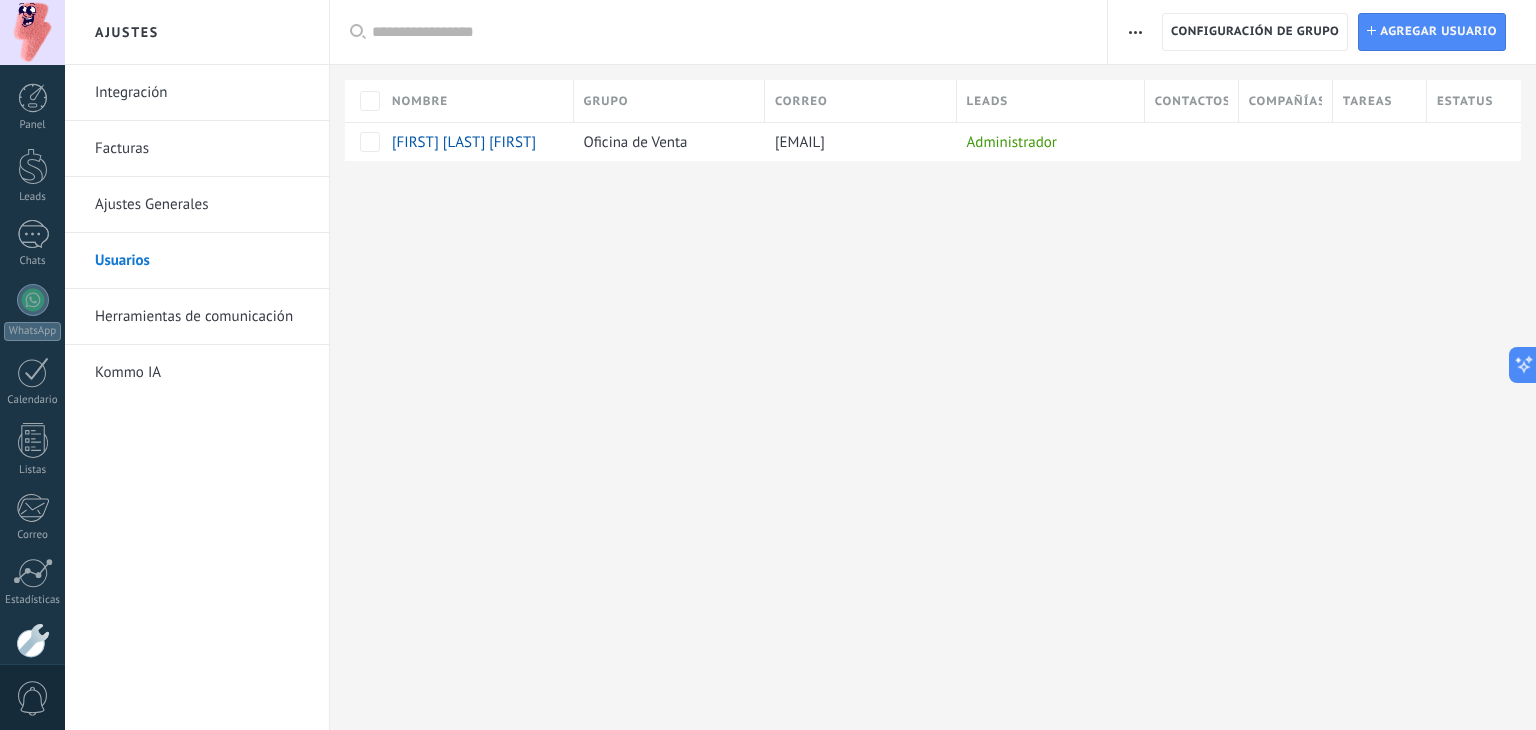 click on "Herramientas de comunicación" at bounding box center [202, 317] 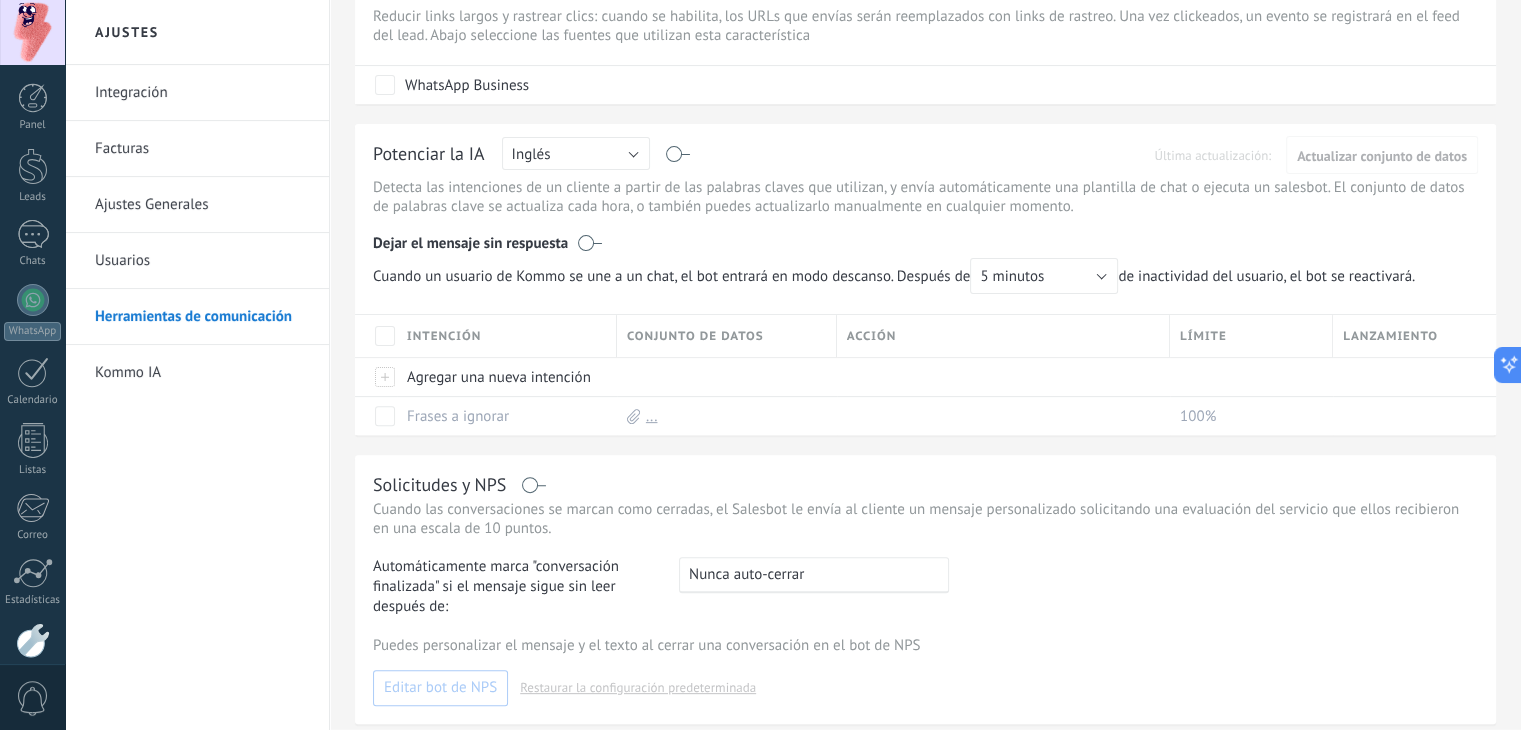 scroll, scrollTop: 494, scrollLeft: 0, axis: vertical 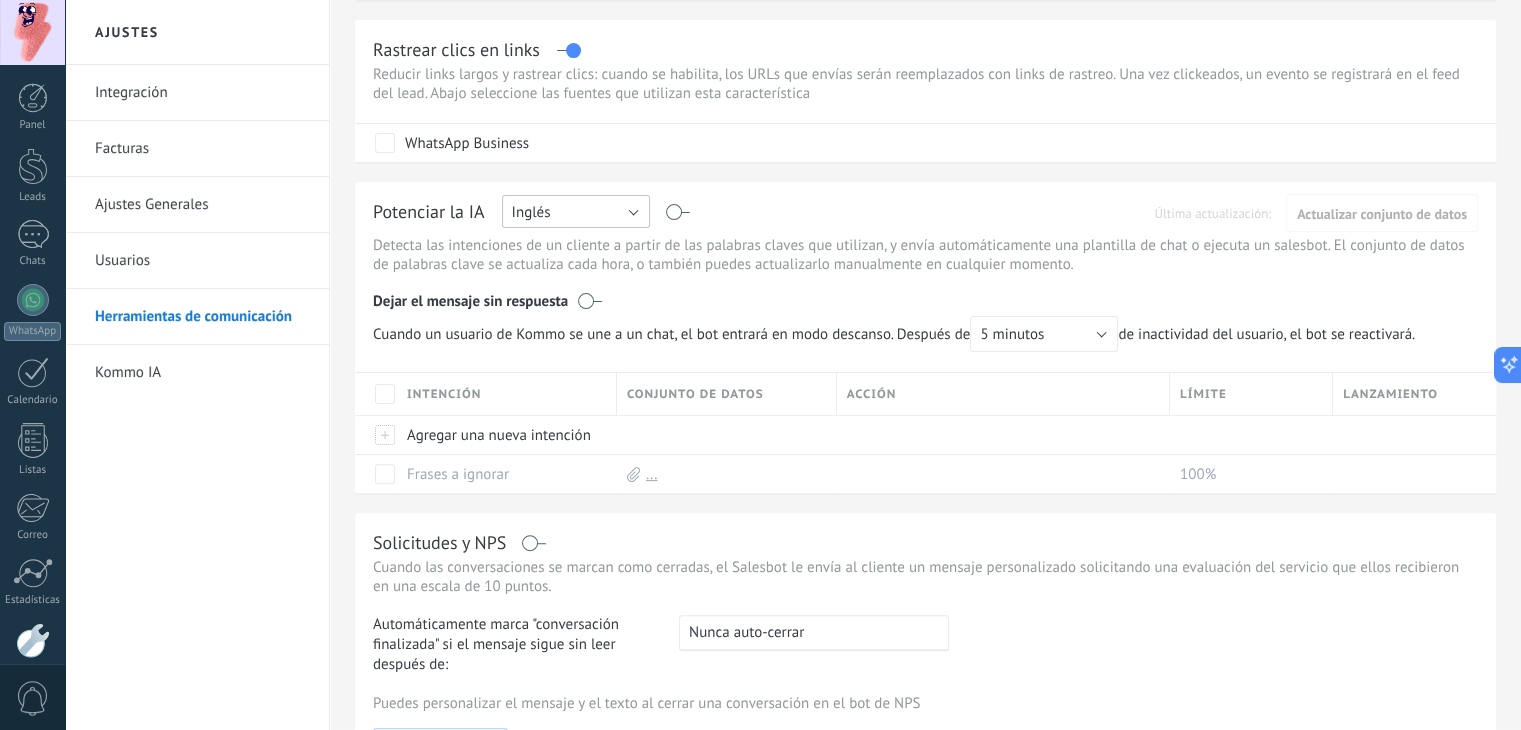 click on "Inglés" at bounding box center [576, 211] 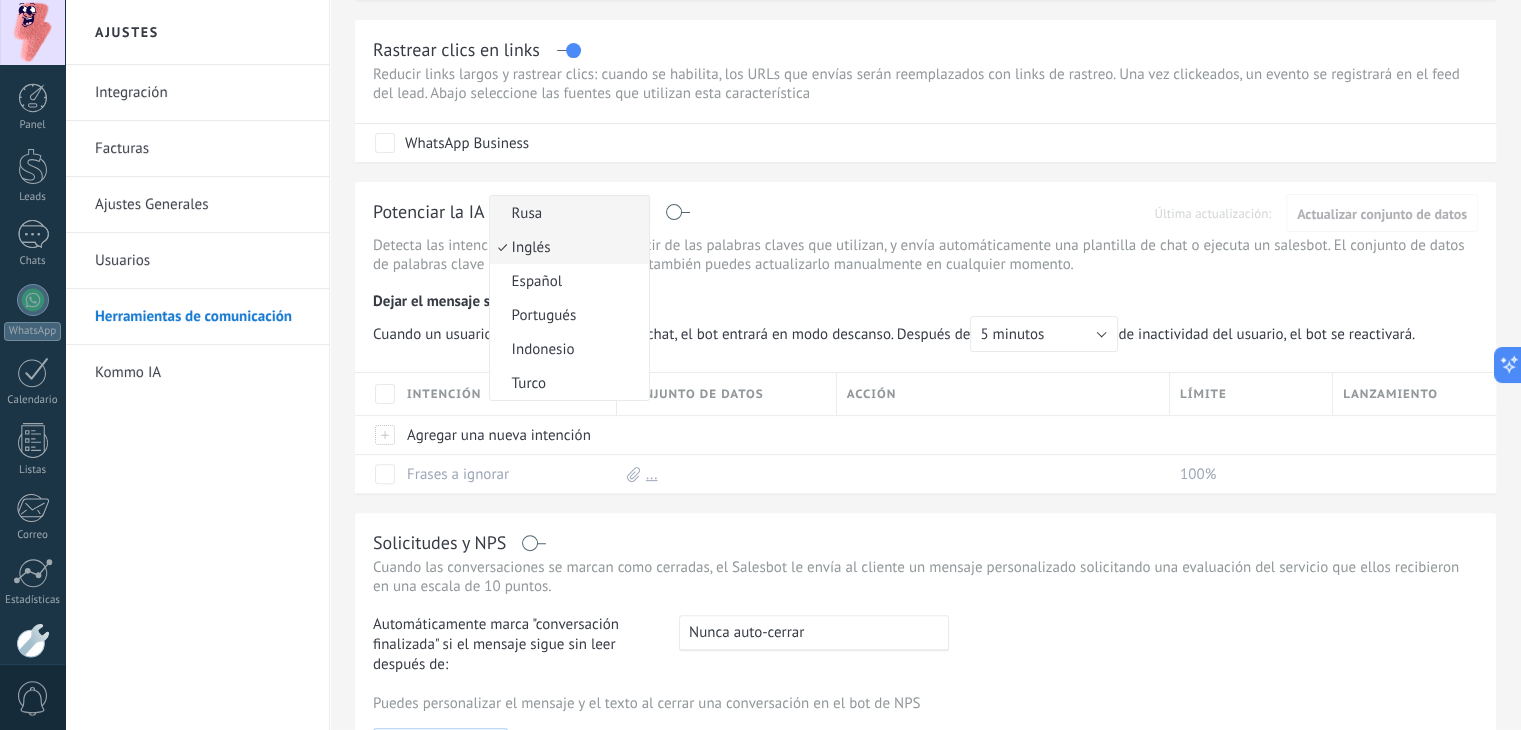 click on "Rusa" at bounding box center (566, 213) 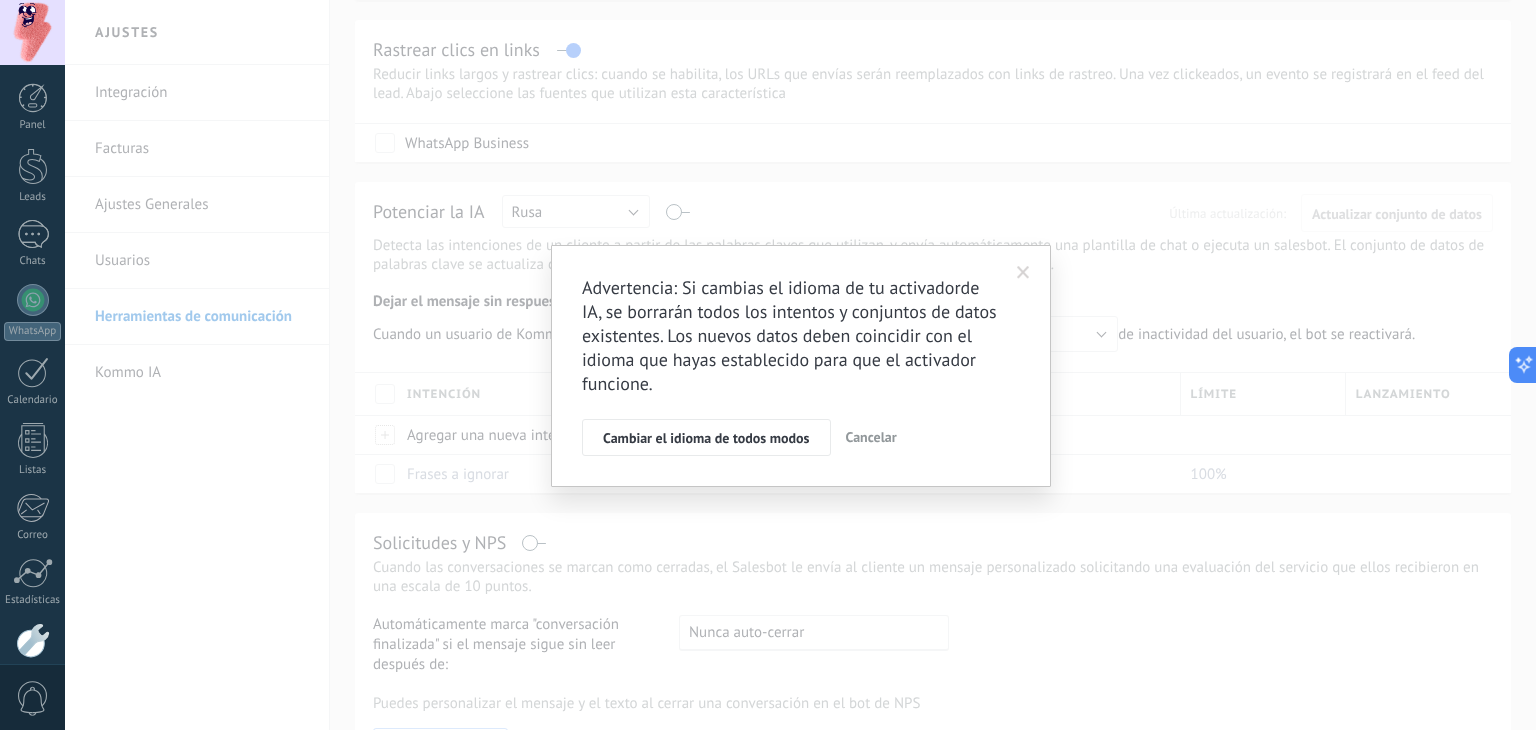 click on "Advertencia: Si cambias el idioma de tu activadorde IA, se borrarán todos los intentos y conjuntos de datos existentes. Los nuevos datos deben coincidir con el idioma que hayas establecido para que el activador funcione. Cambiar el idioma de todos modos Cancelar" at bounding box center (800, 365) 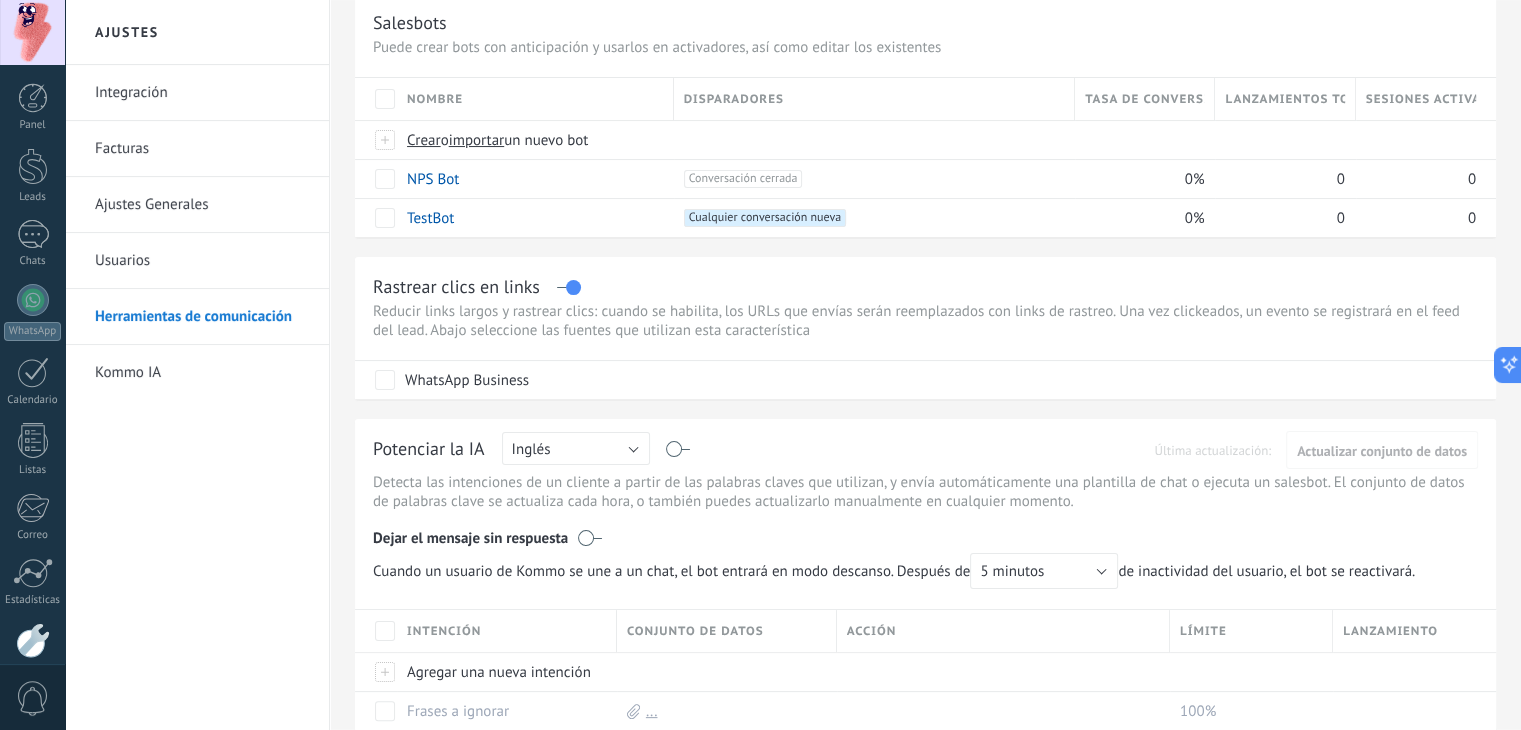 scroll, scrollTop: 0, scrollLeft: 0, axis: both 